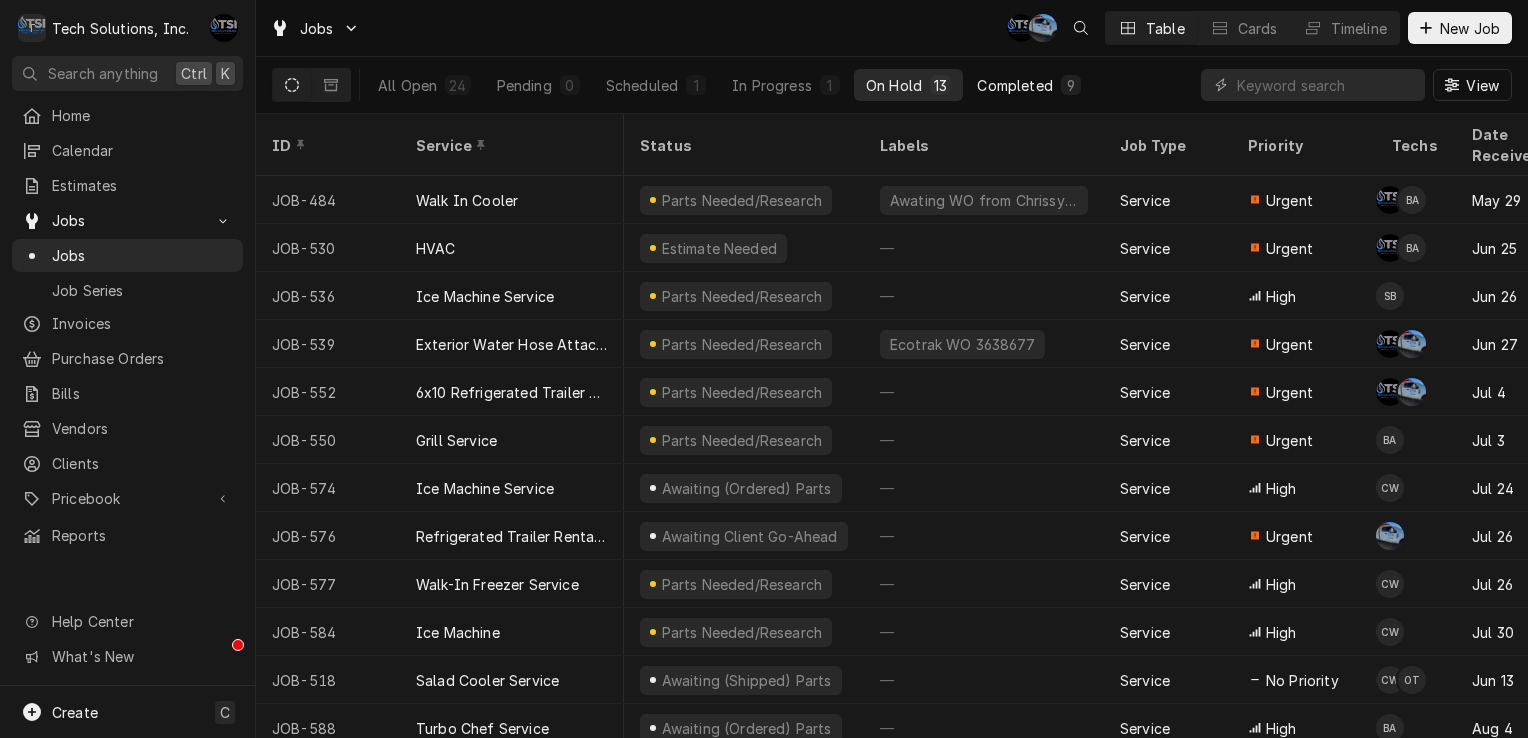scroll, scrollTop: 0, scrollLeft: 0, axis: both 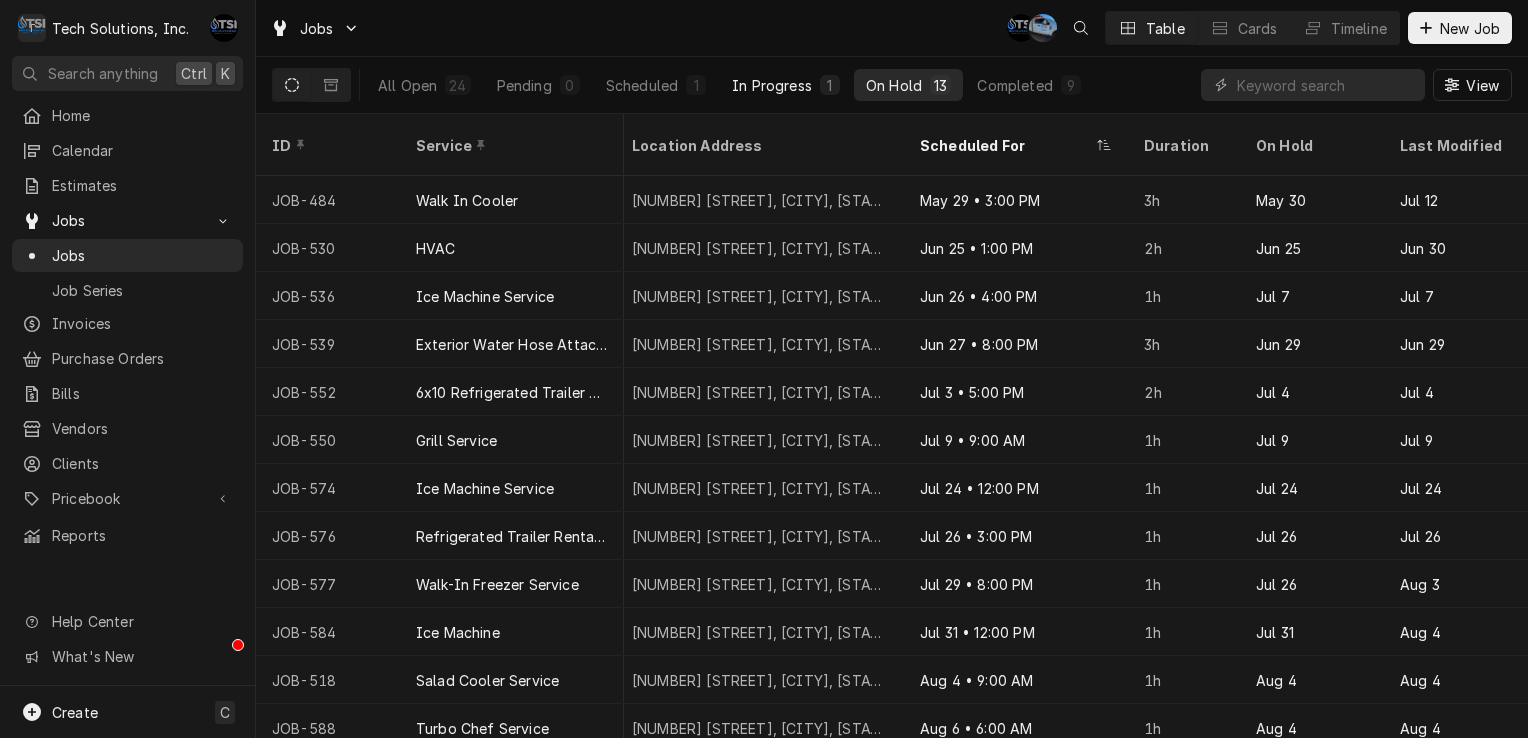 click on "In Progress 1" at bounding box center (786, 85) 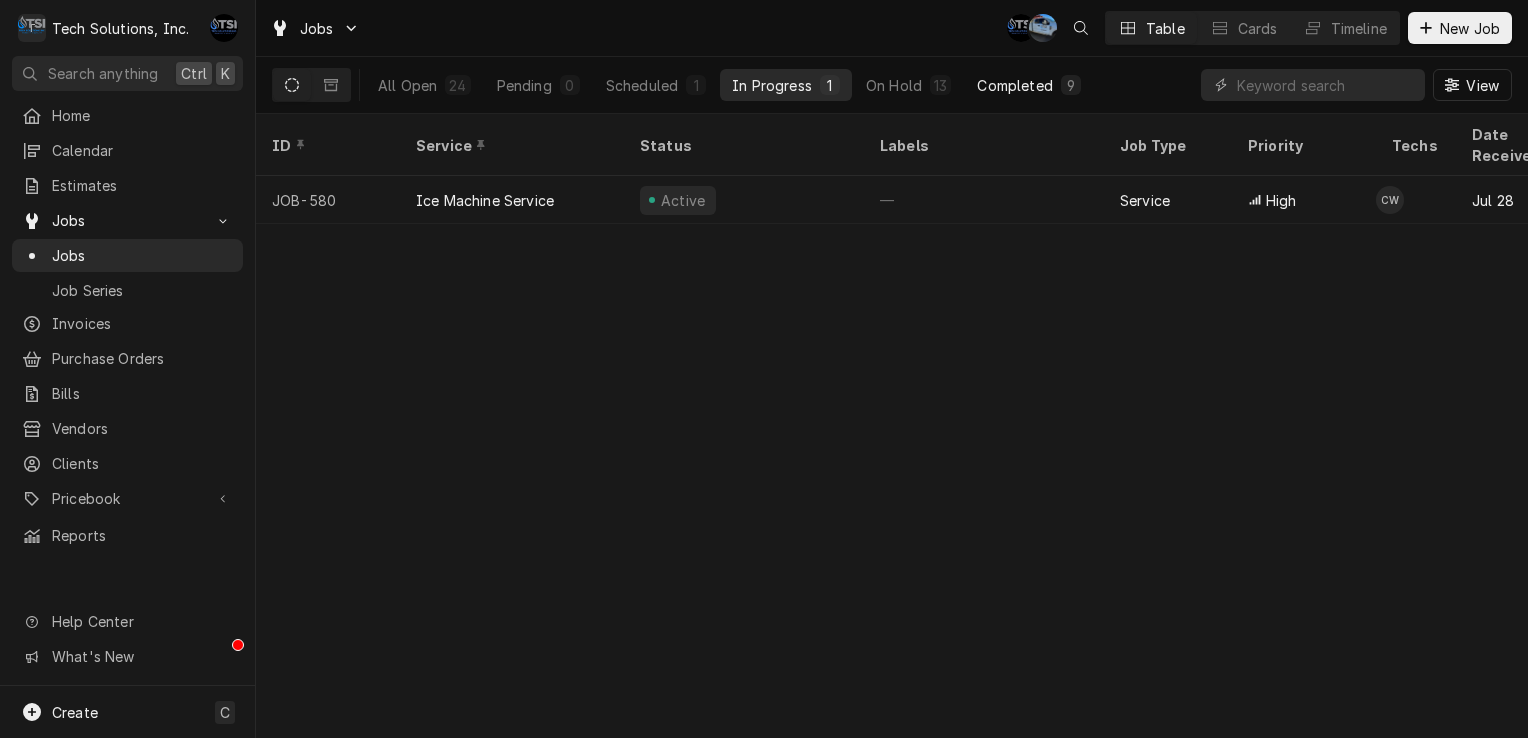 click on "Completed 9" at bounding box center [1028, 85] 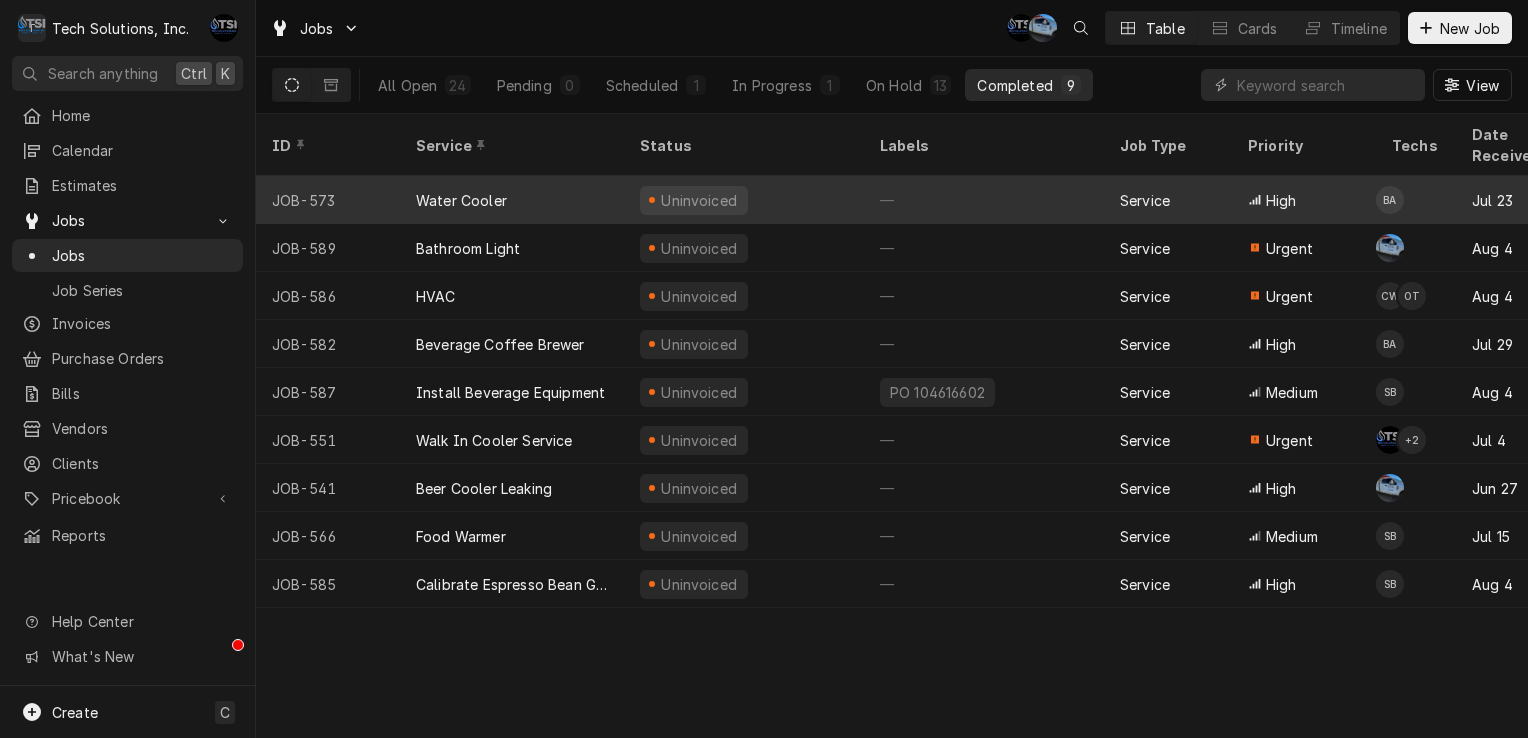 click on "Uninvoiced" at bounding box center (694, 200) 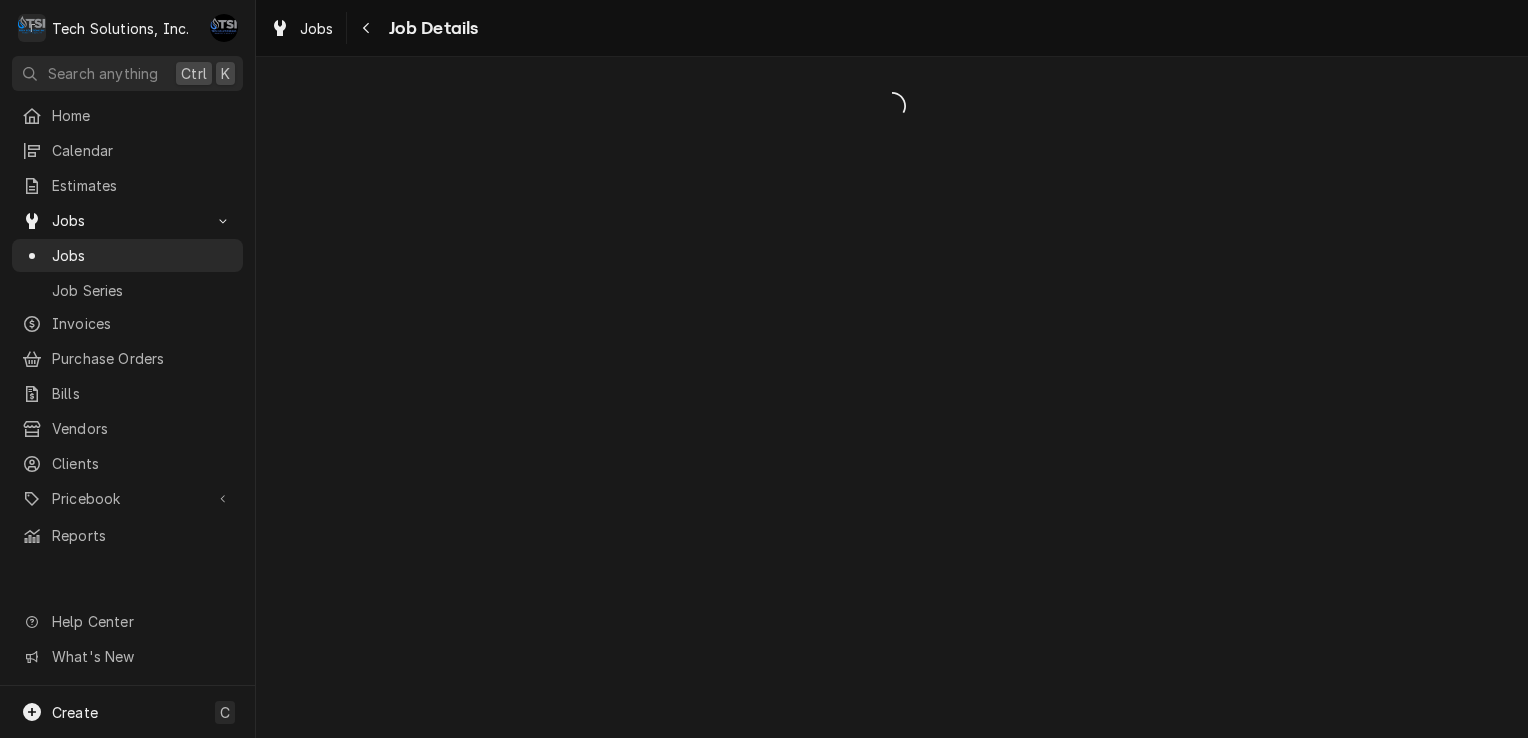 scroll, scrollTop: 0, scrollLeft: 0, axis: both 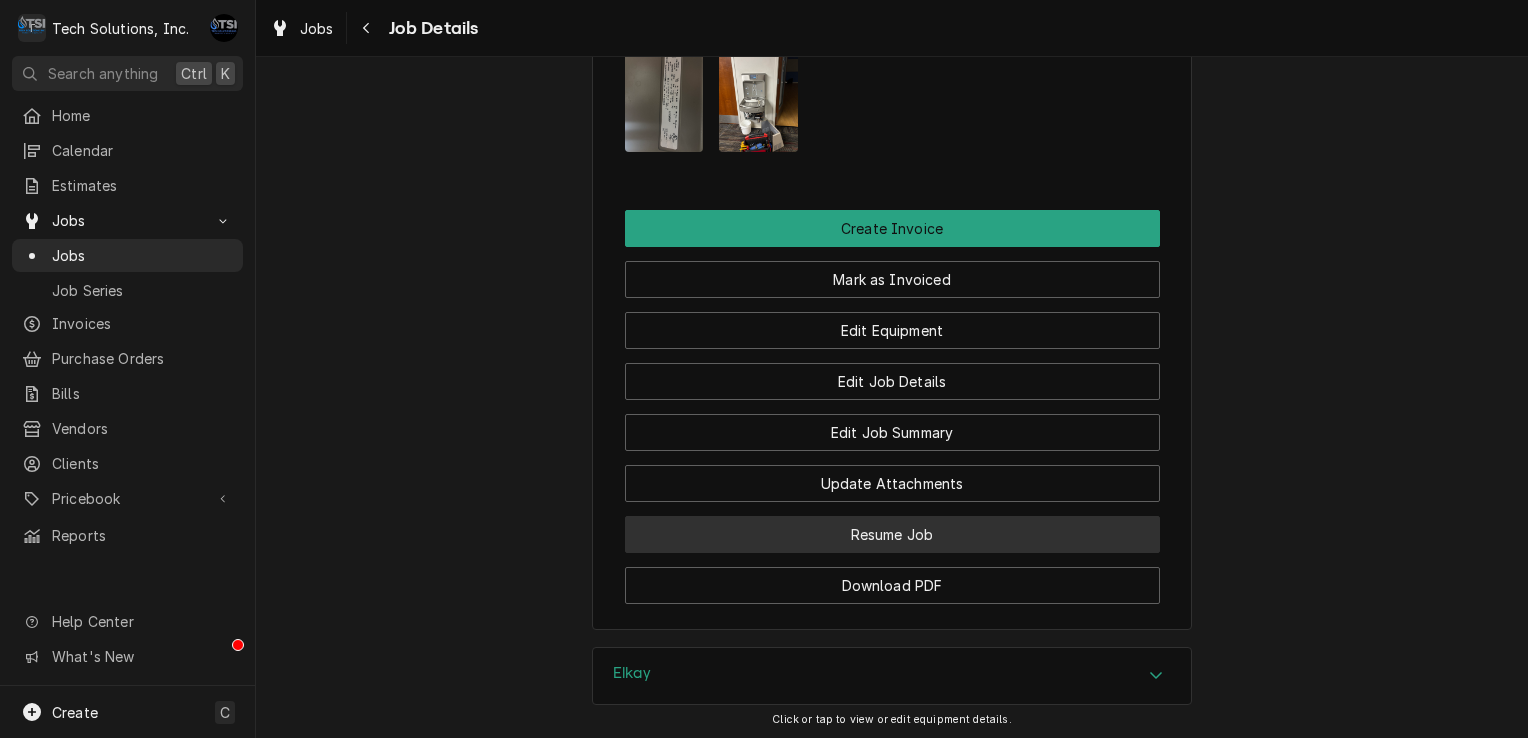 click on "Resume Job" at bounding box center [892, 534] 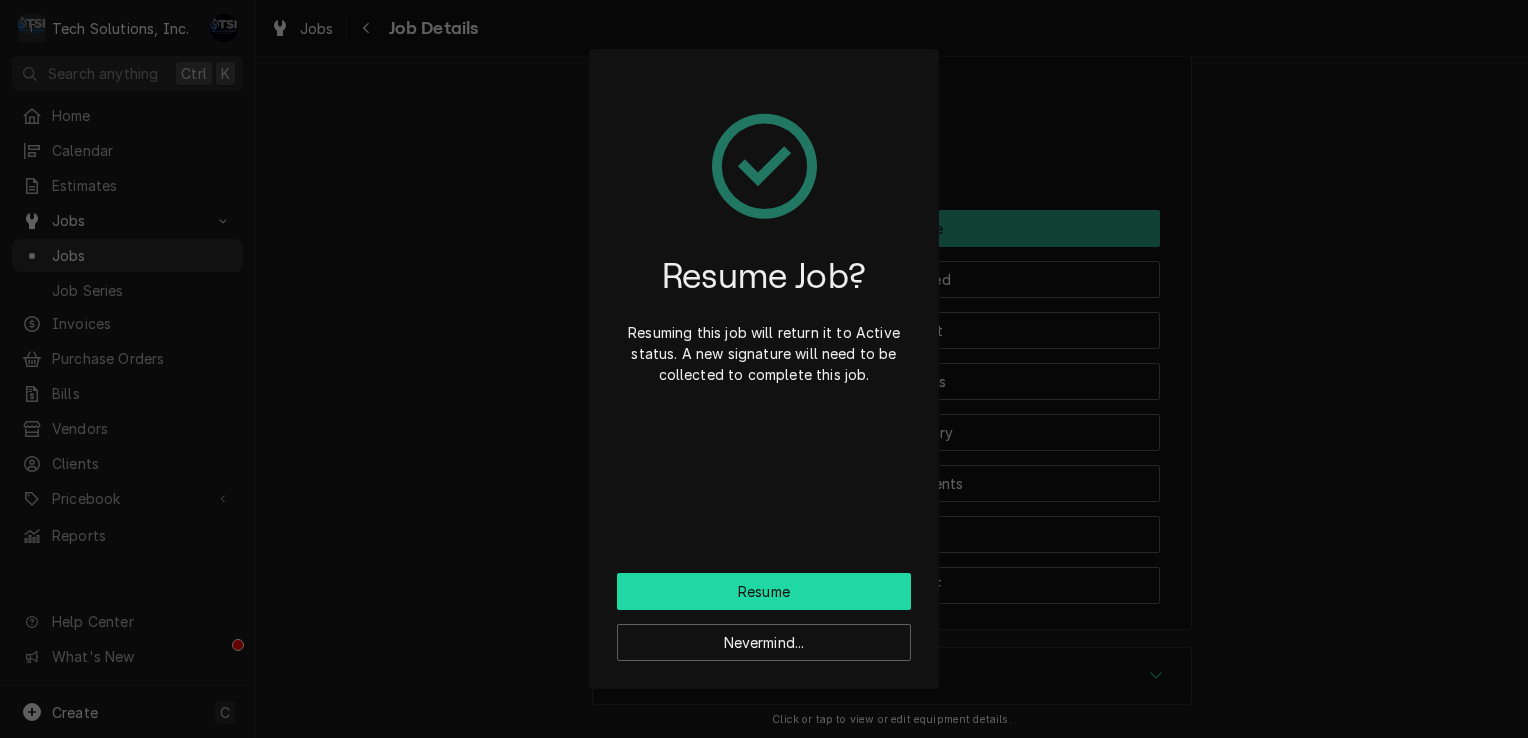 click on "Resume" at bounding box center (764, 591) 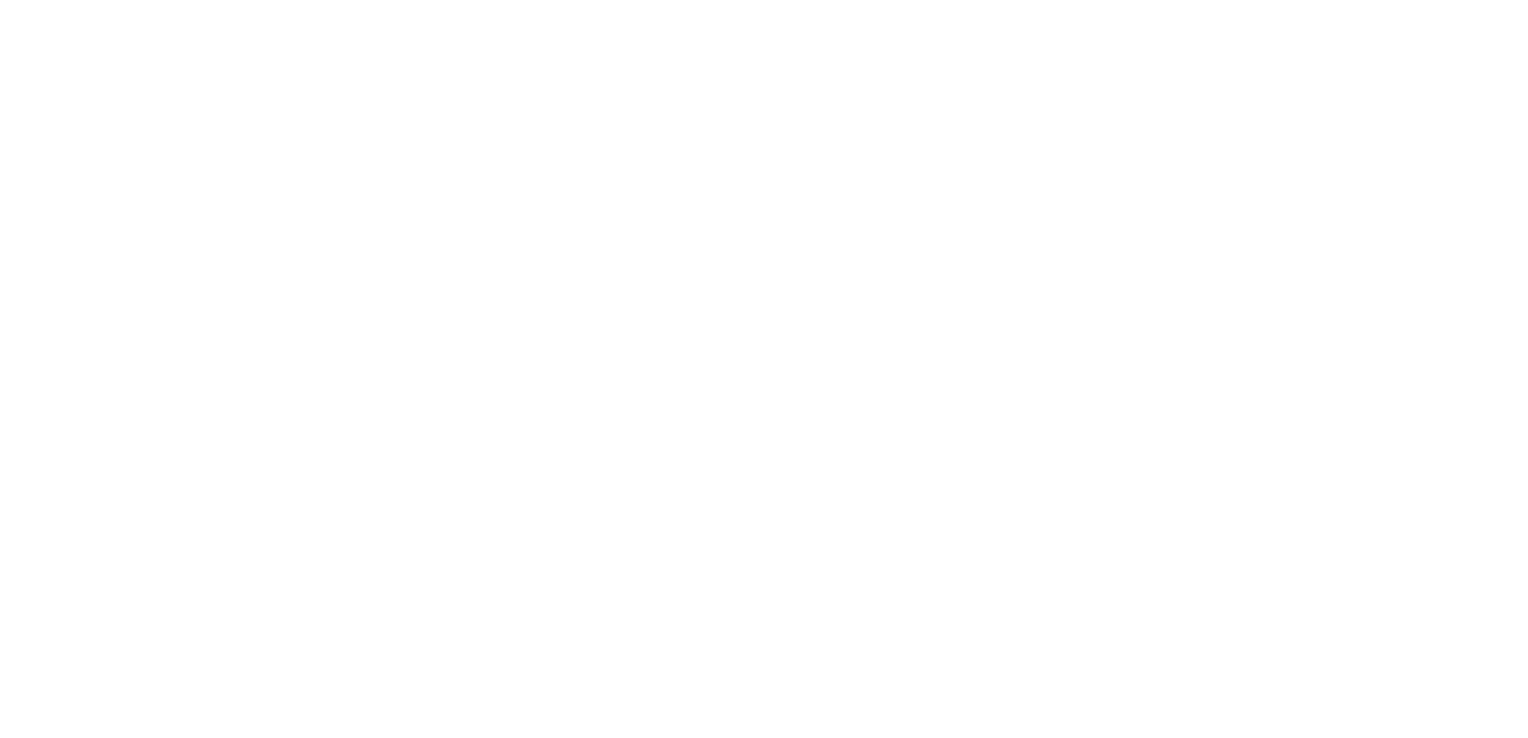 scroll, scrollTop: 0, scrollLeft: 0, axis: both 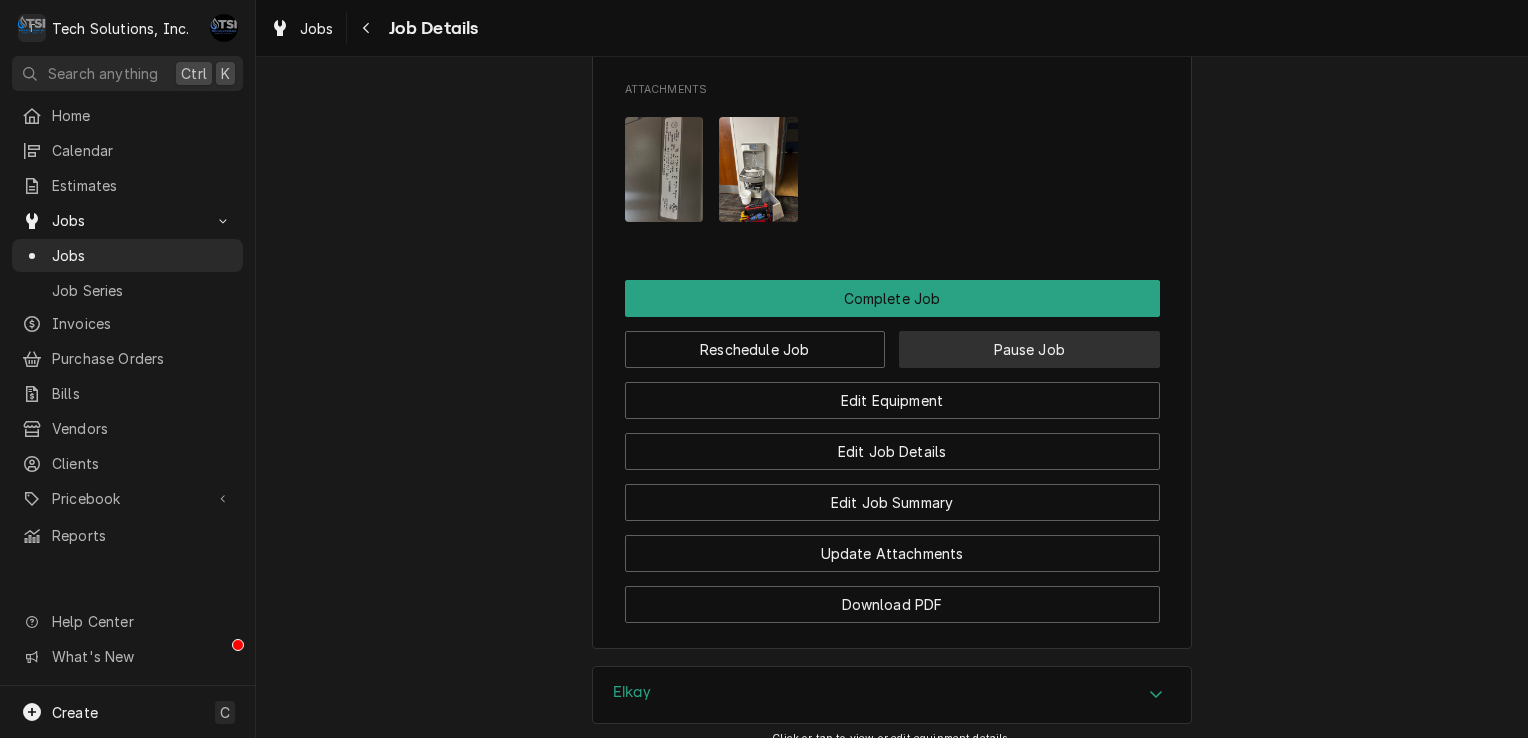 click on "Pause Job" at bounding box center (1029, 349) 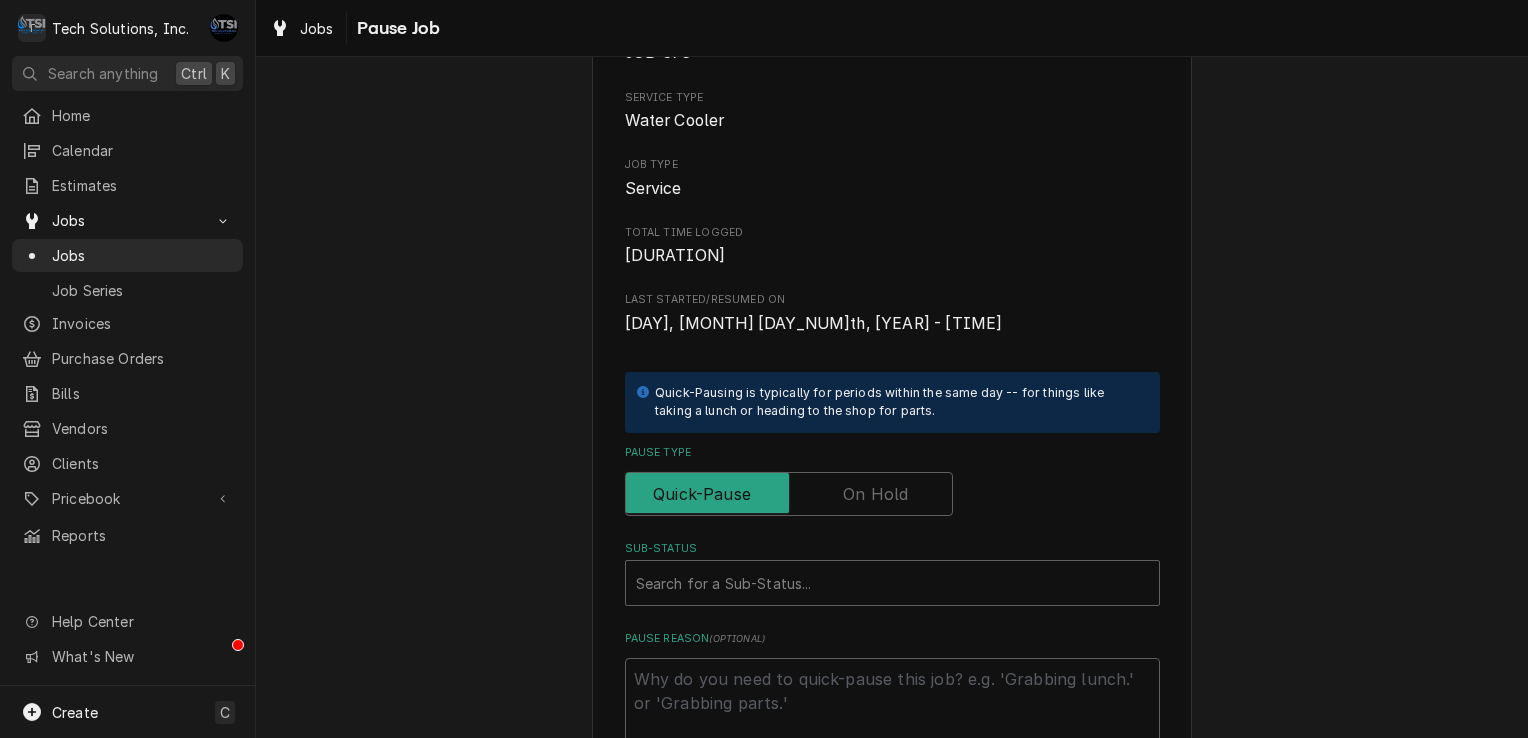scroll, scrollTop: 379, scrollLeft: 0, axis: vertical 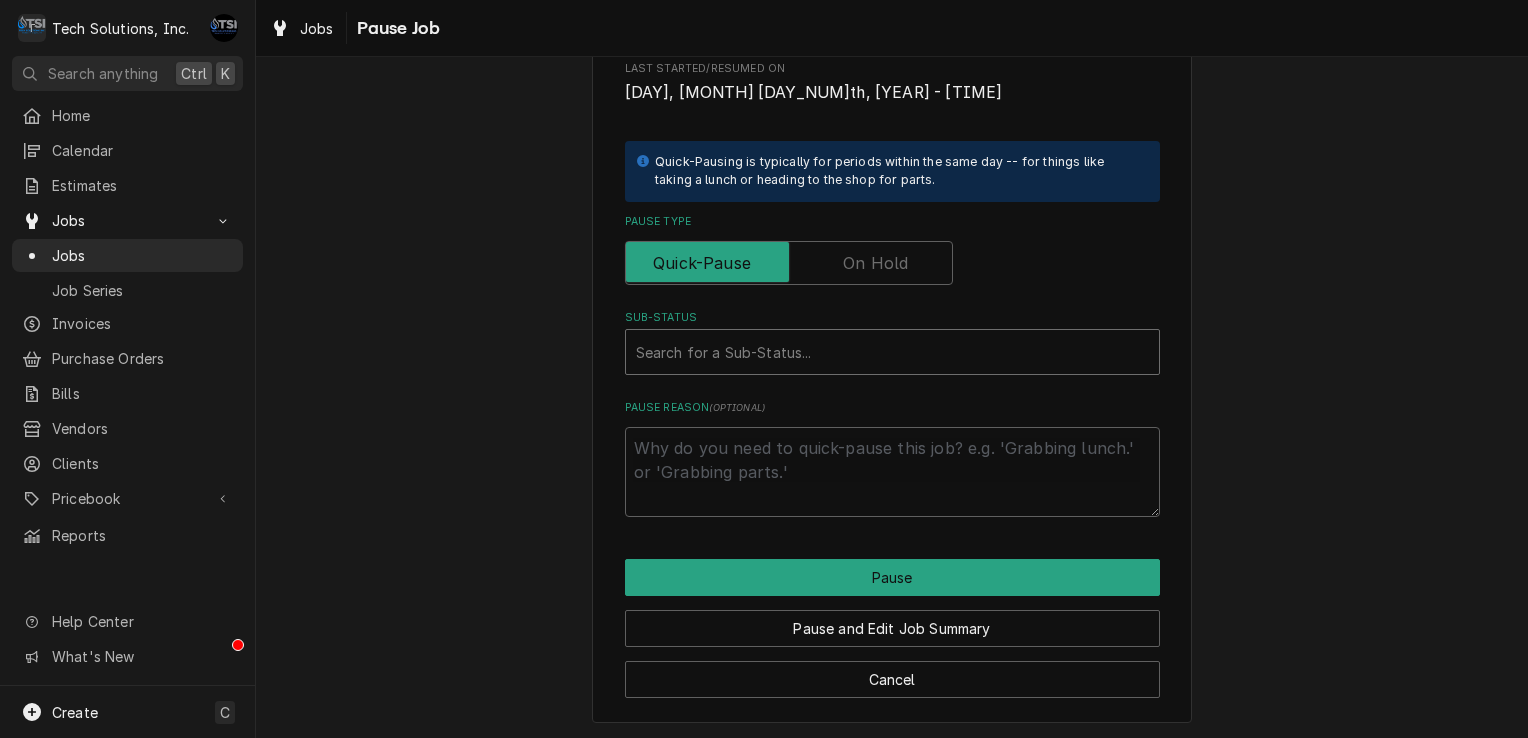 type on "x" 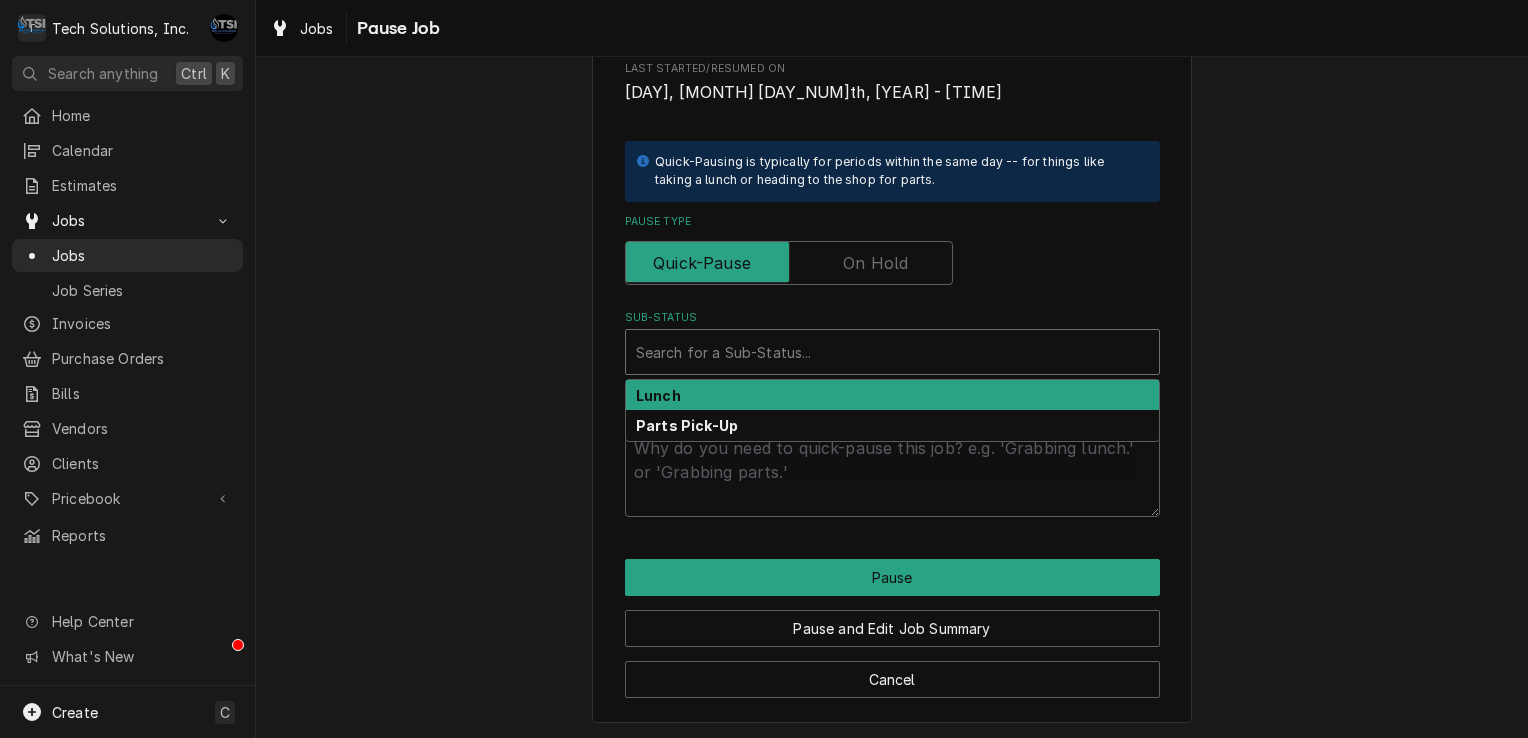 click at bounding box center (789, 263) 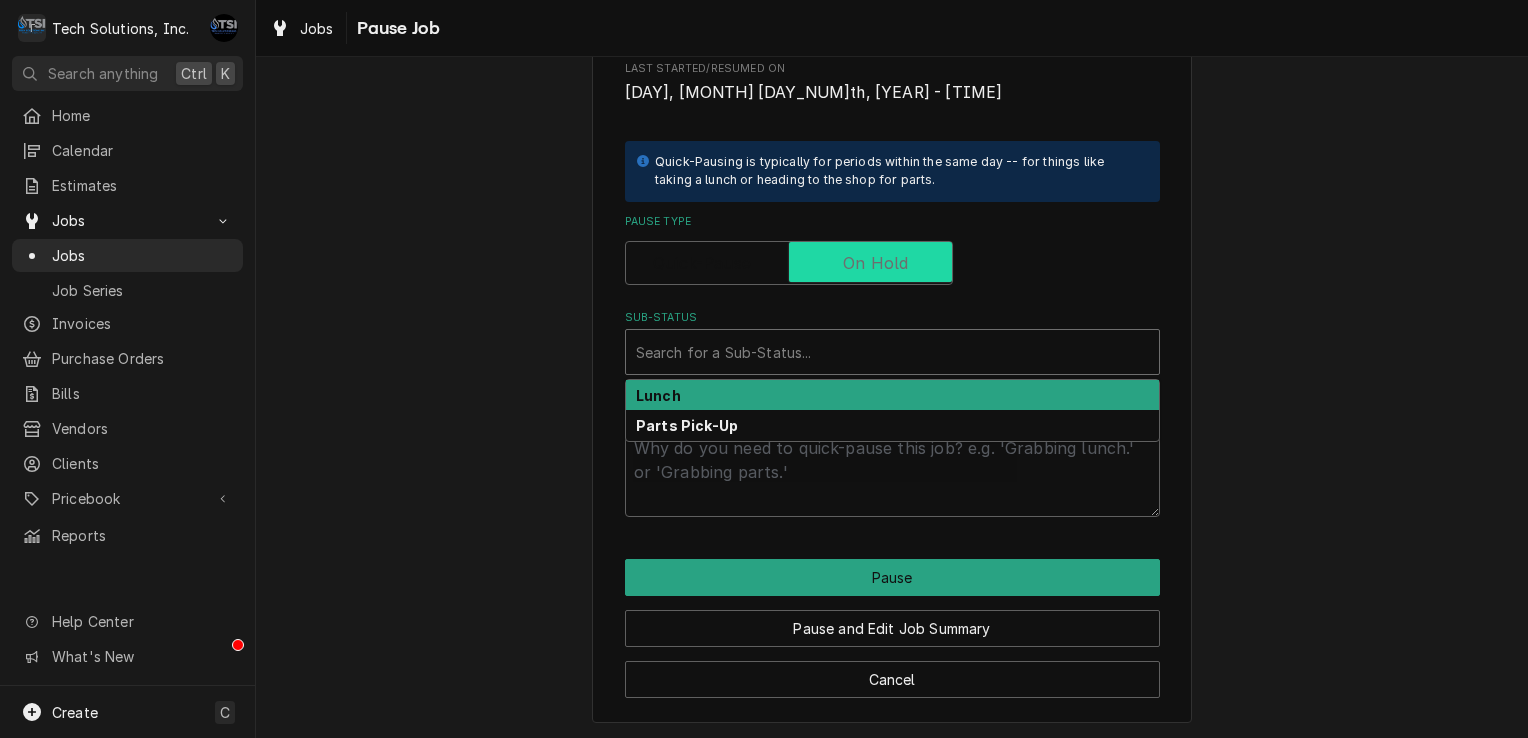 checkbox on "true" 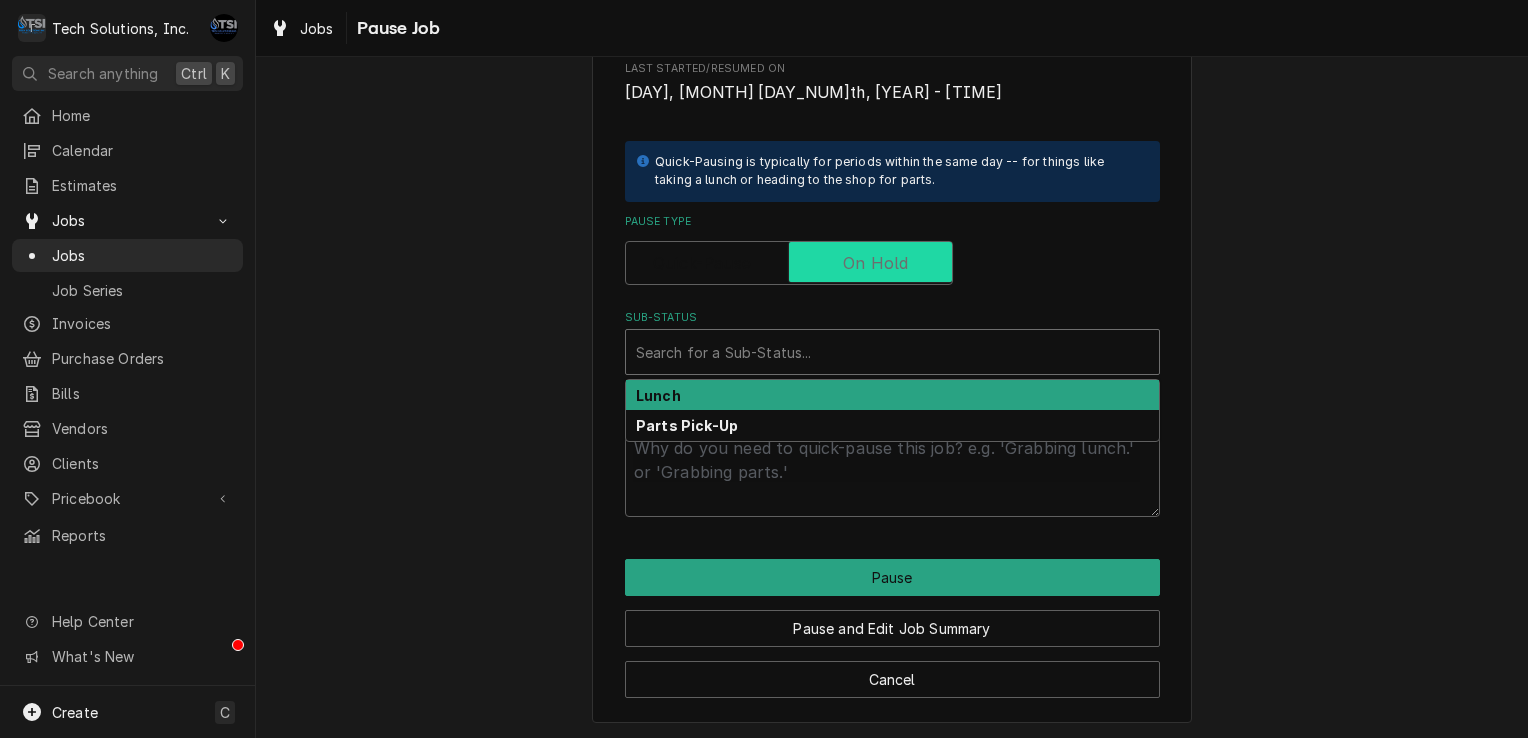 type on "x" 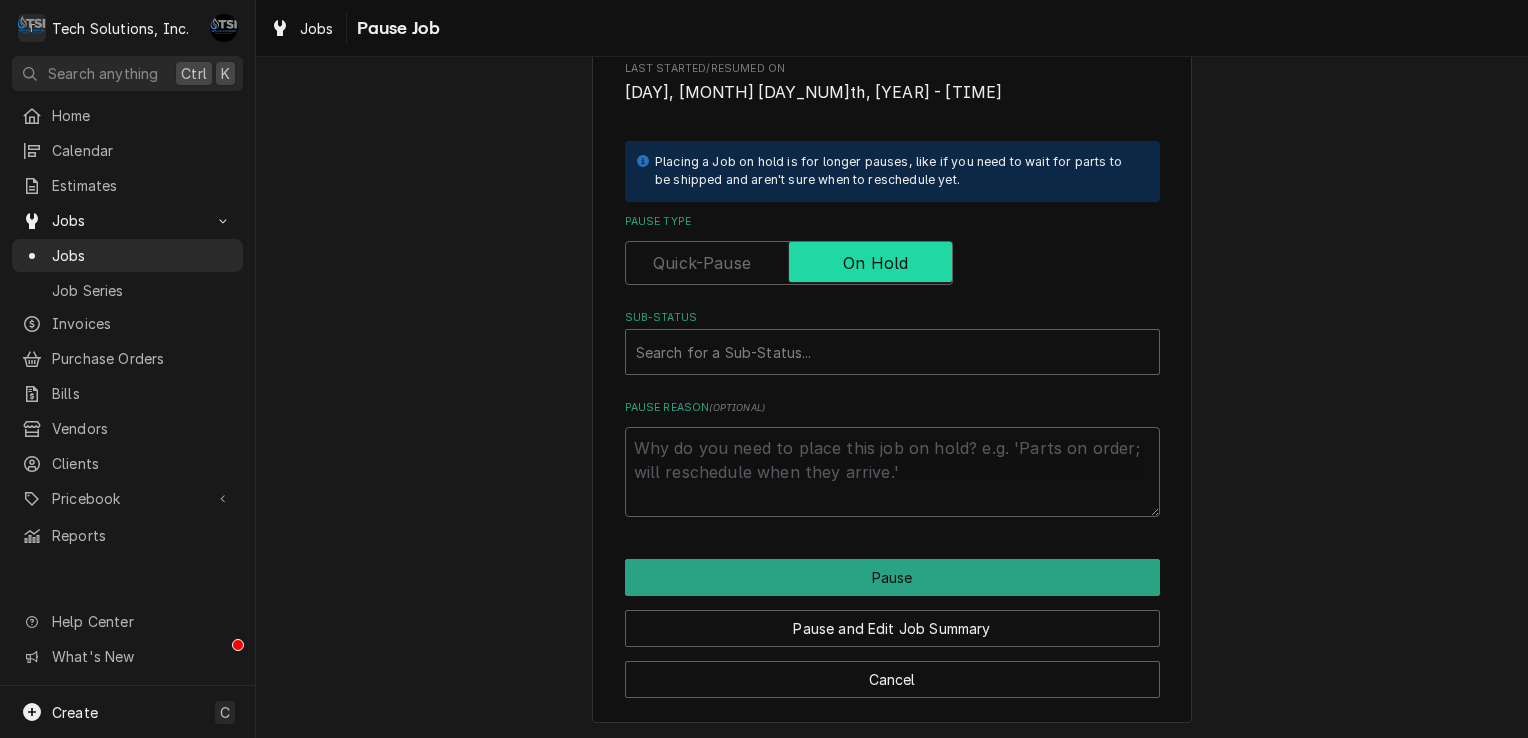 click at bounding box center [789, 263] 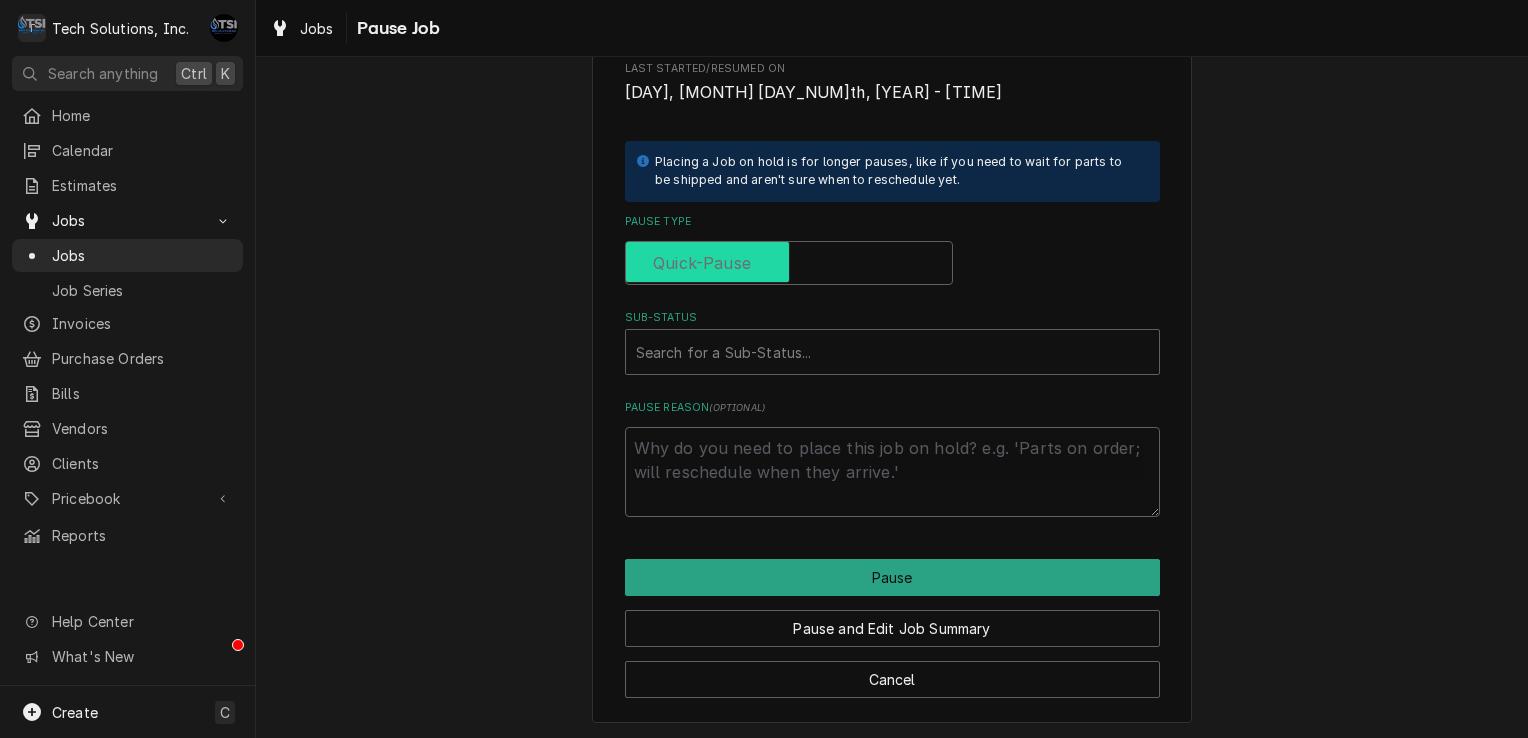 checkbox on "false" 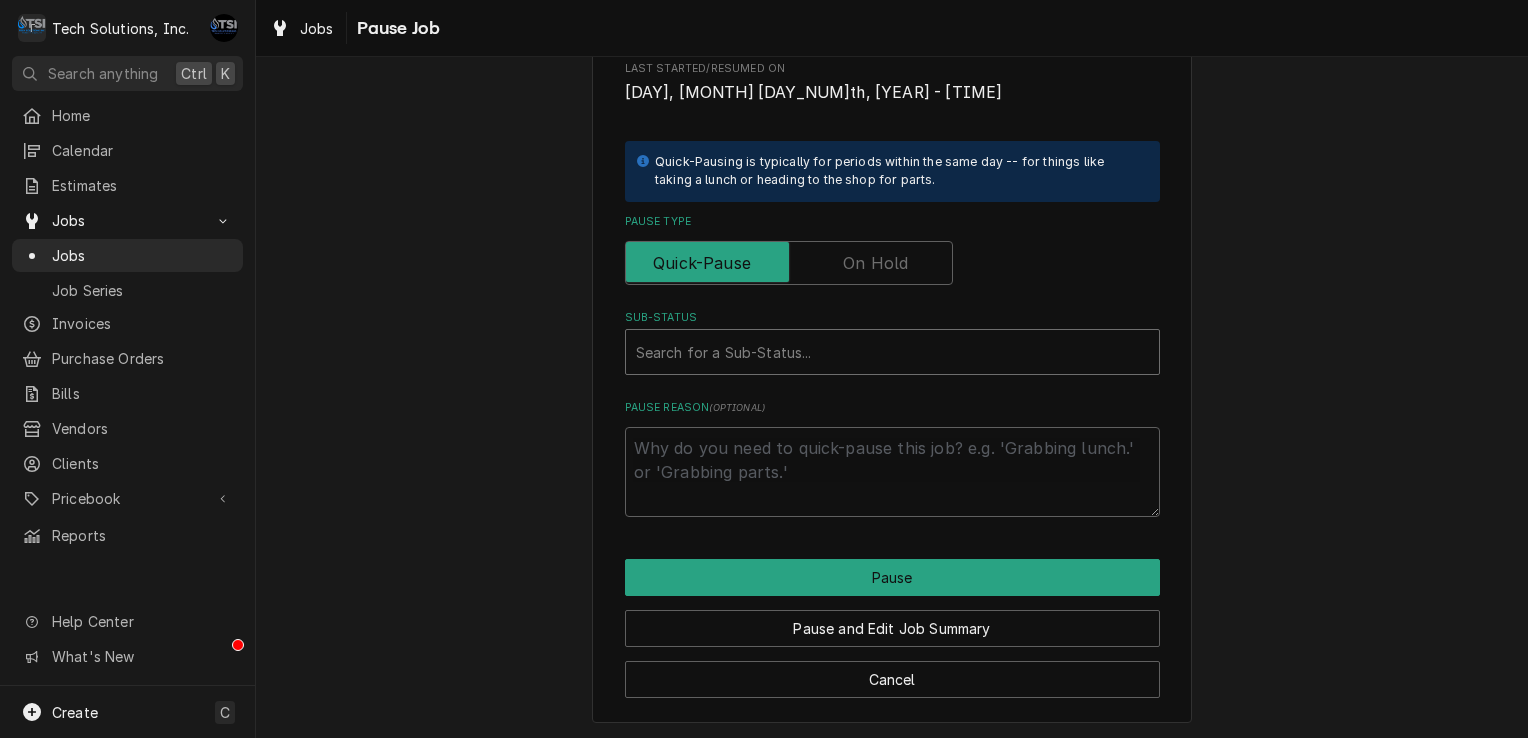 click at bounding box center (892, 352) 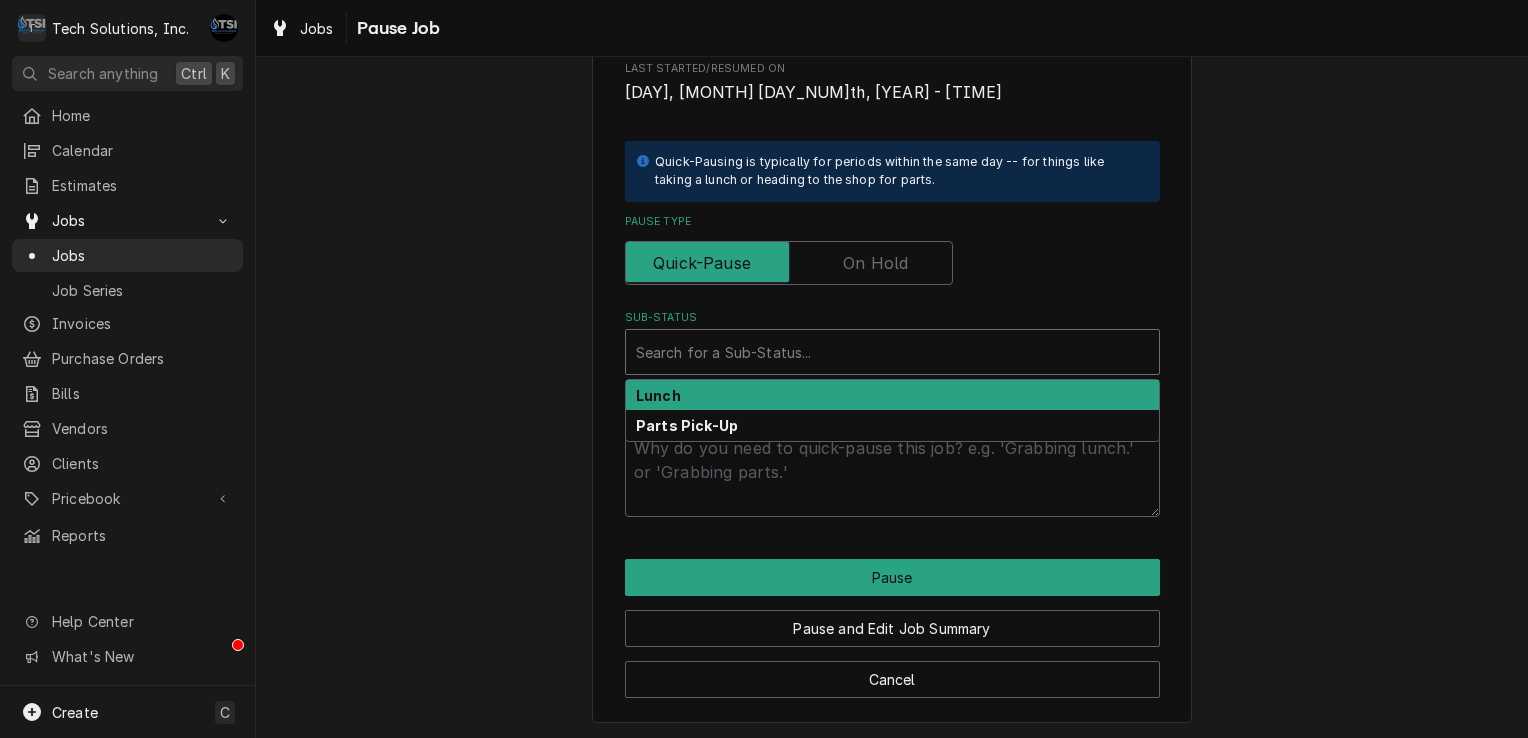 click on "Lunch" at bounding box center [892, 395] 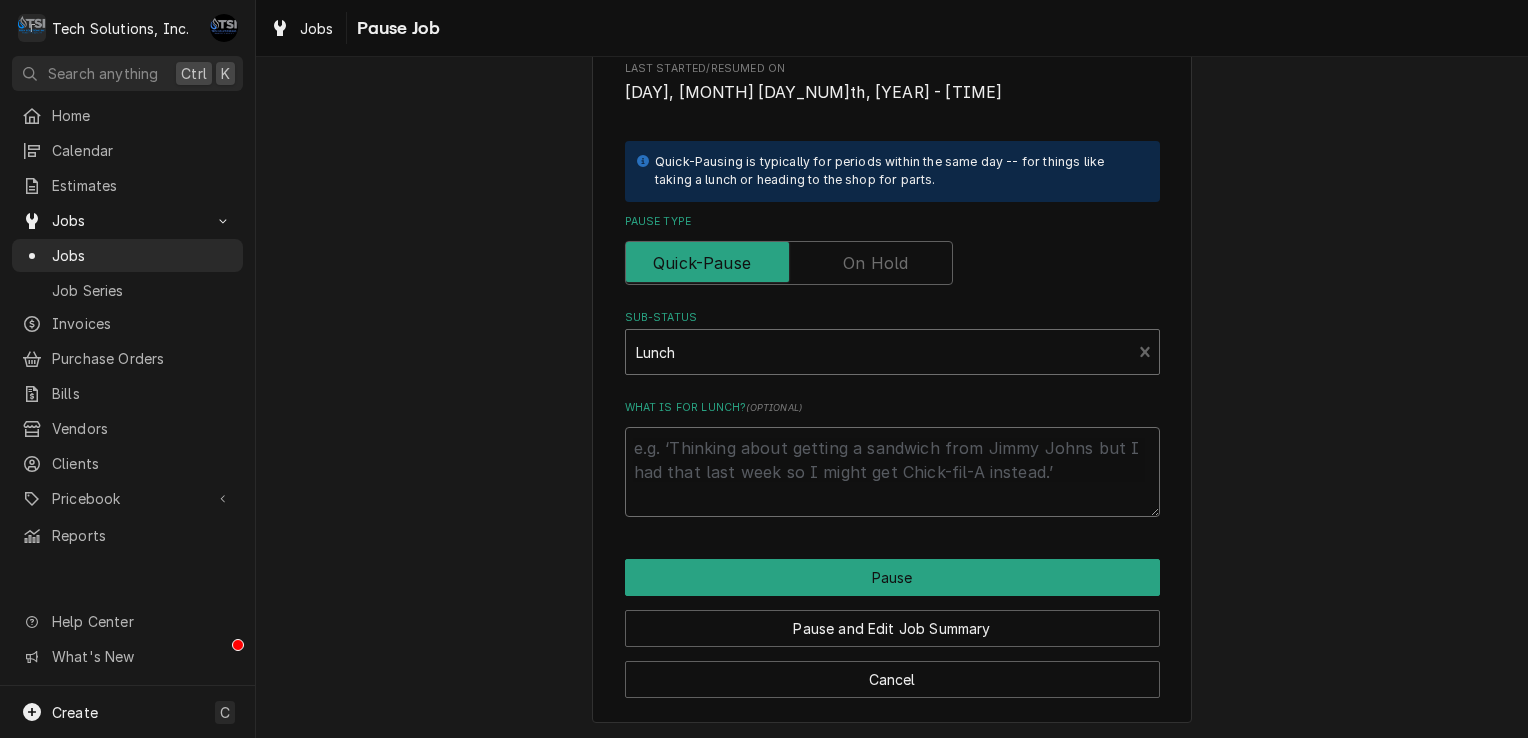 click on "What is for lunch?  ( optional )" at bounding box center [892, 472] 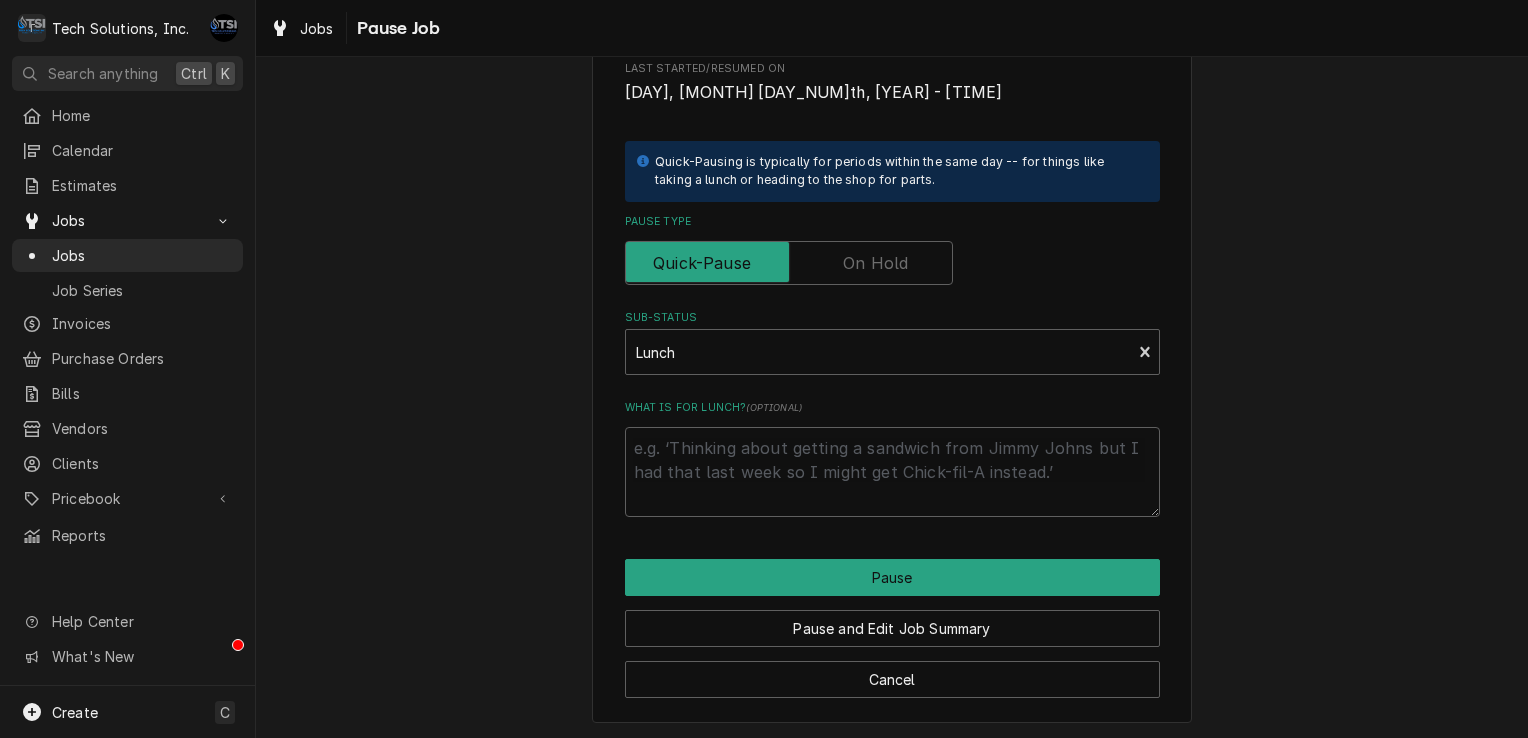 click on "Please confirm you'd like to pause this job. Roopairs Job ID JOB-573 Service Type Water Cooler Job Type Service Total Time Logged 4h 16min Last Started/Resumed On Tue, Aug 5th, 2025 - 12:18 PM Quick-Pausing is typically for periods within the same day -- for things like taking a lunch or heading to the shop for parts. Pause Type Sub-Status Lunch What is for lunch?  ( optional )" at bounding box center [892, 129] 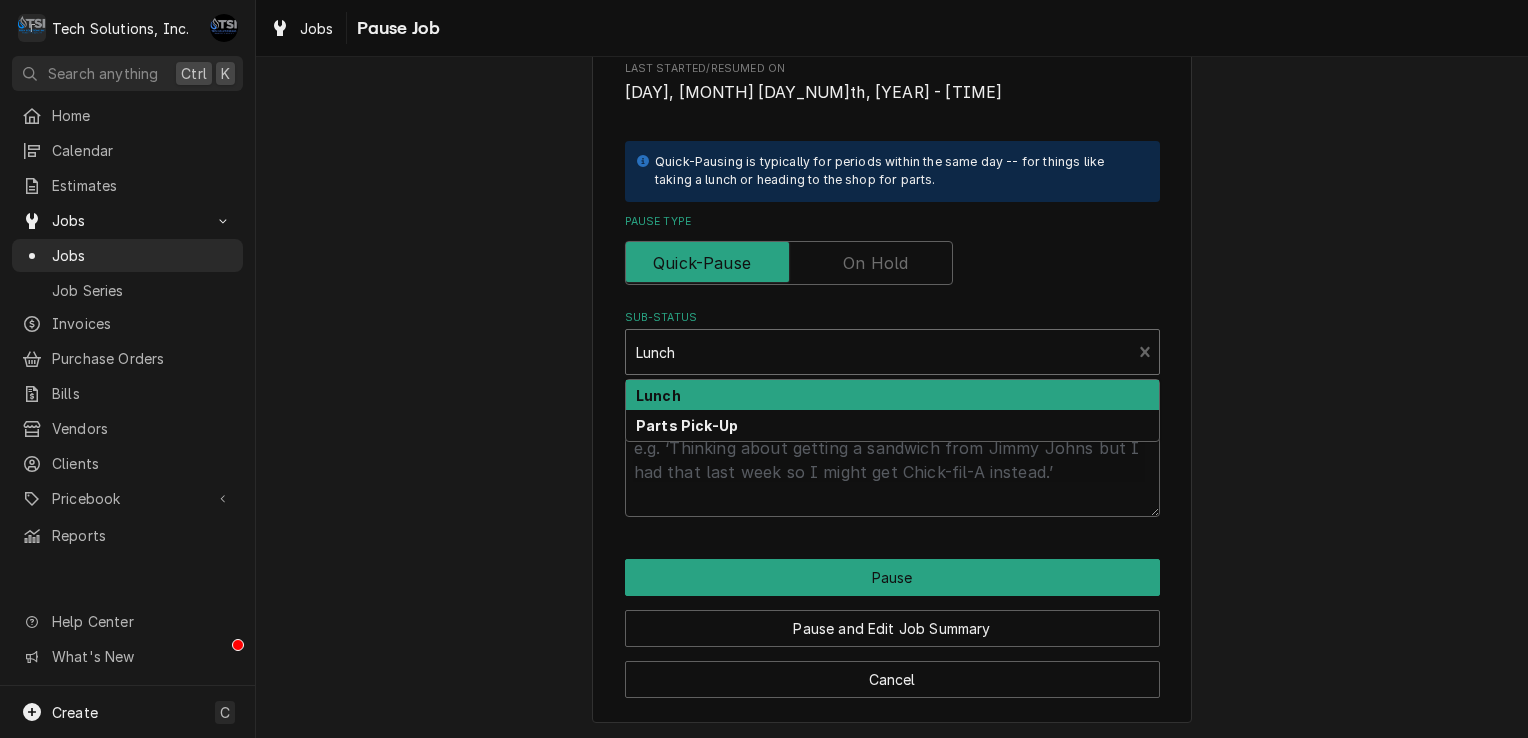 click at bounding box center [879, 352] 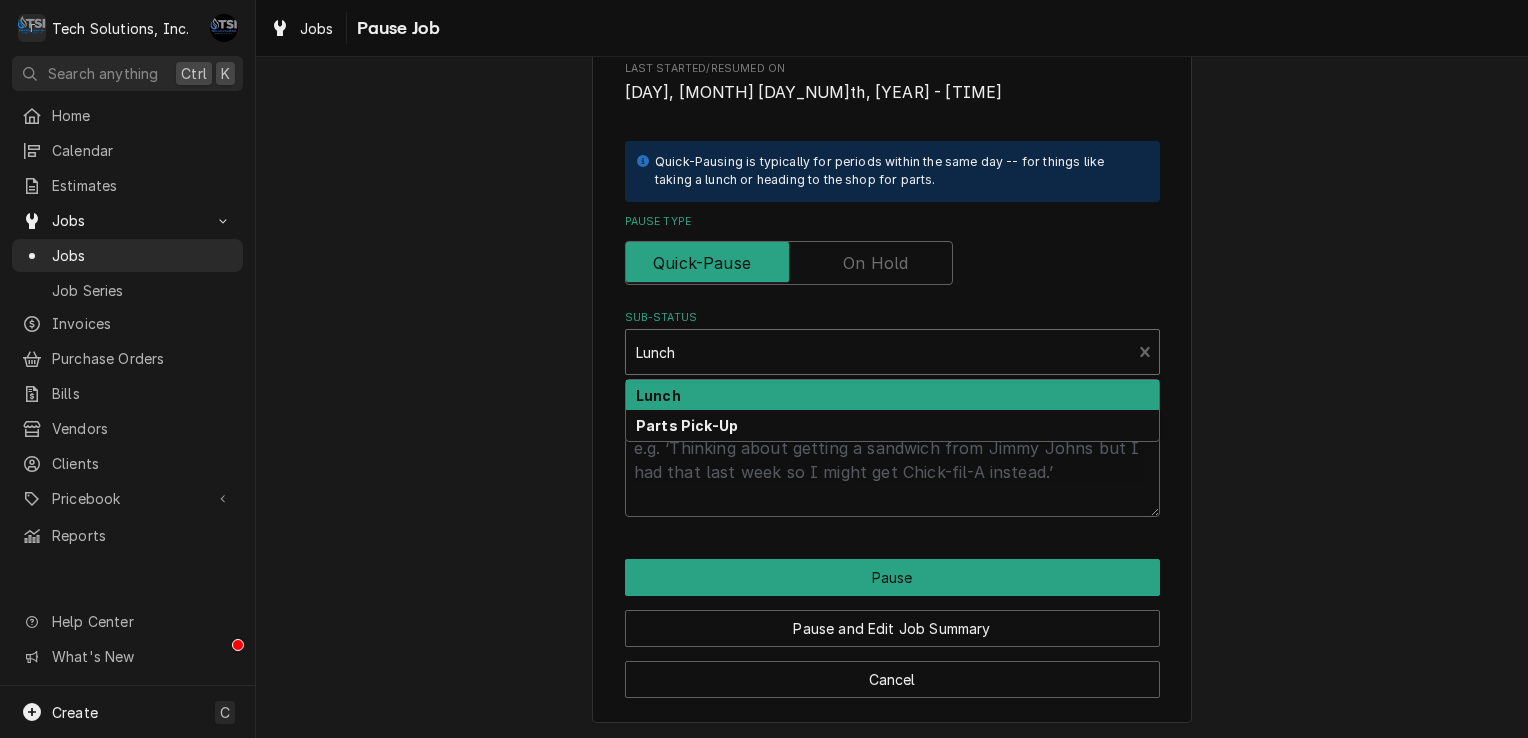 click at bounding box center [789, 263] 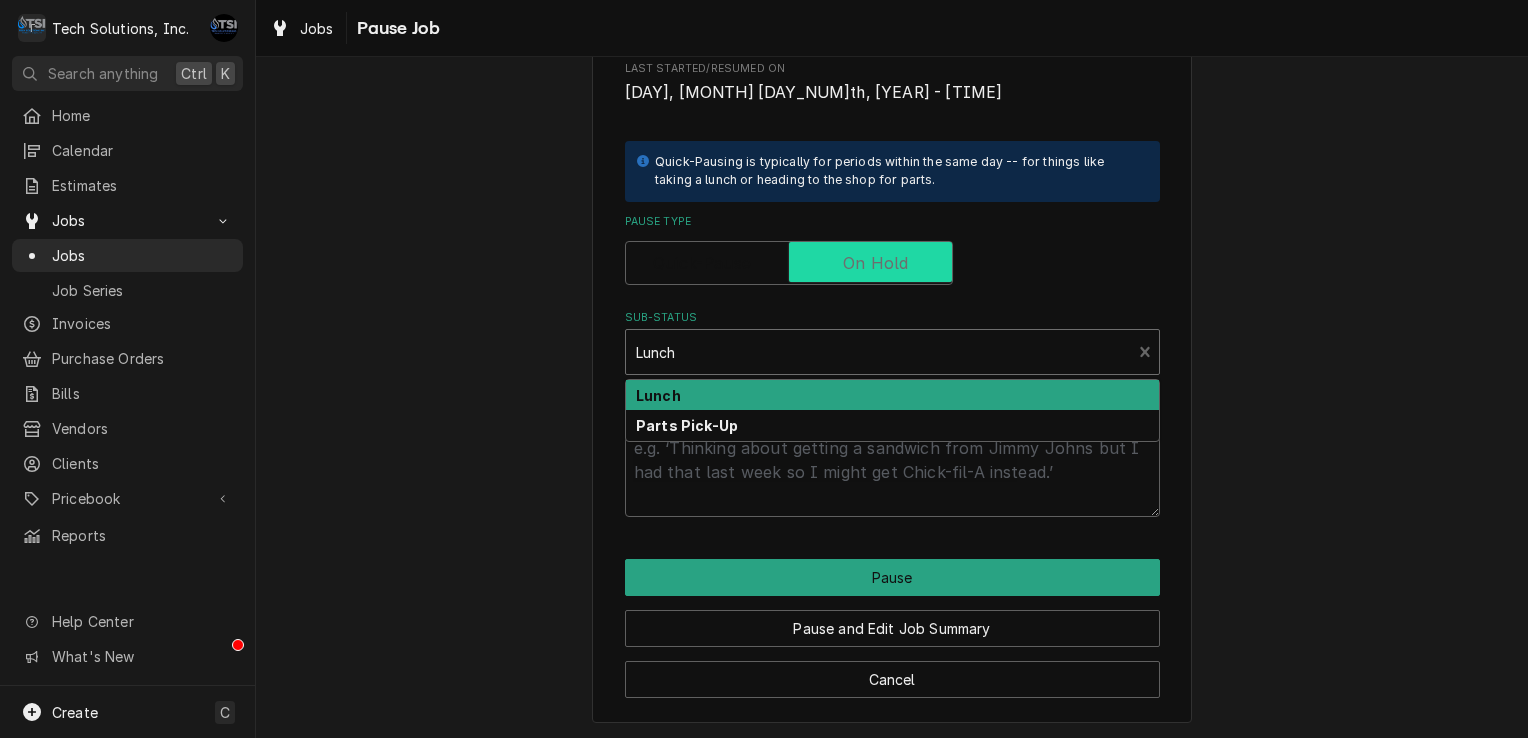 checkbox on "true" 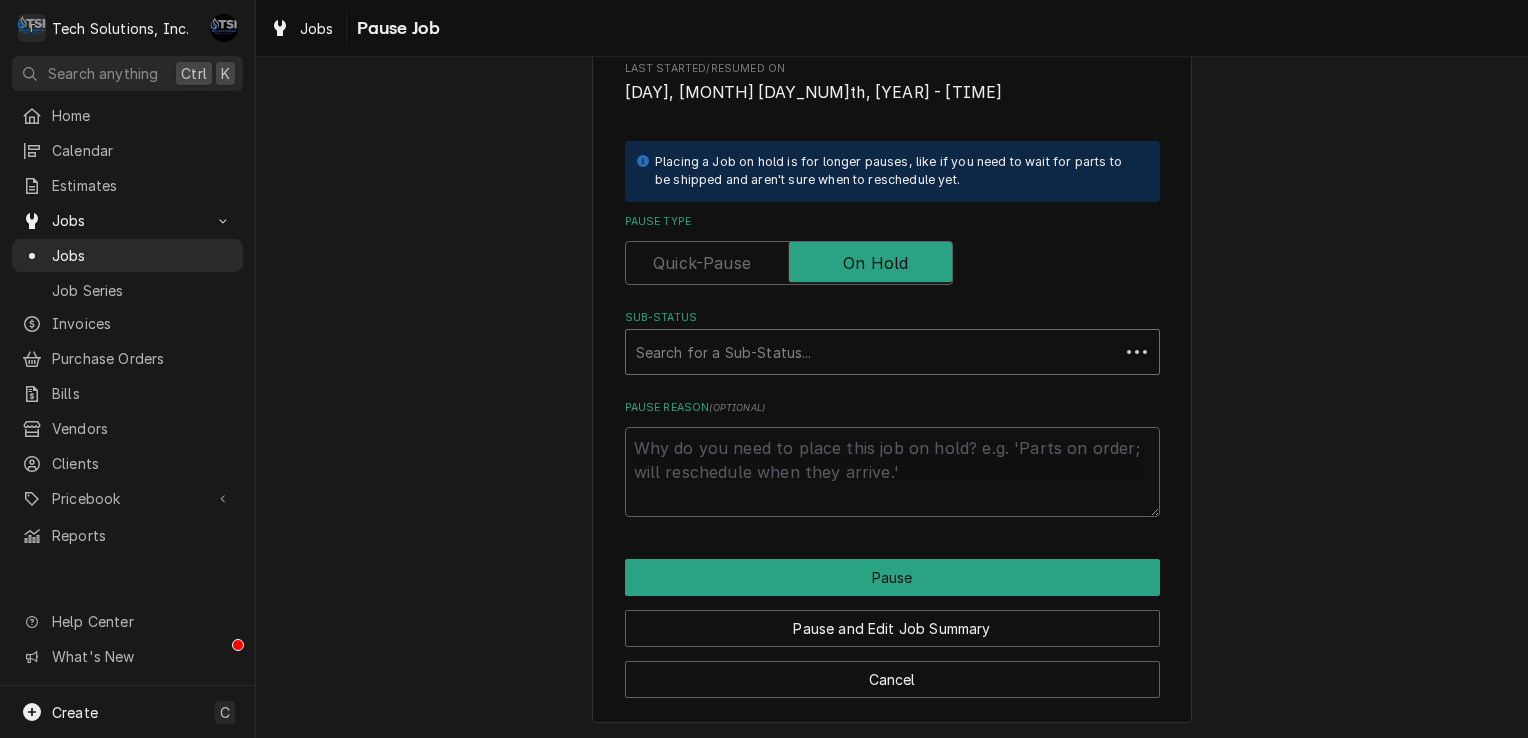 click at bounding box center [872, 352] 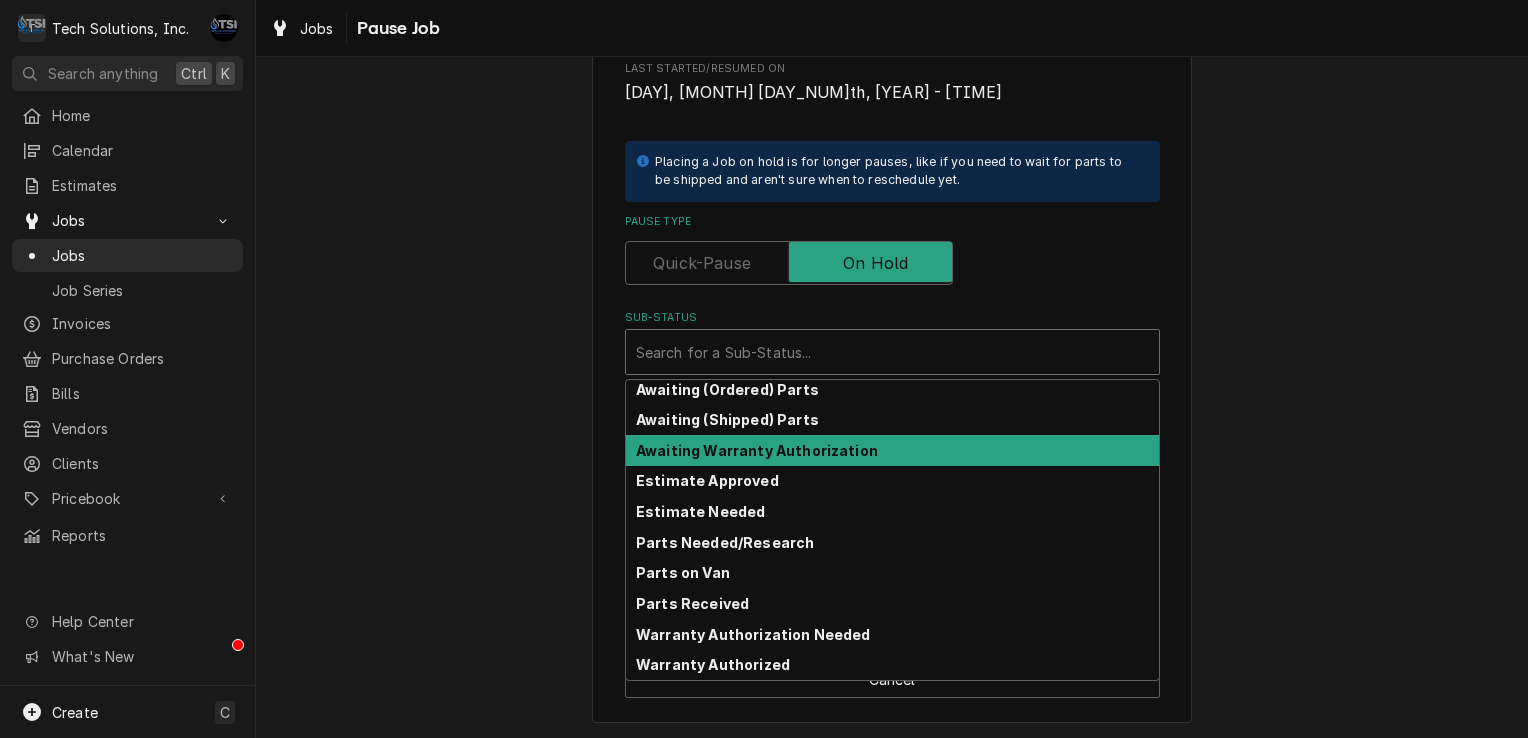scroll, scrollTop: 0, scrollLeft: 0, axis: both 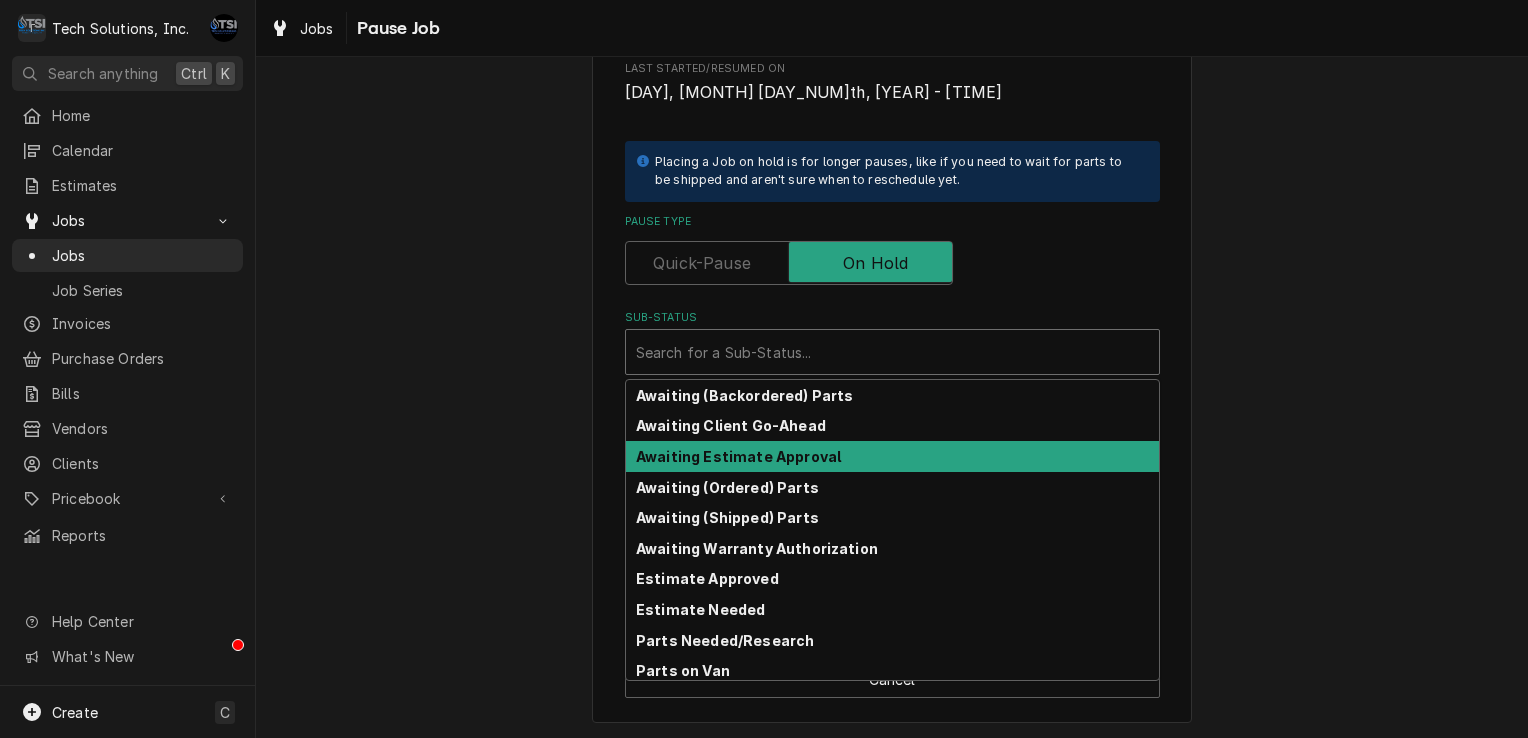 click on "Awaiting Client Go-Ahead" at bounding box center (892, 425) 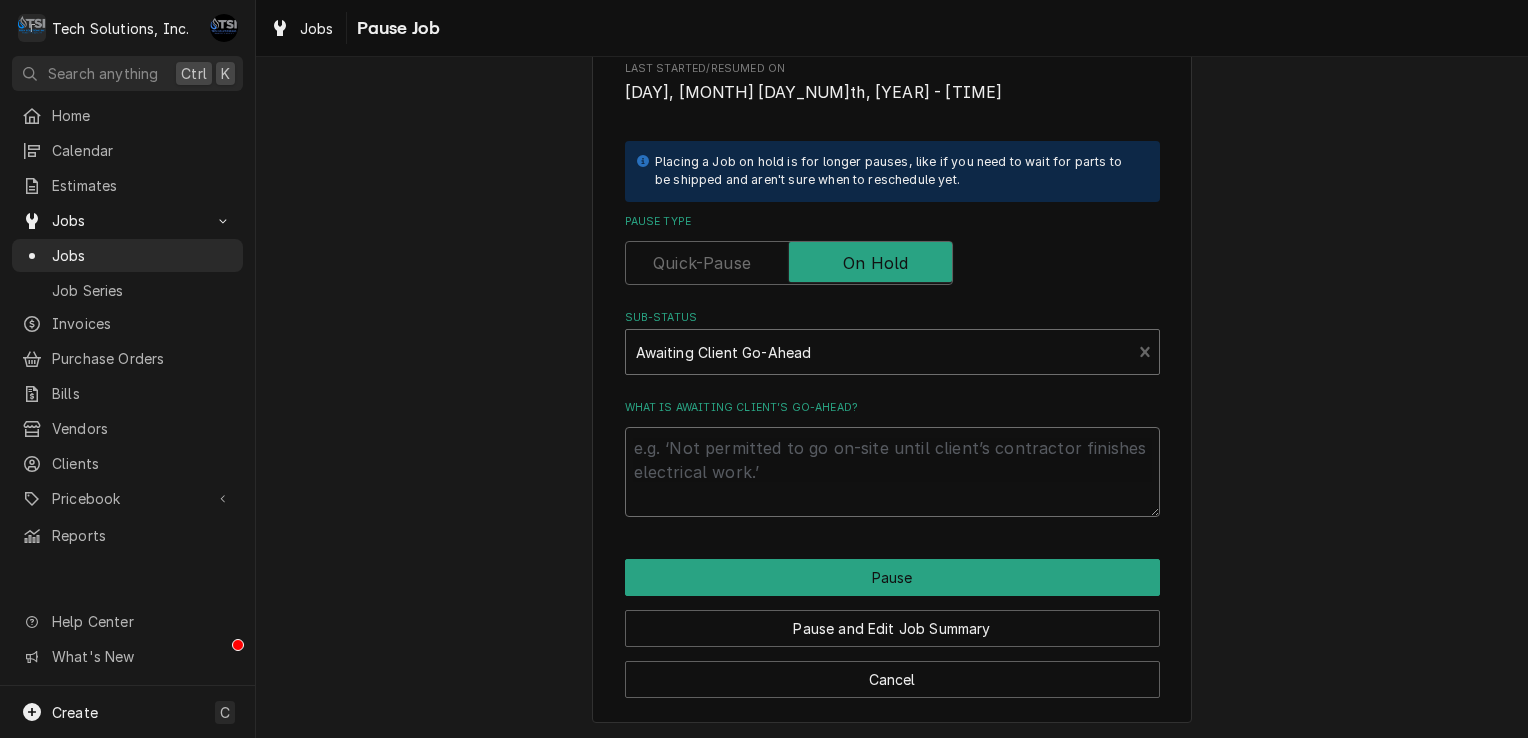 click on "What is awaiting client’s go-ahead?" at bounding box center (892, 472) 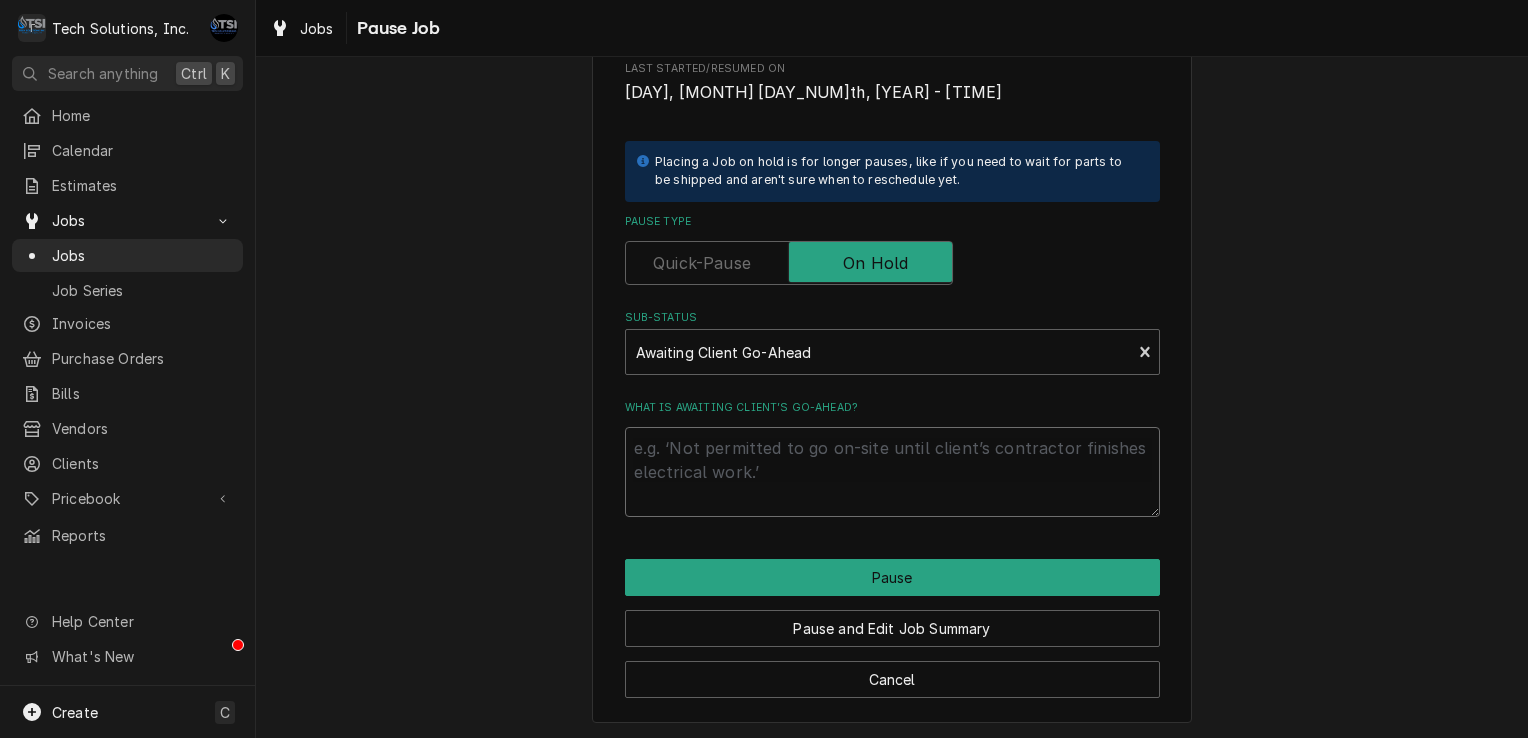 type on "x" 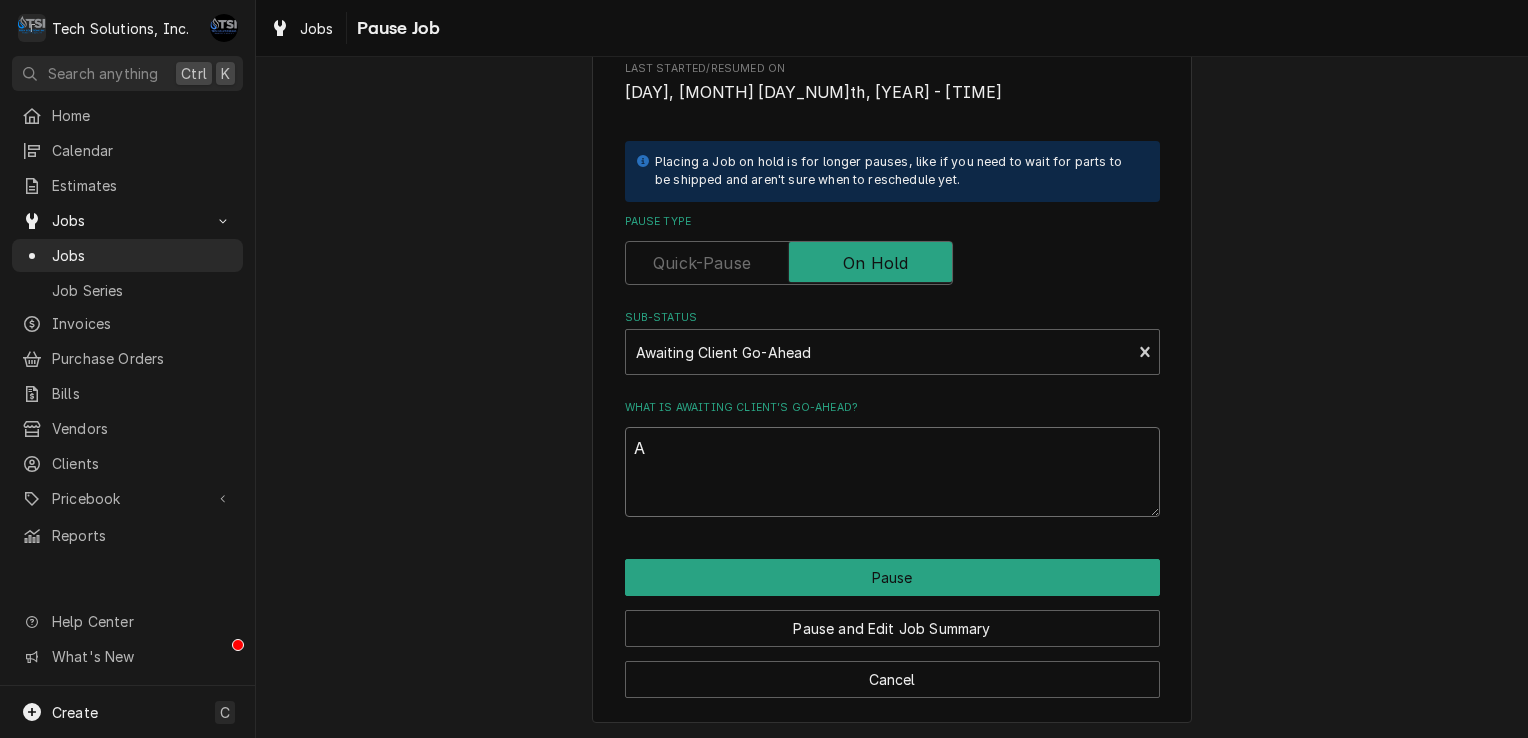type on "x" 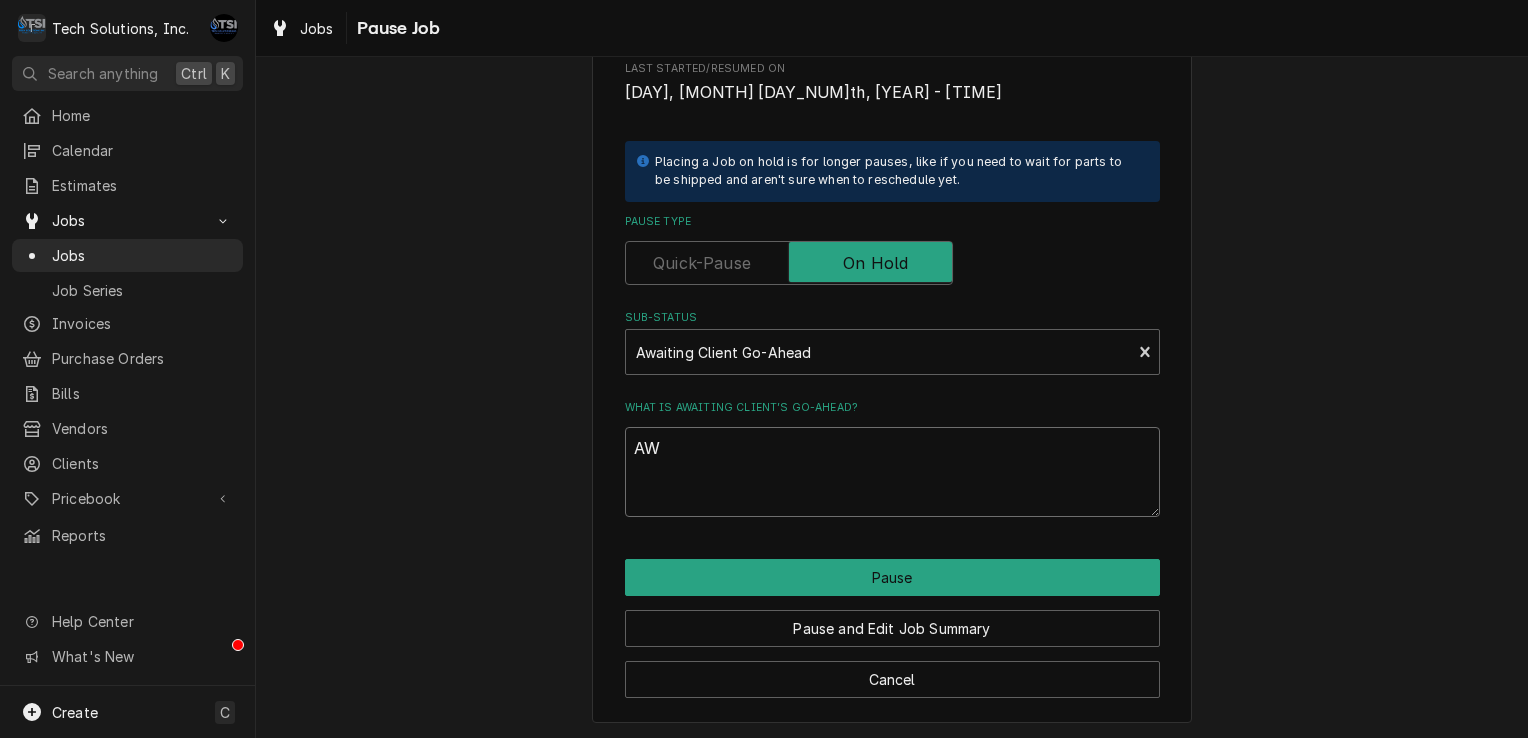 type on "x" 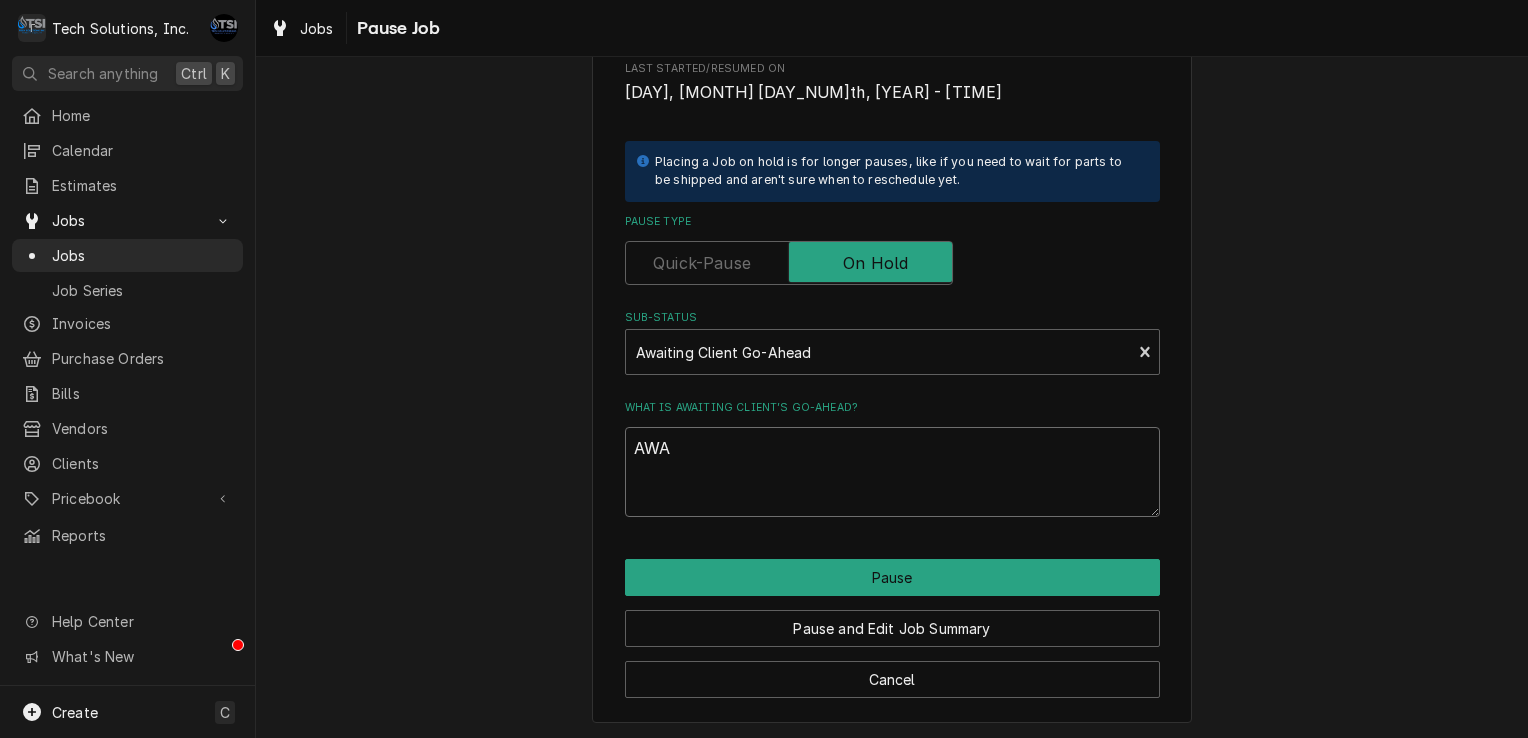 type on "x" 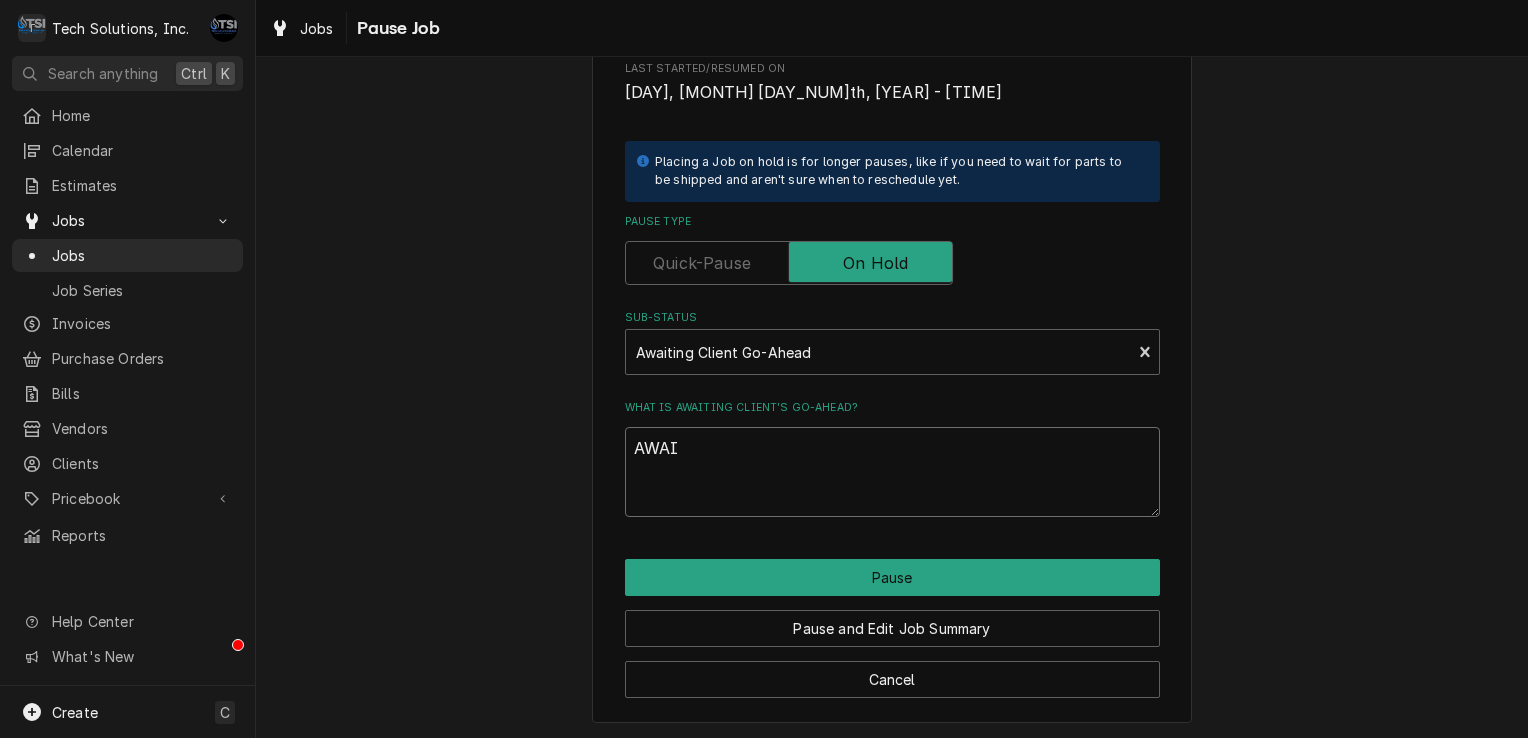 type on "x" 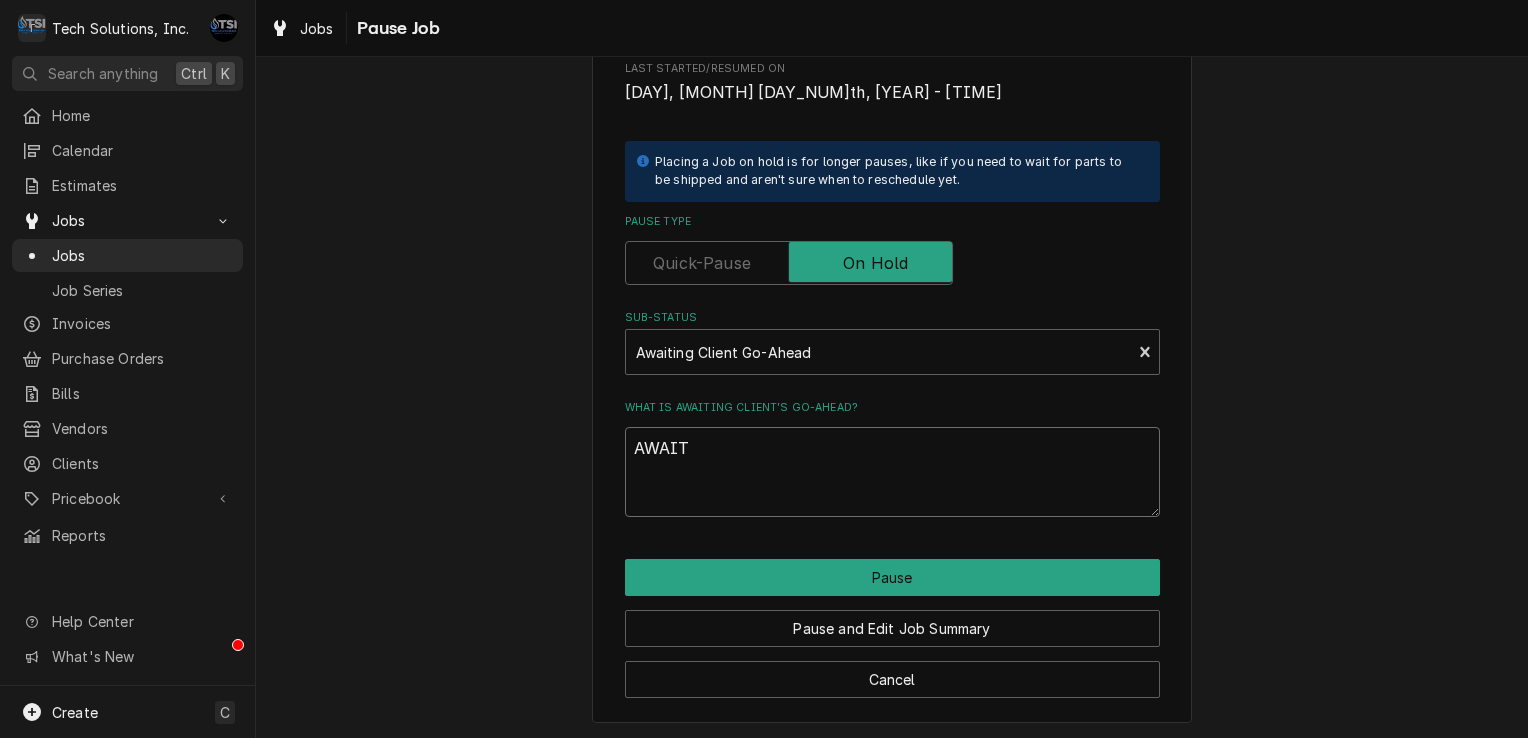 type on "x" 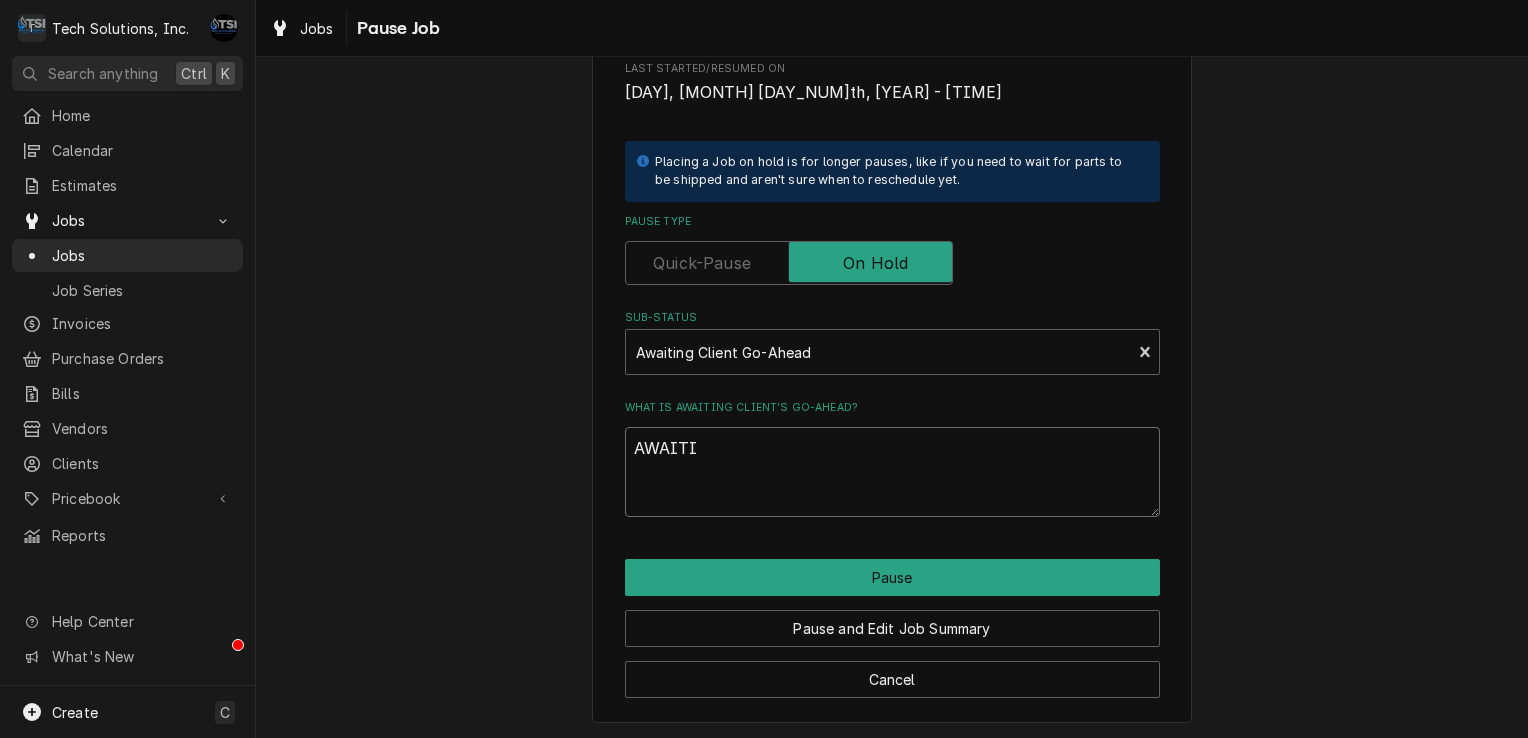 type on "x" 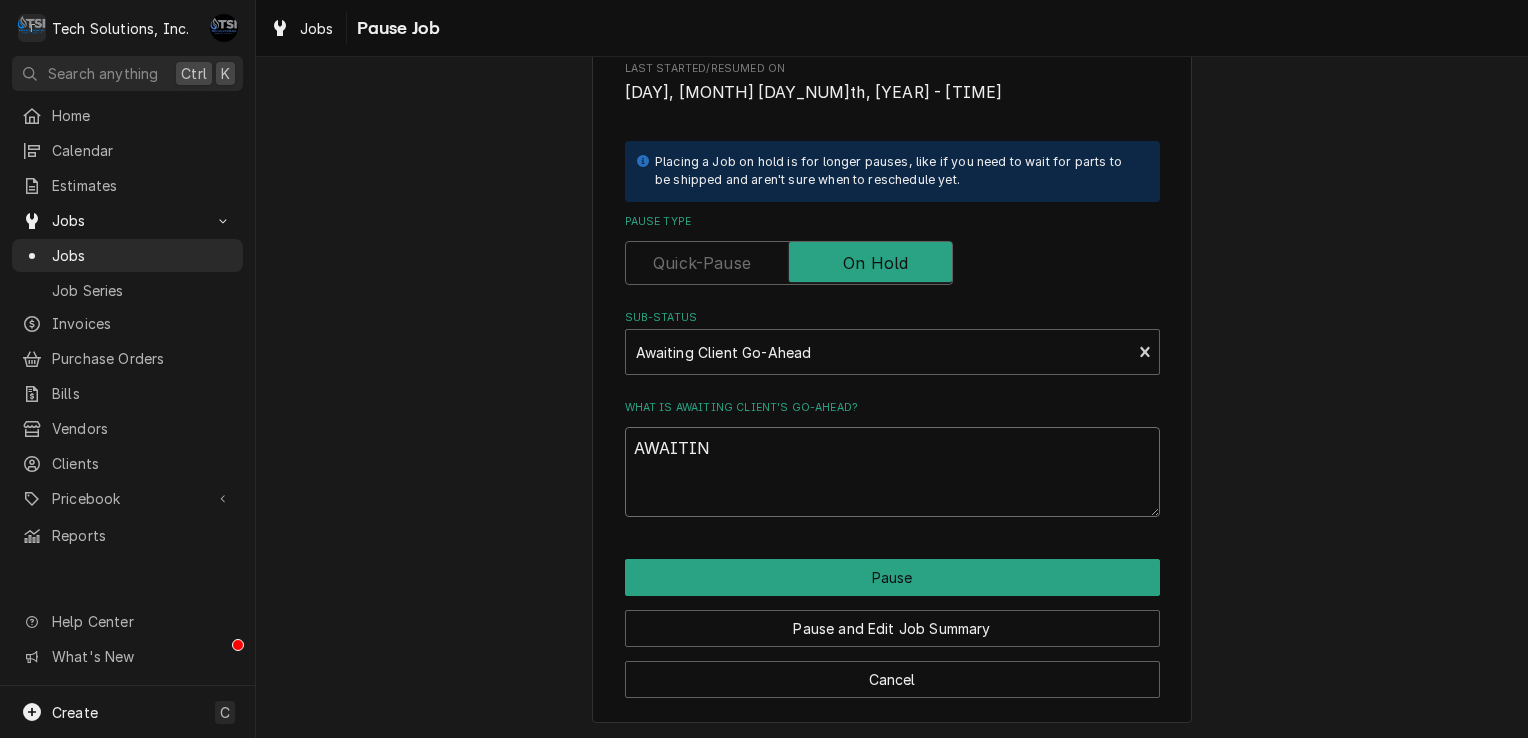 type on "x" 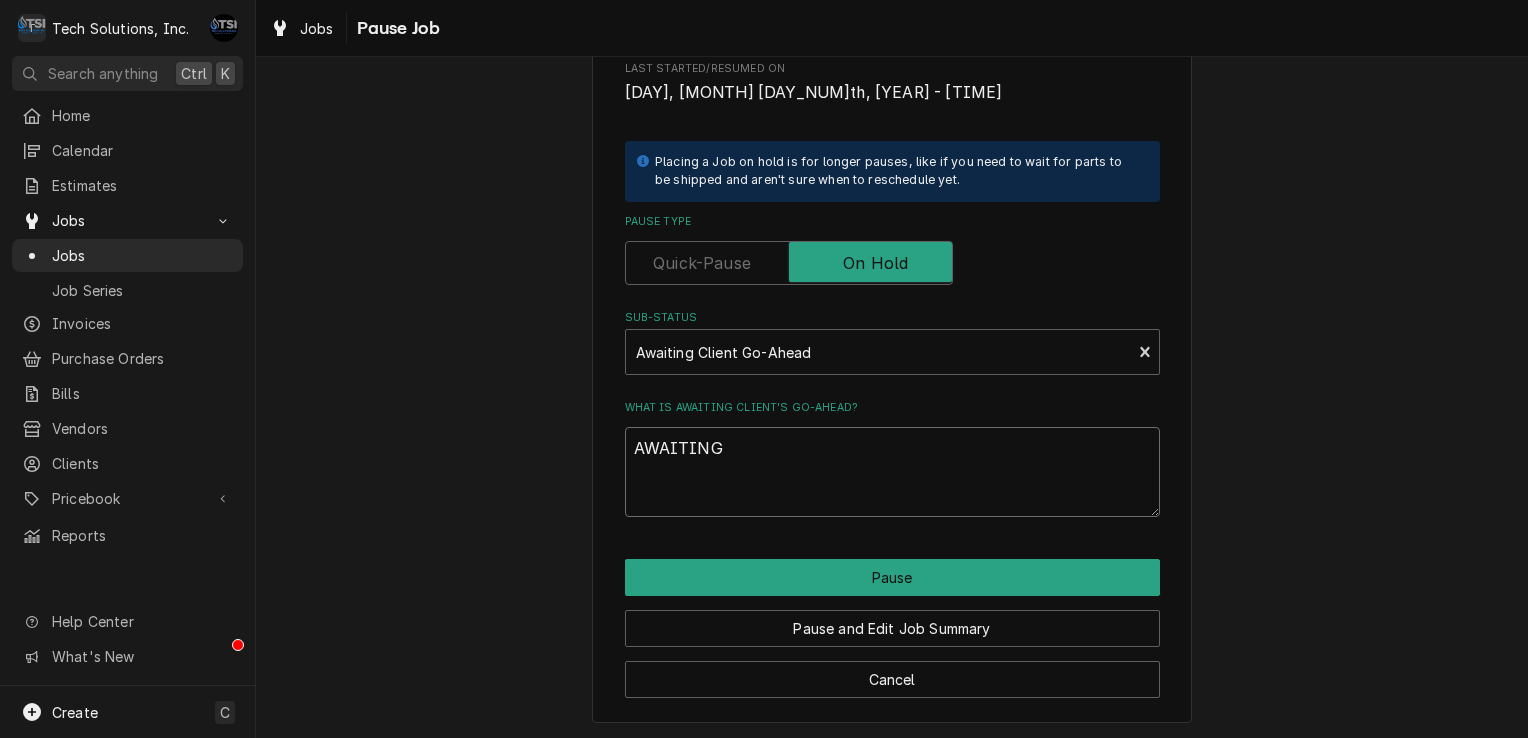 type on "x" 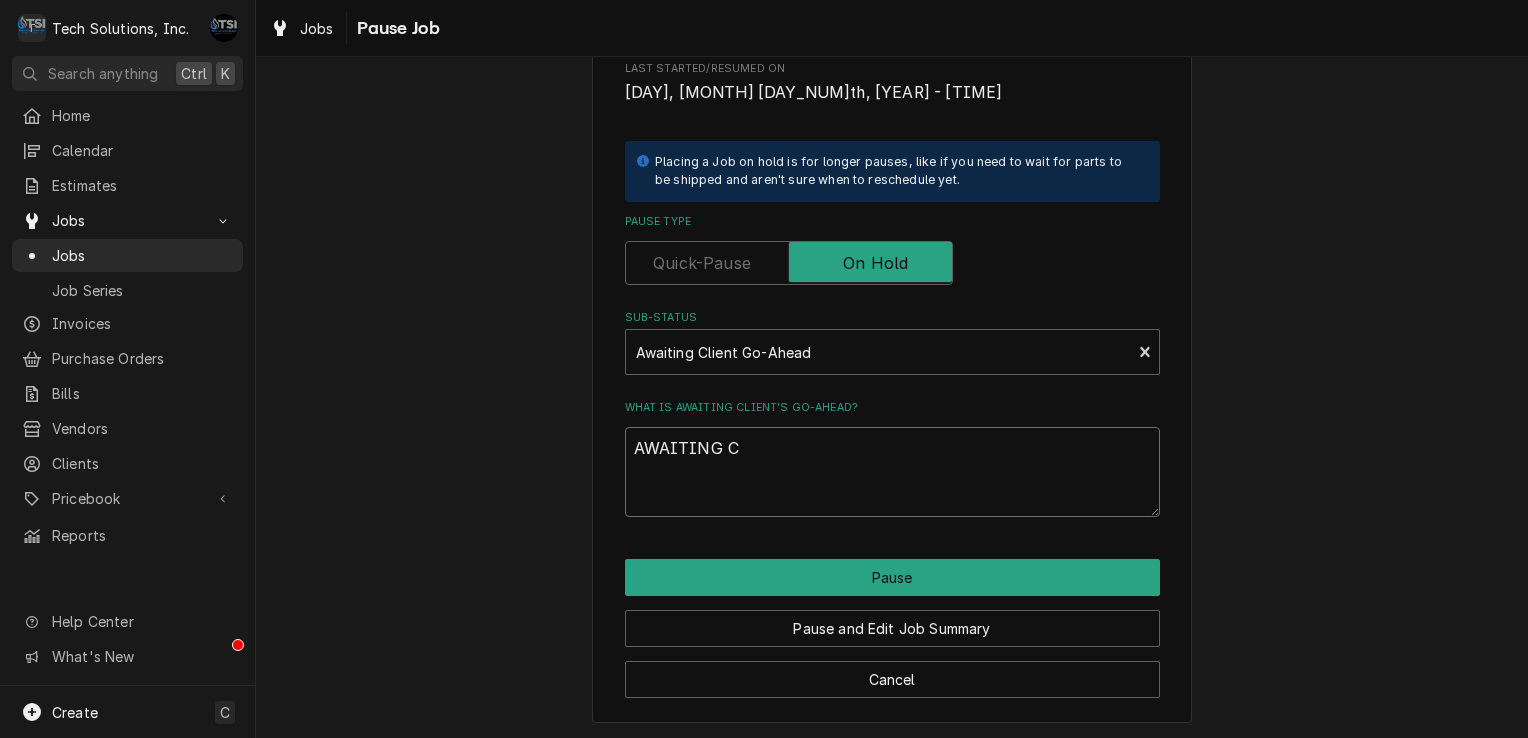 type on "x" 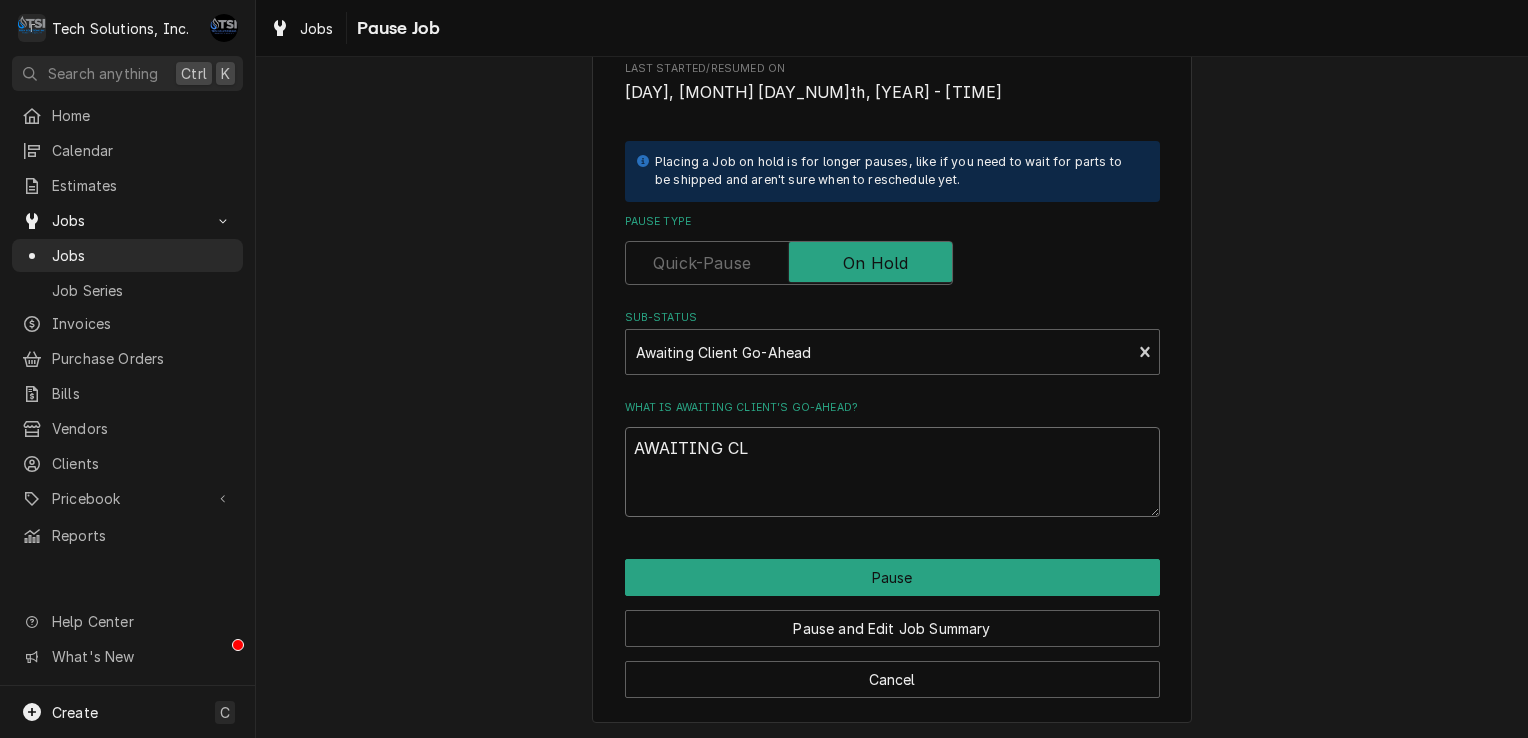 type on "x" 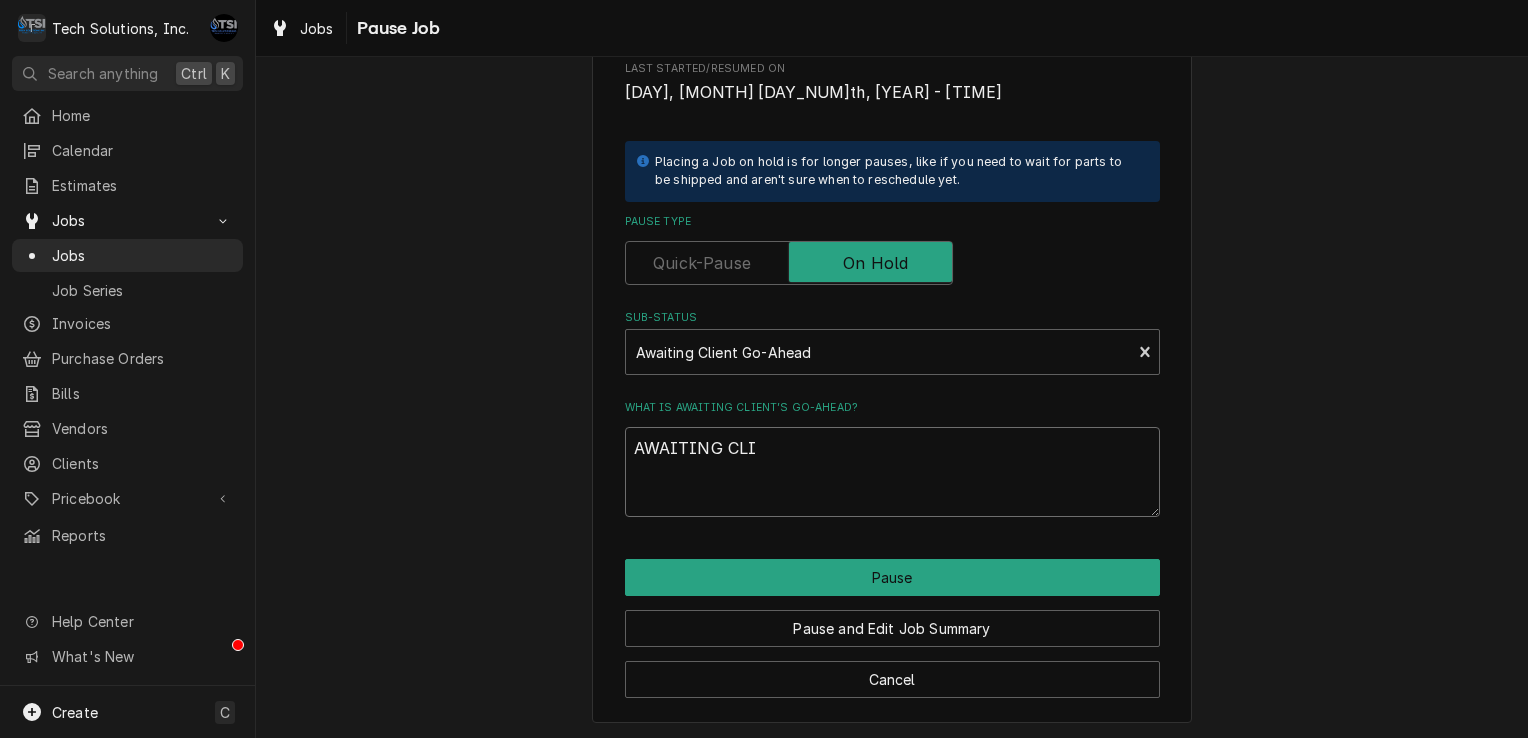 type on "x" 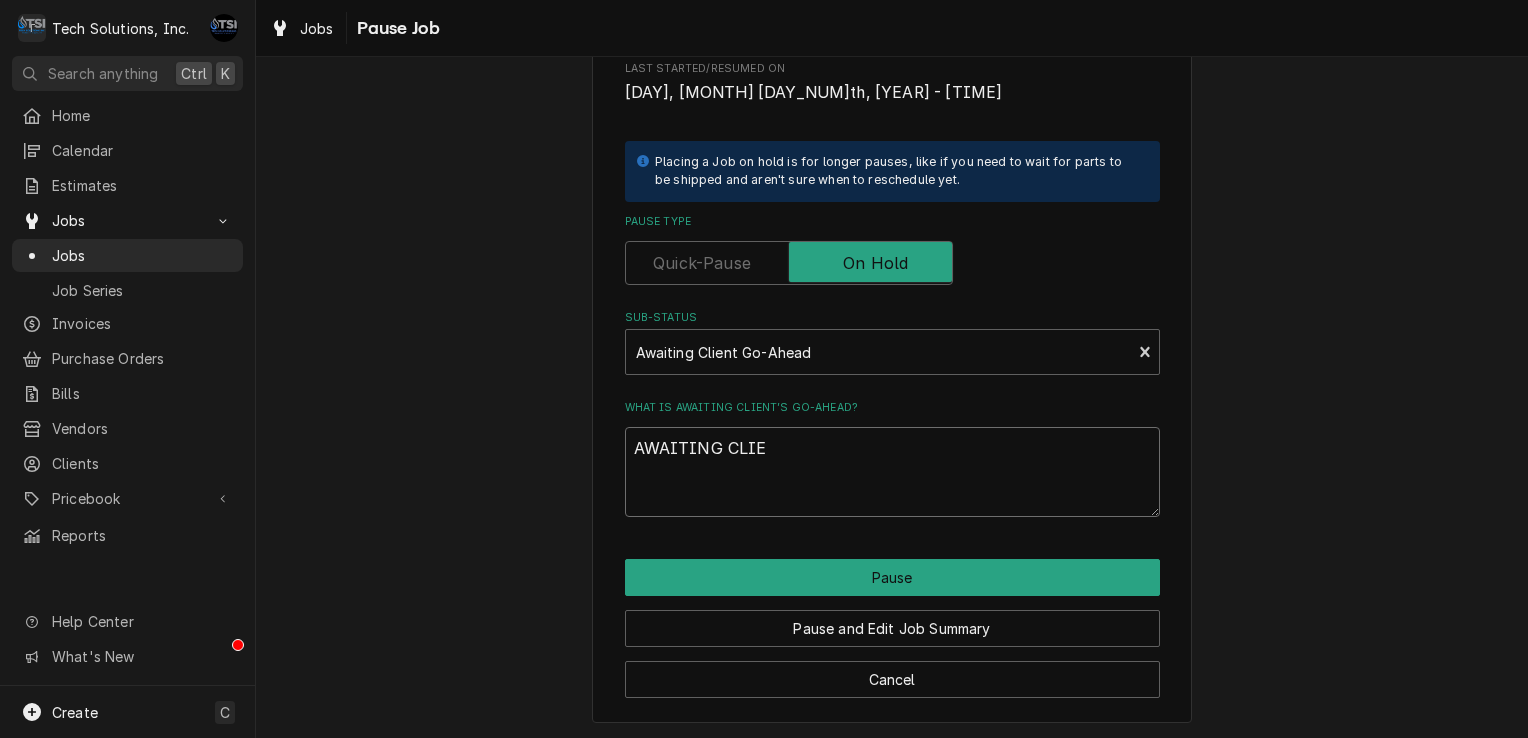 type on "x" 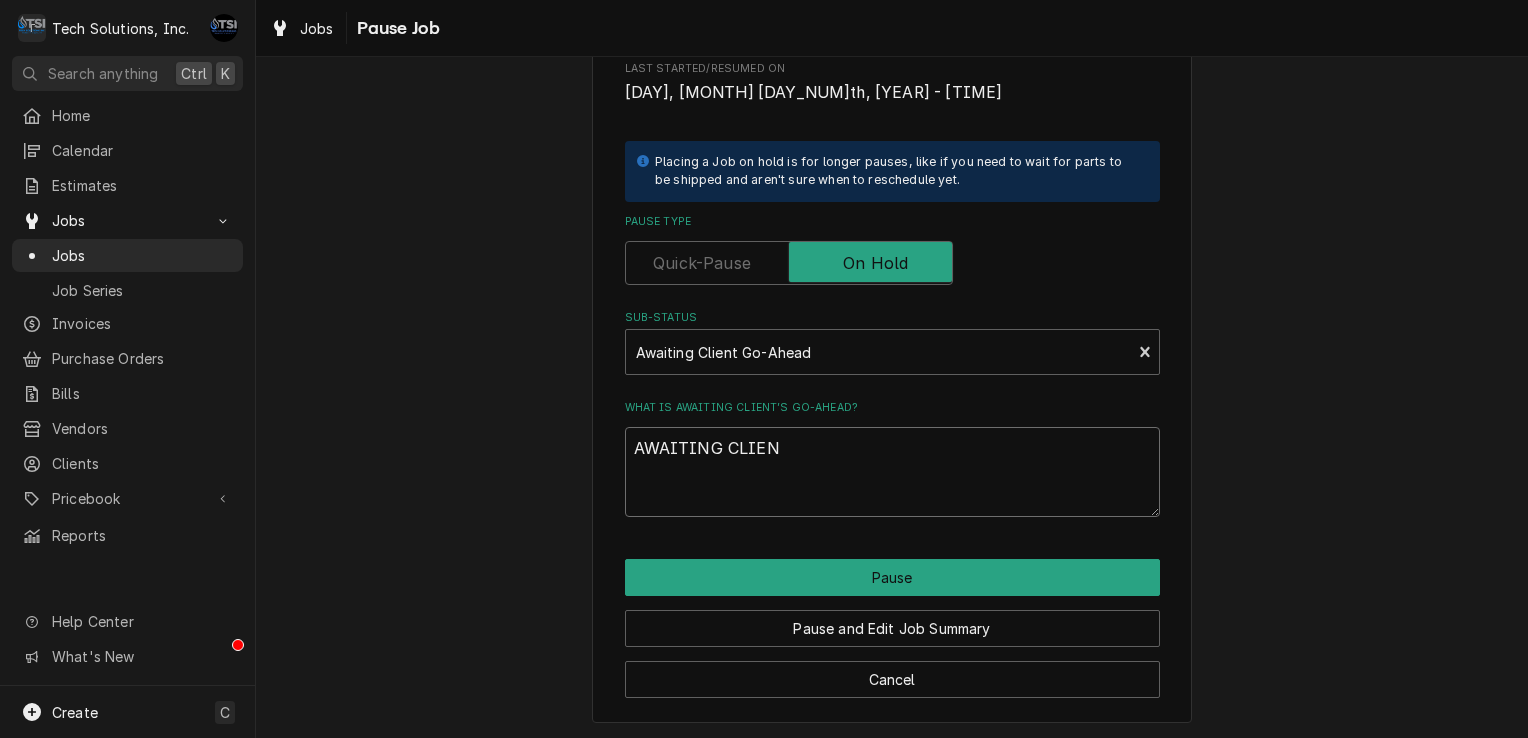 type on "x" 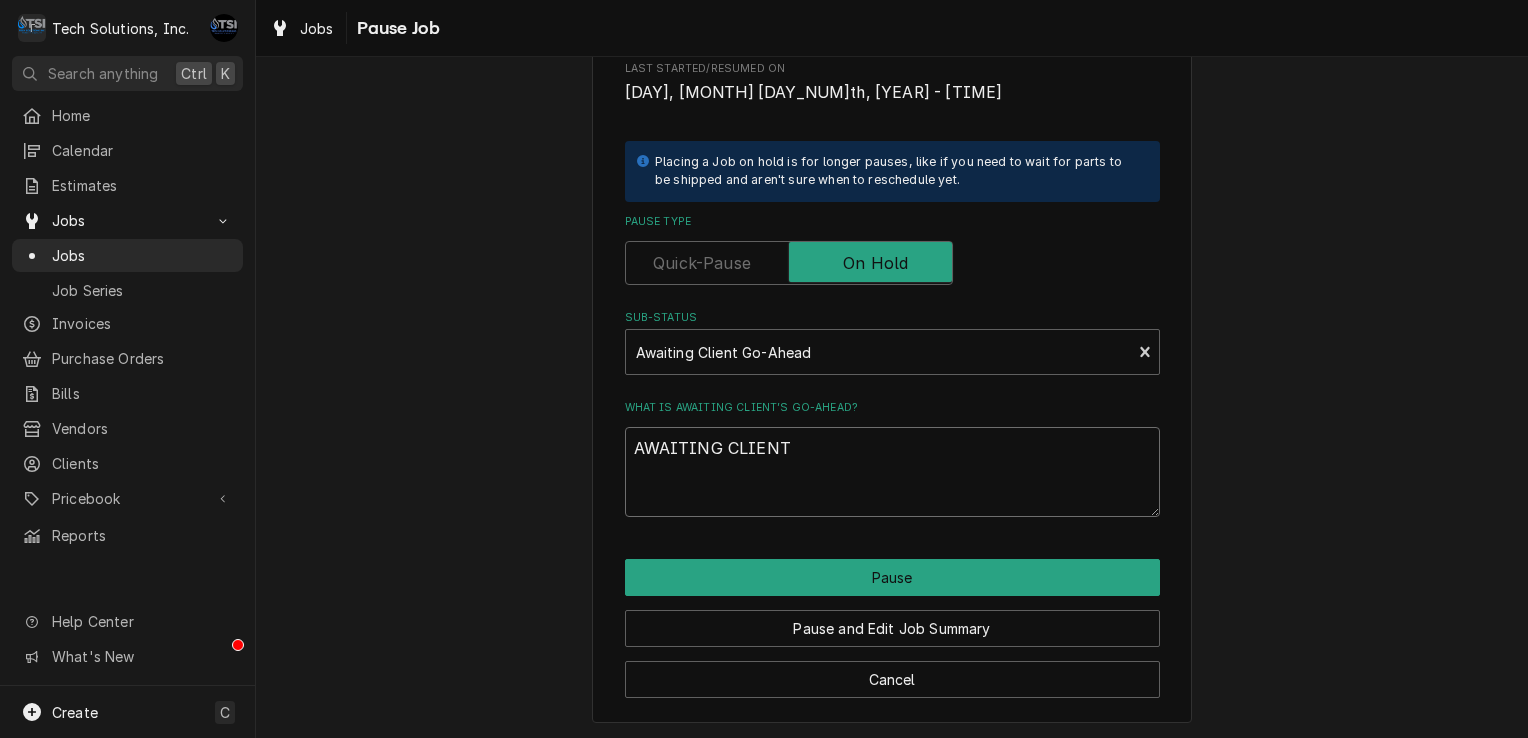 type on "x" 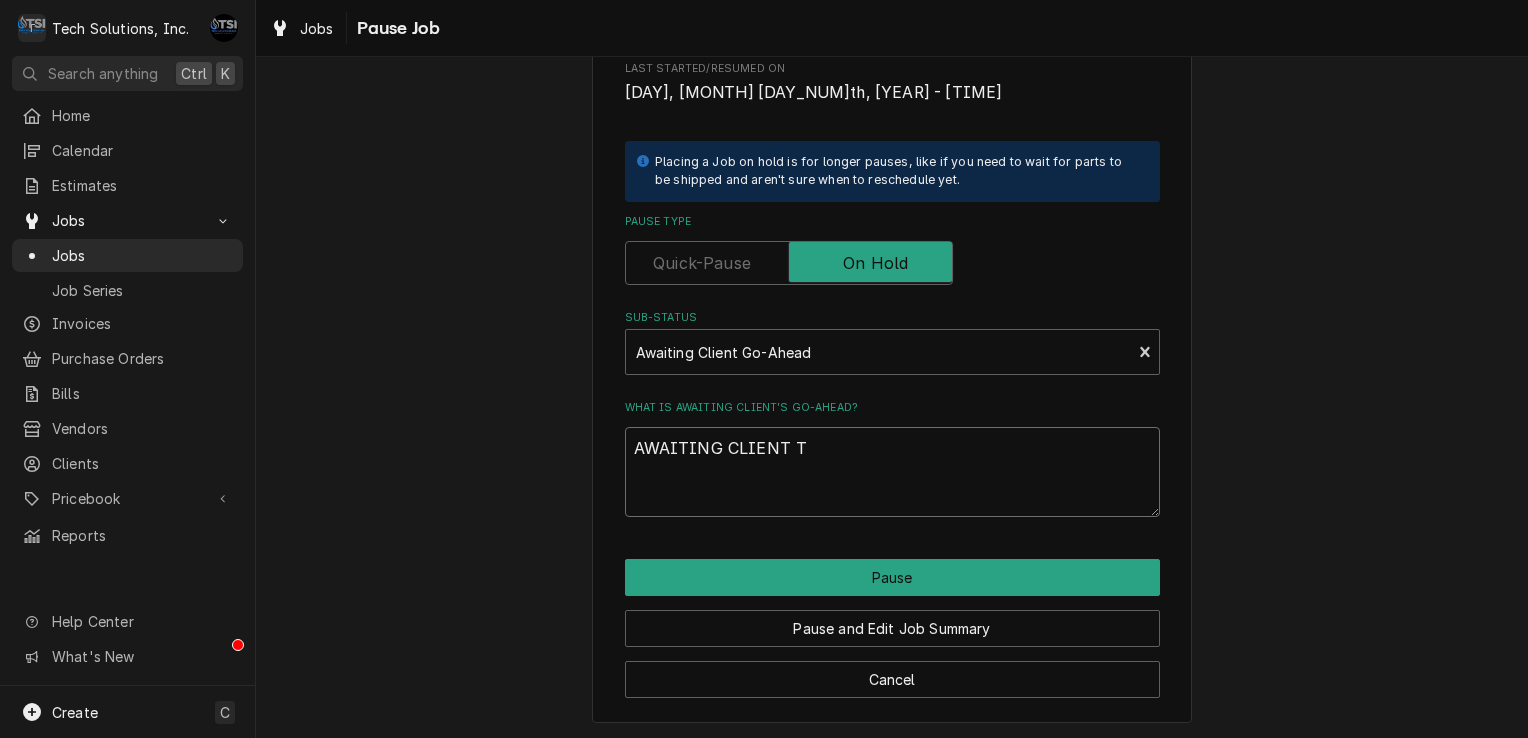 type on "x" 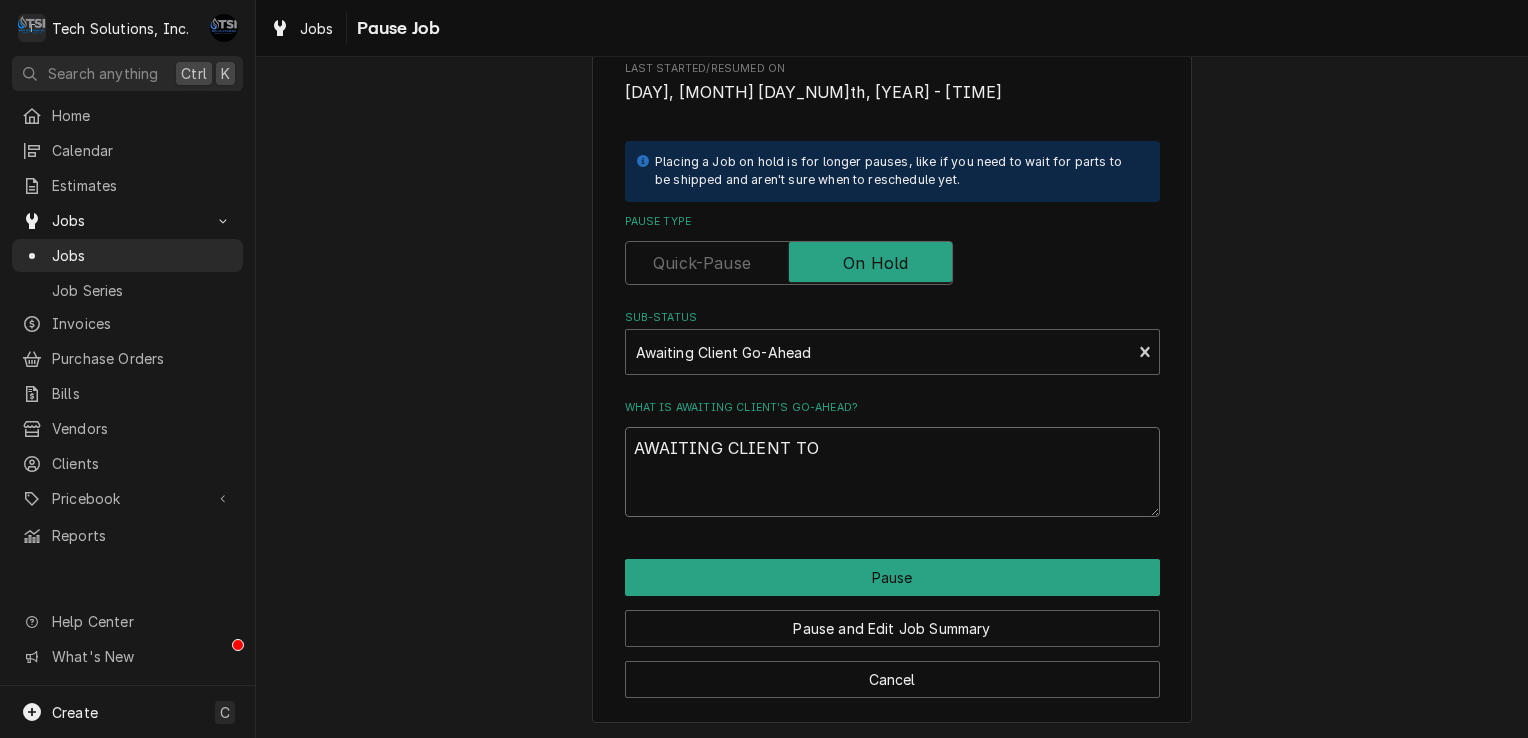 type on "x" 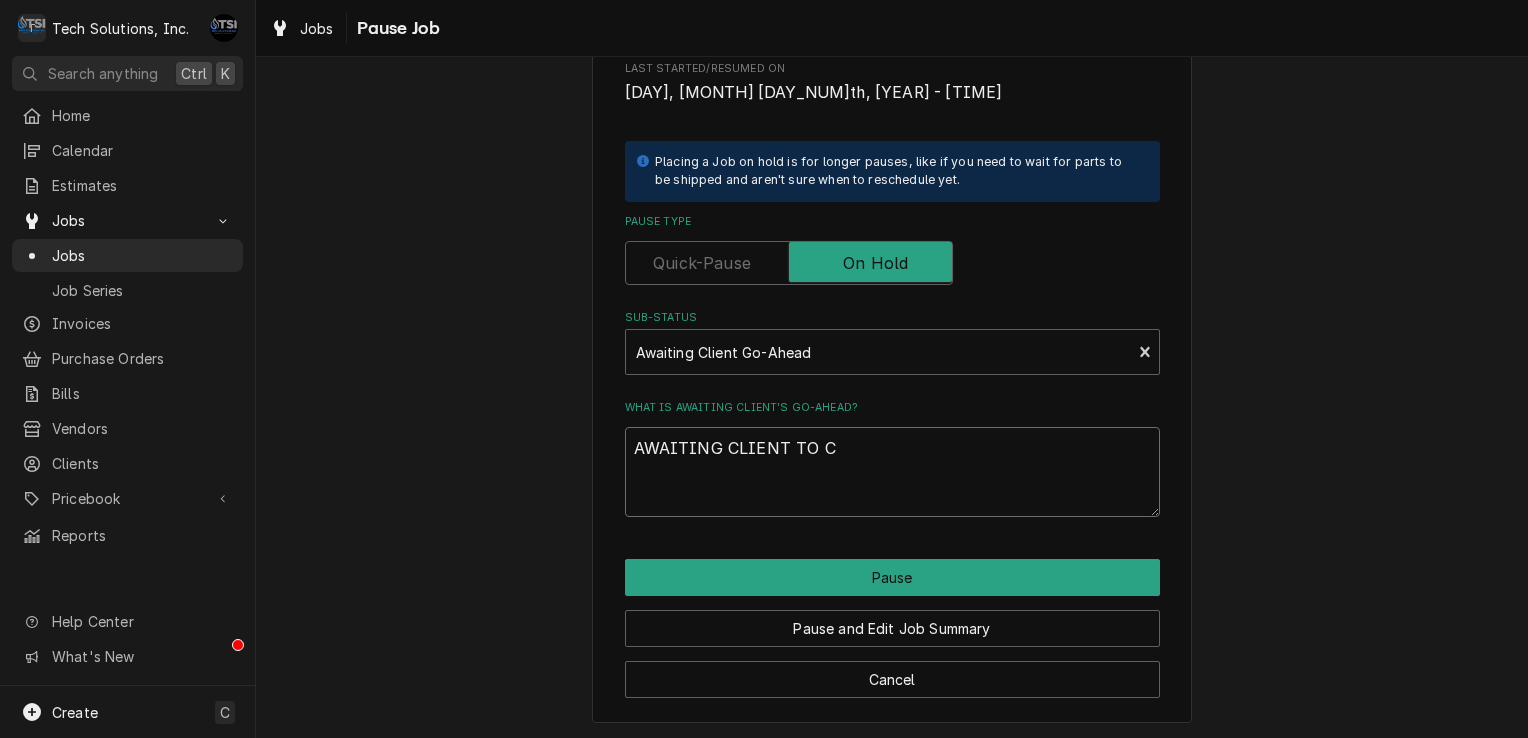 type on "x" 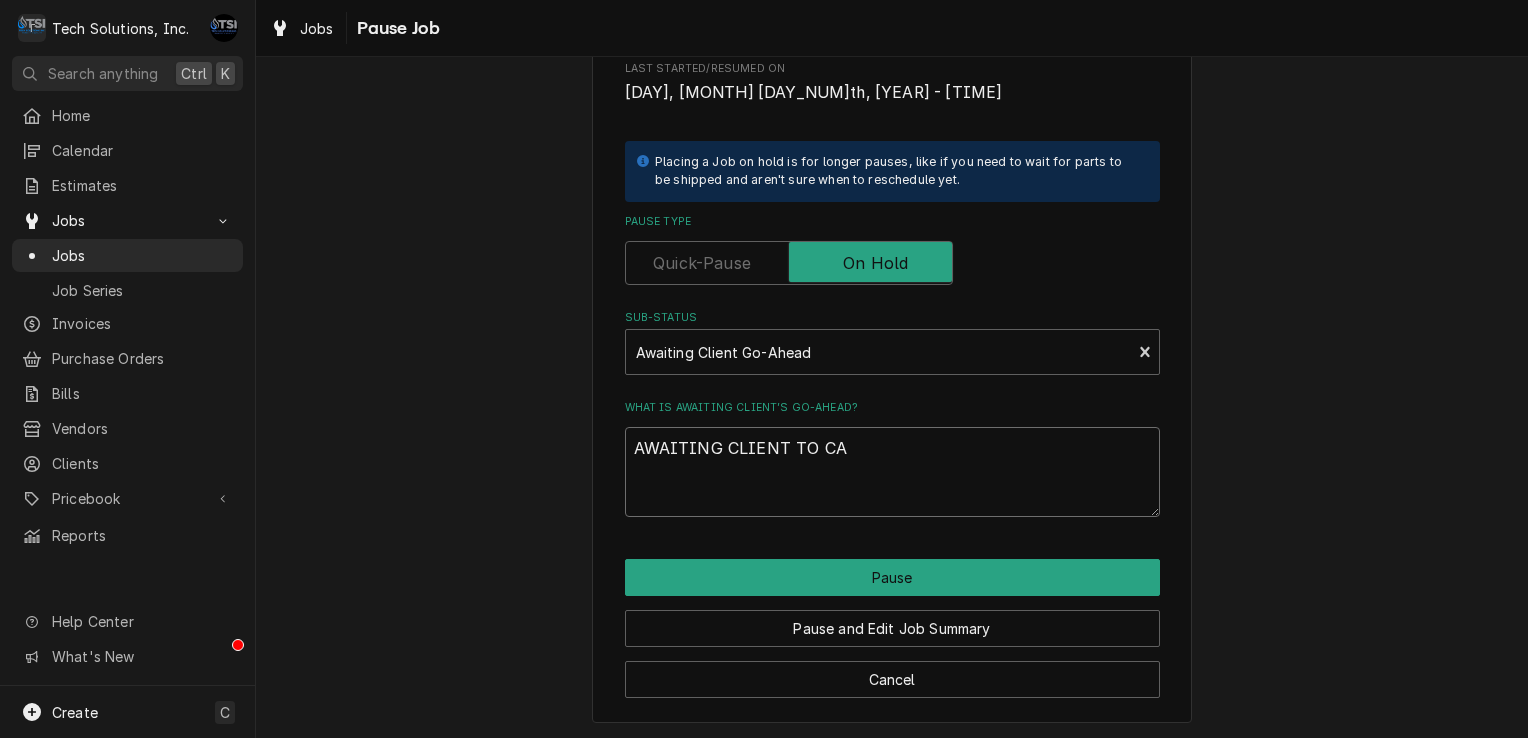 type on "x" 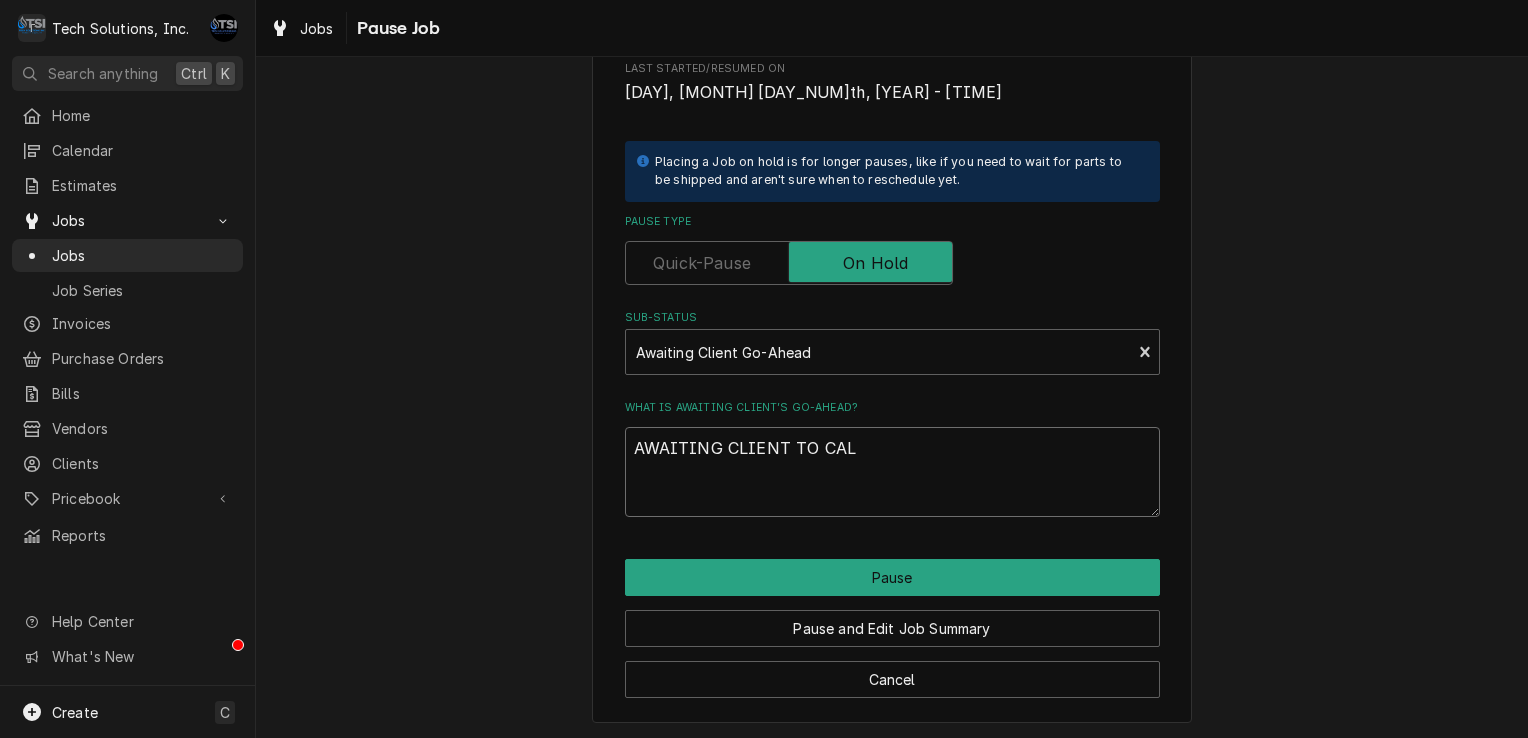 type on "x" 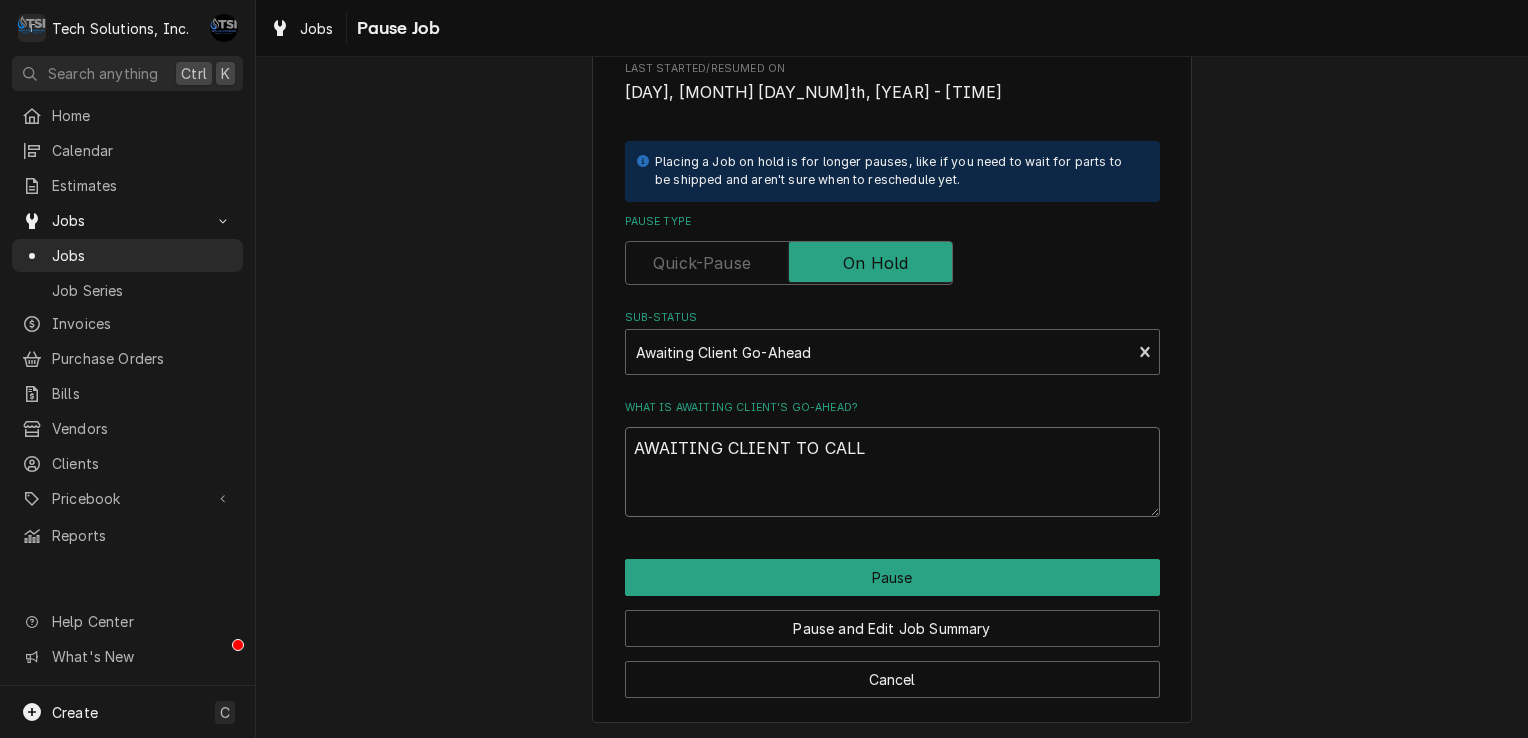 type on "x" 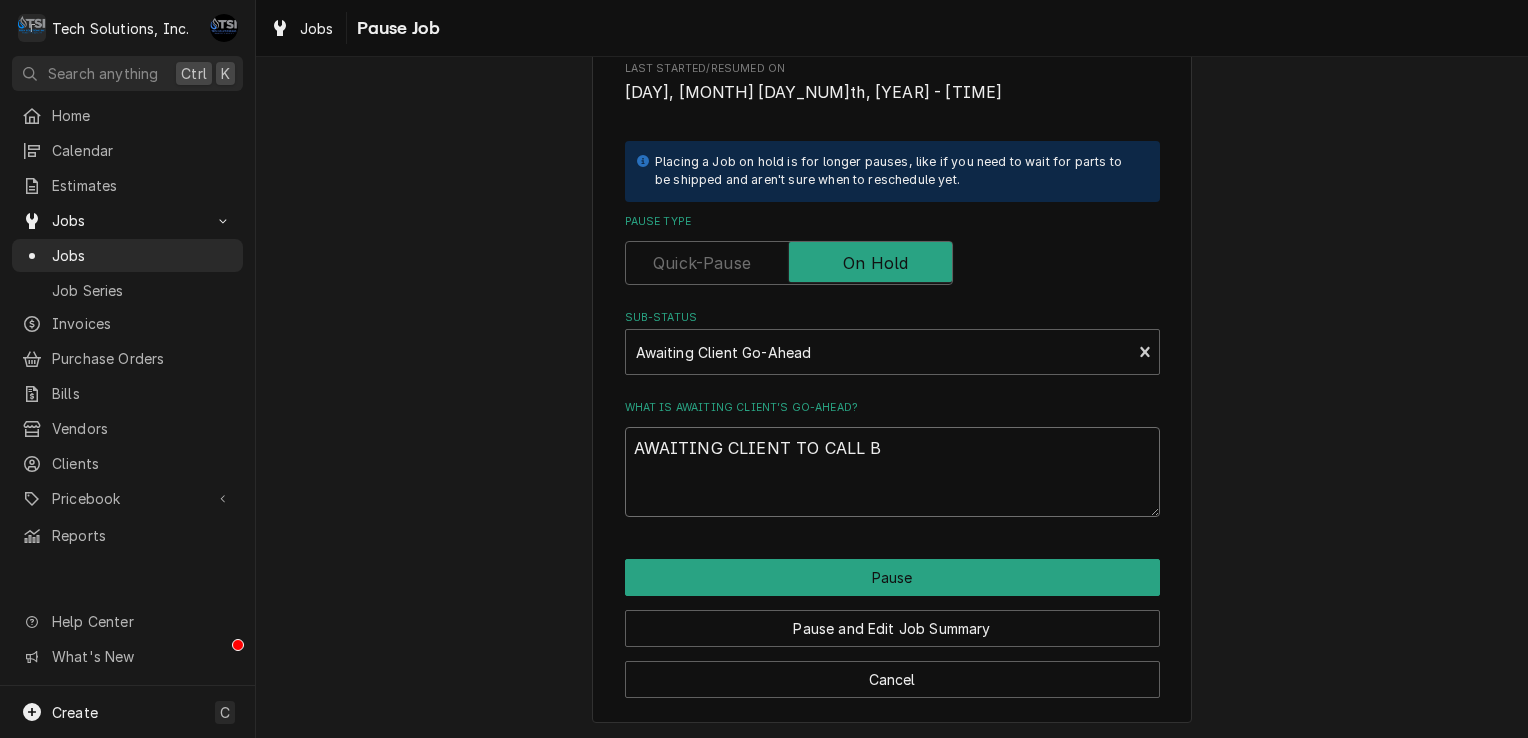 type on "x" 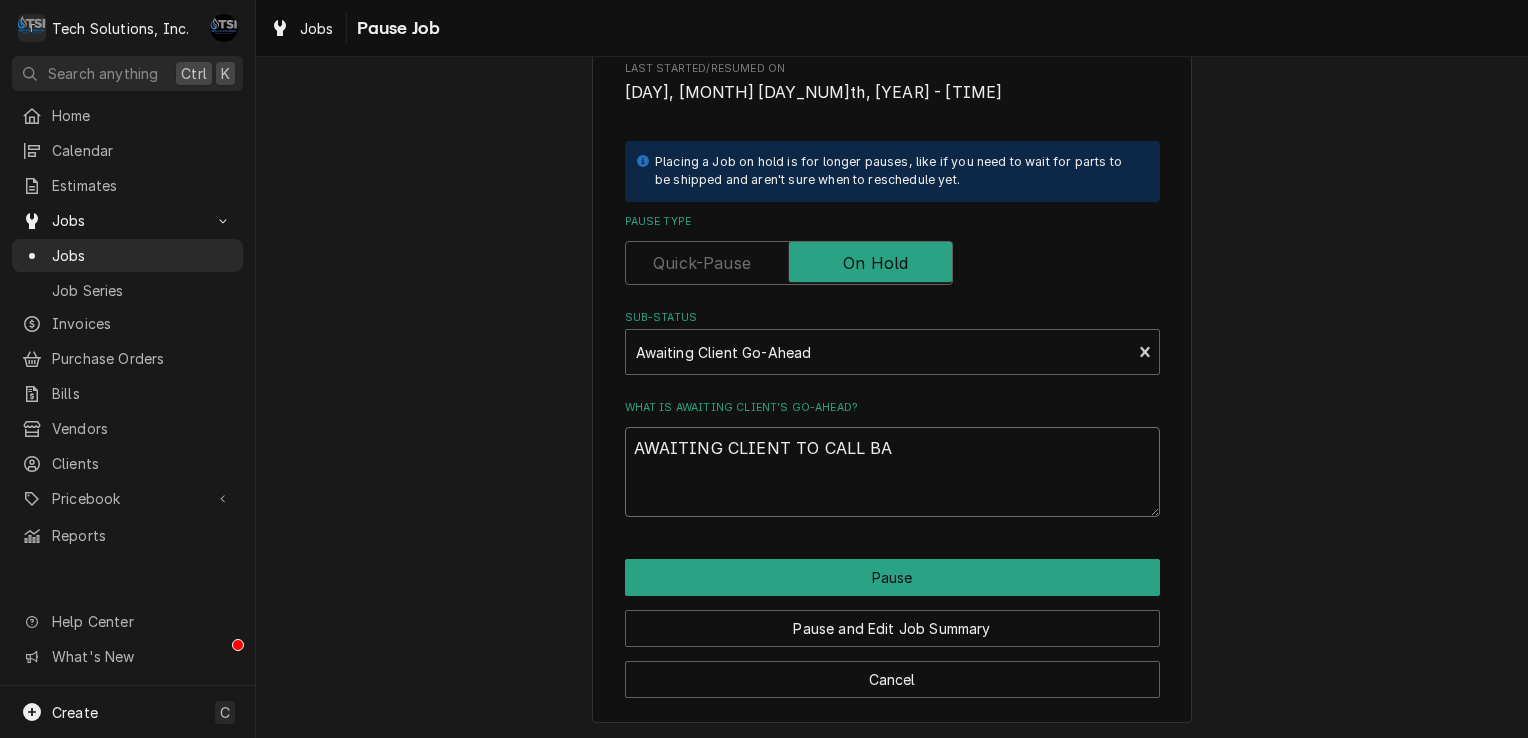 type on "x" 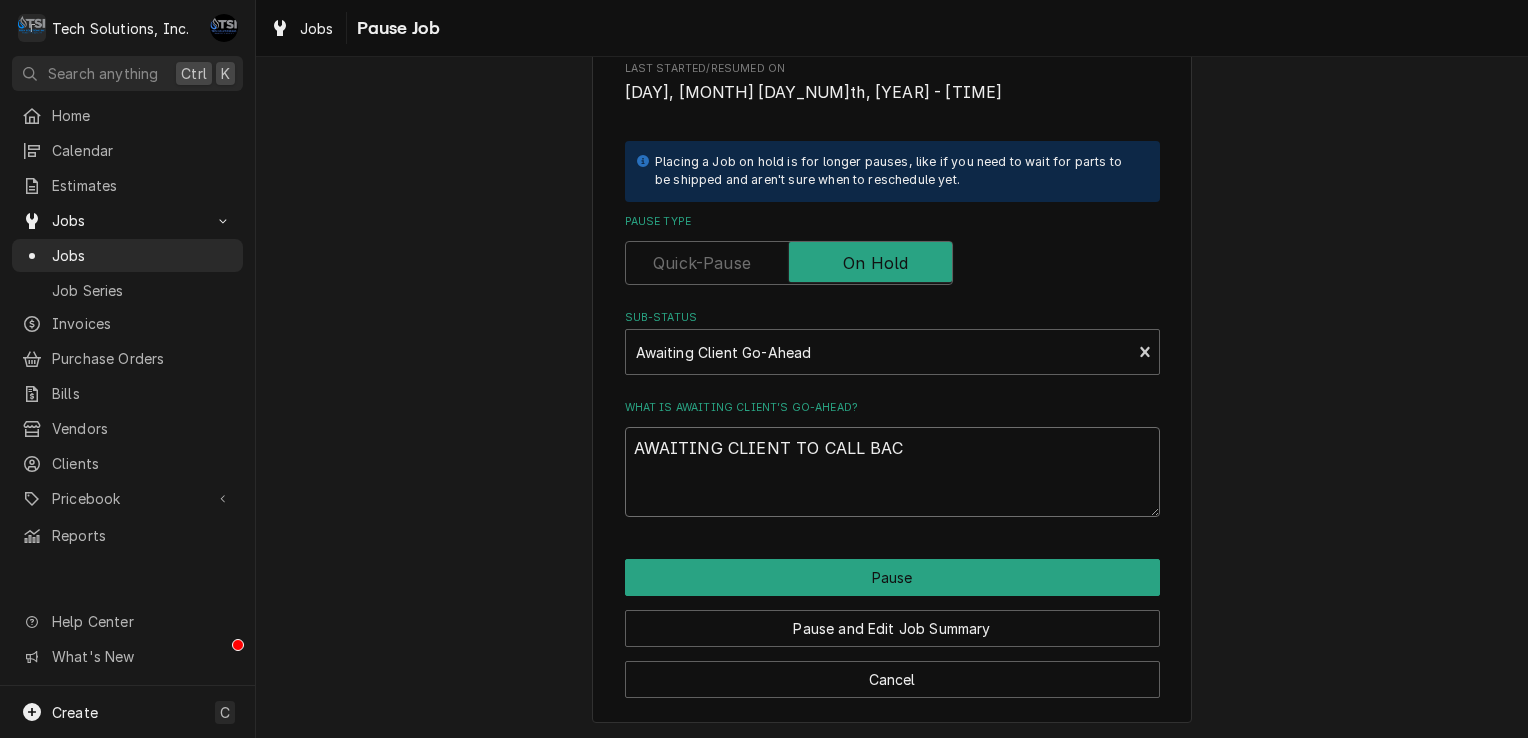 type on "x" 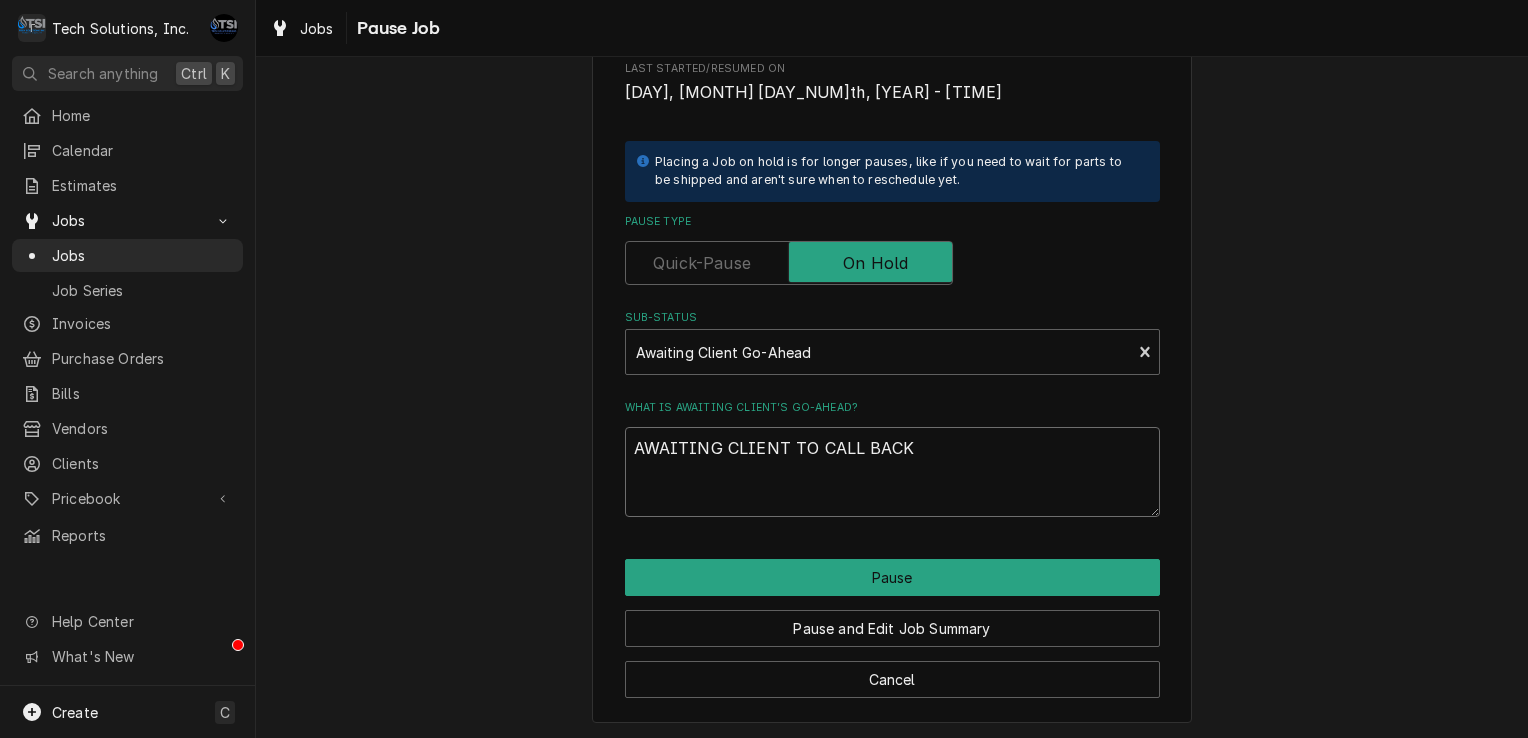 type on "x" 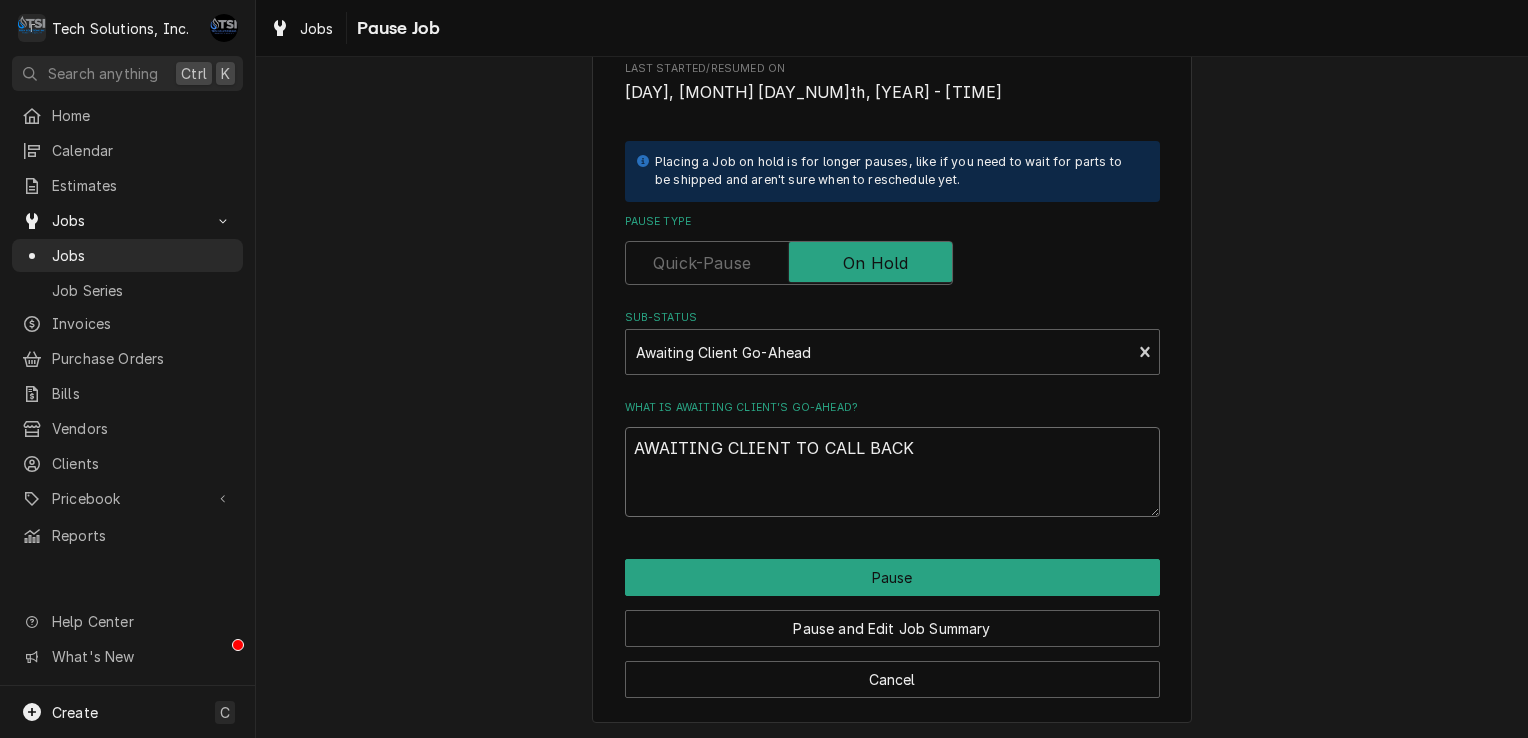 type on "x" 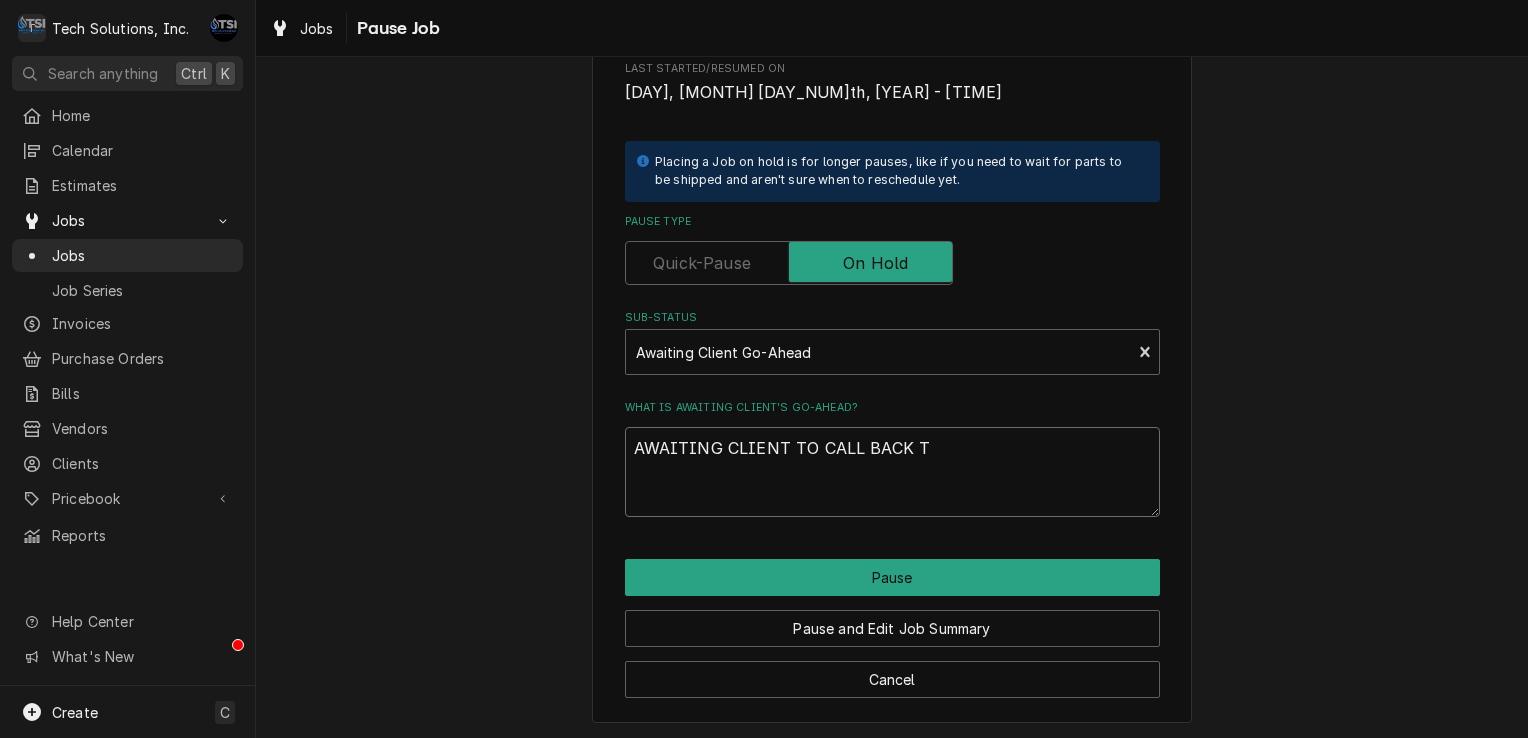 type on "x" 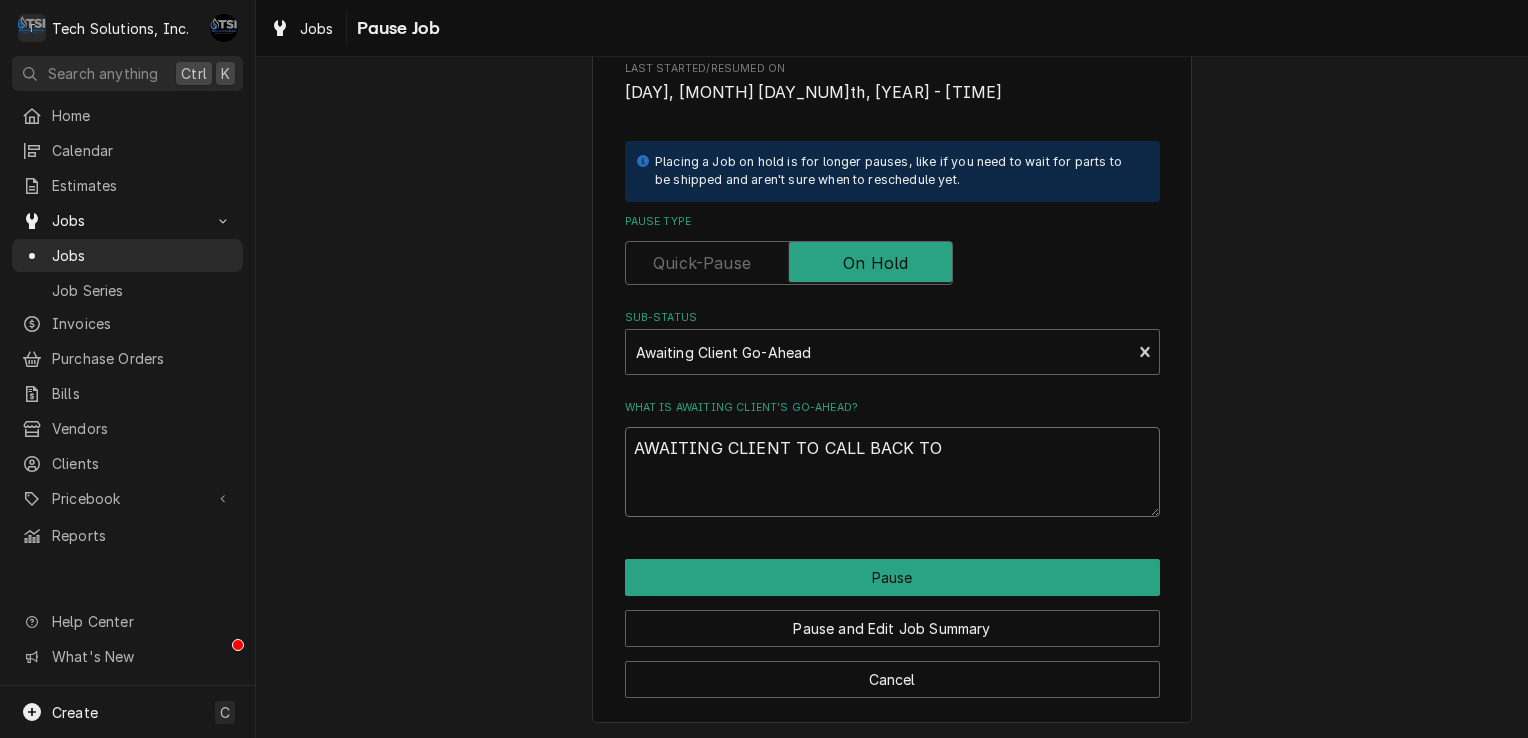 type on "x" 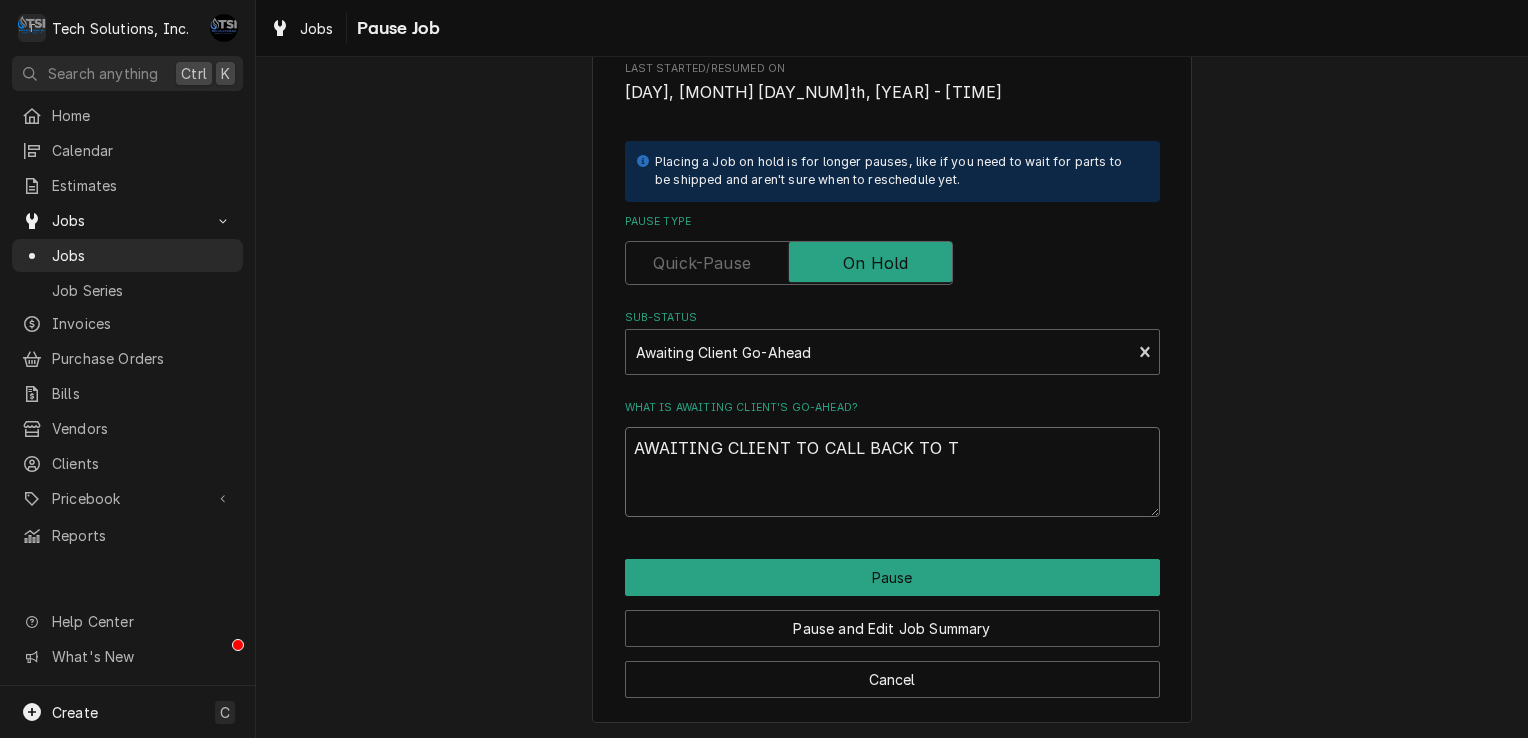 type on "x" 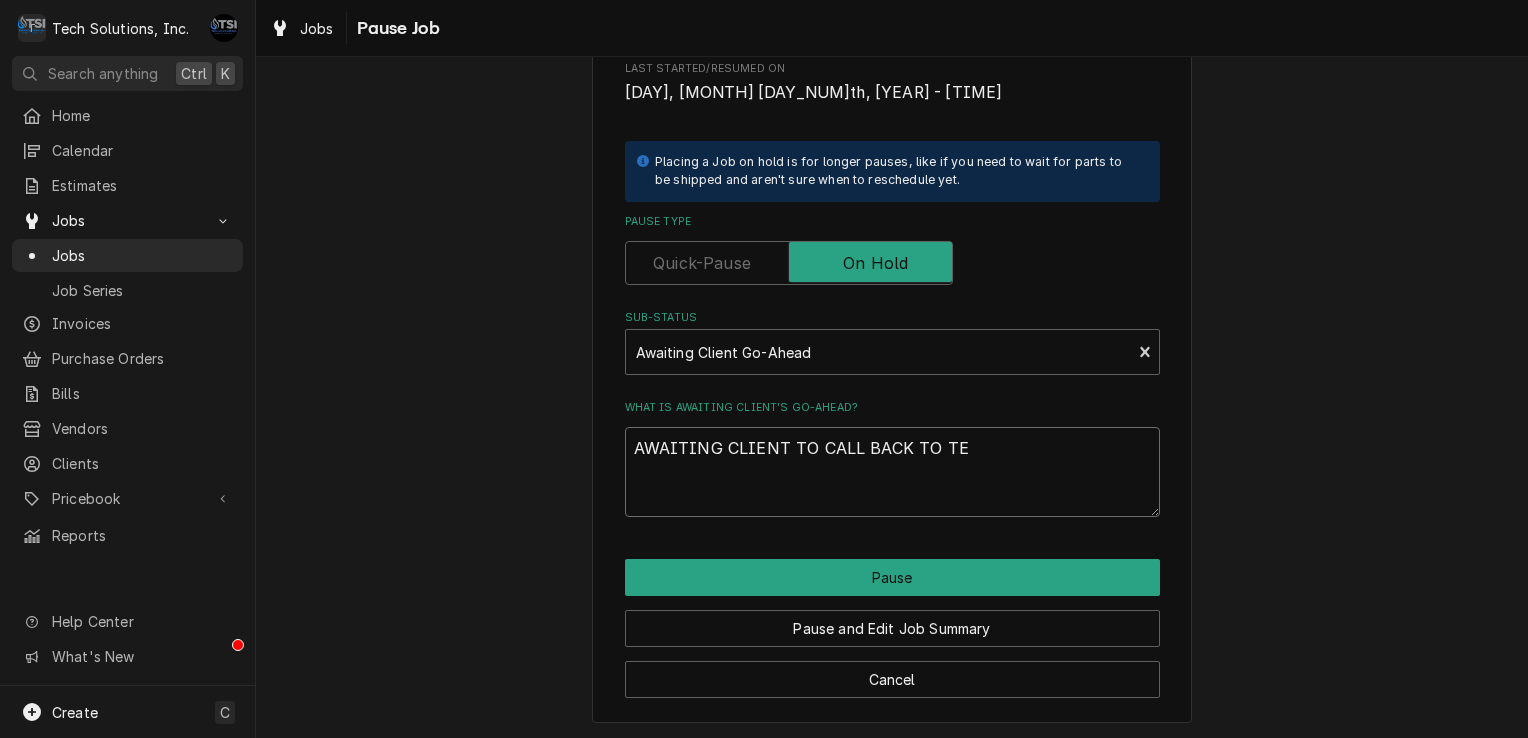 type on "x" 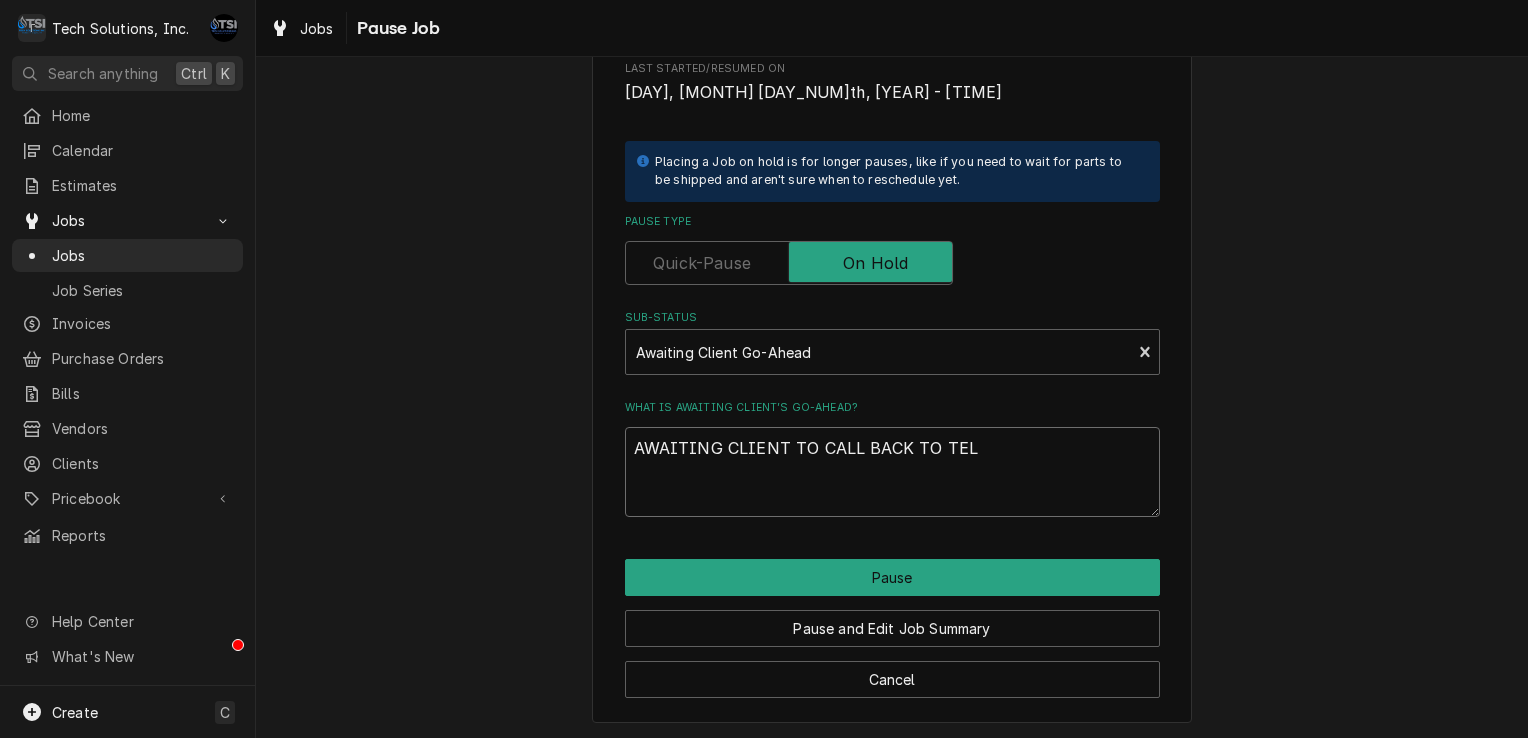 type on "x" 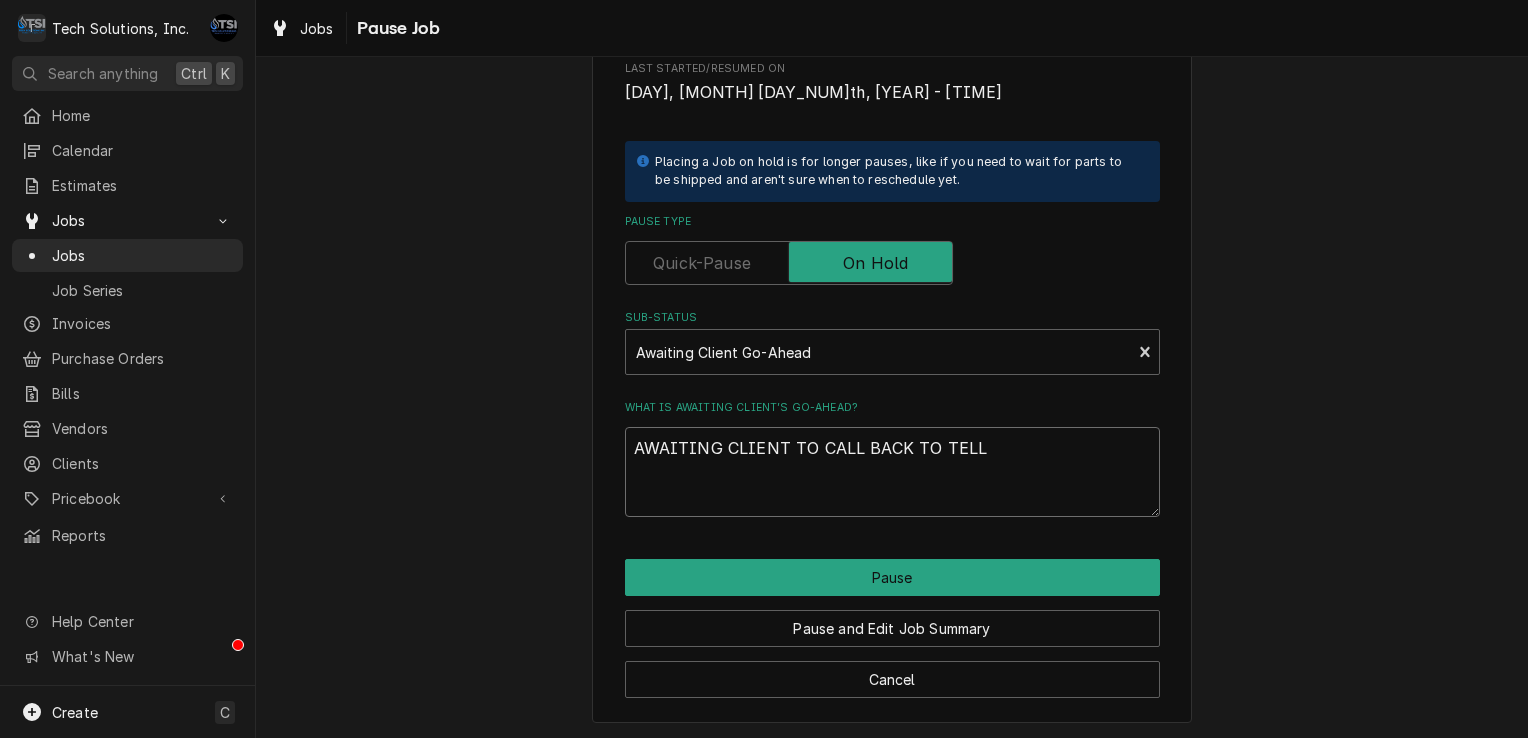 type on "x" 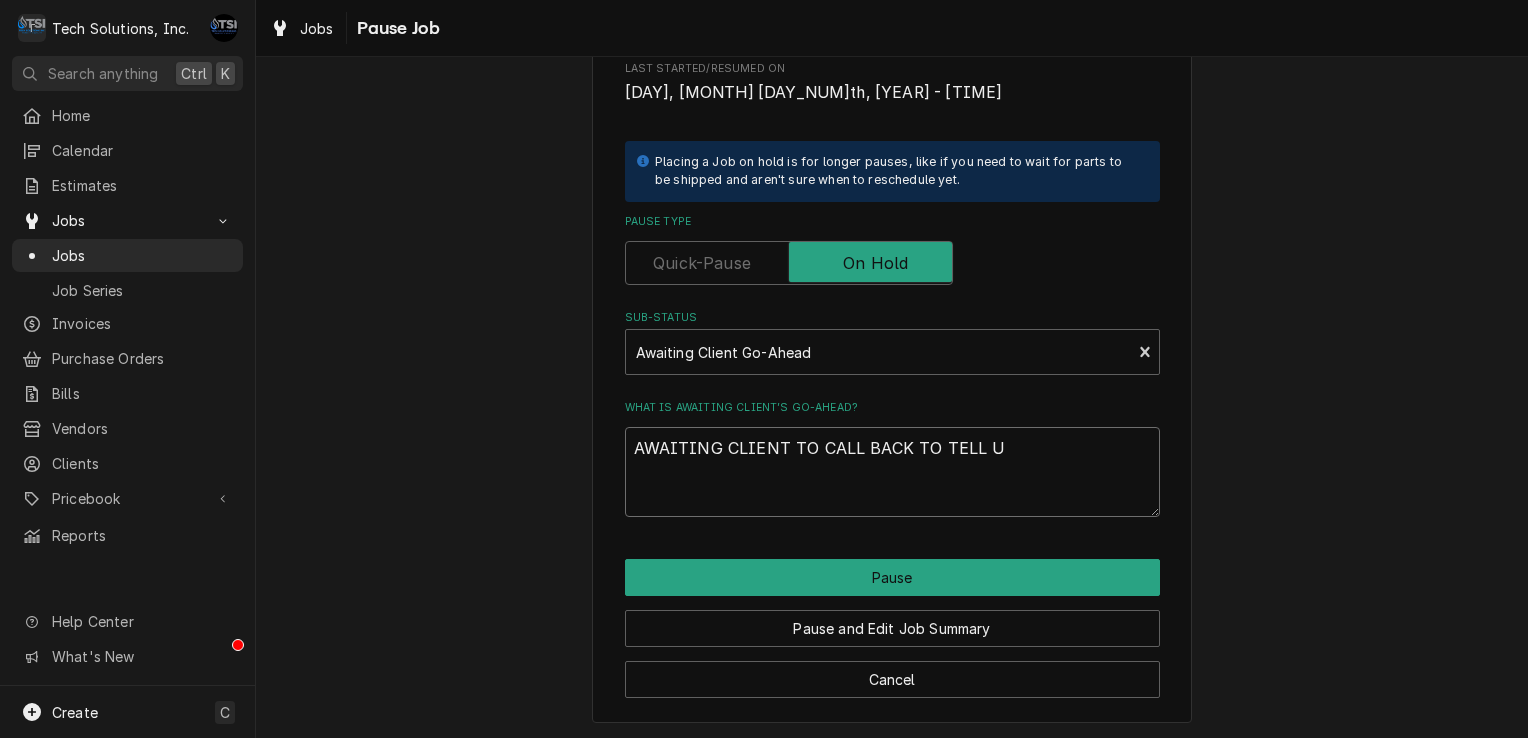 type on "x" 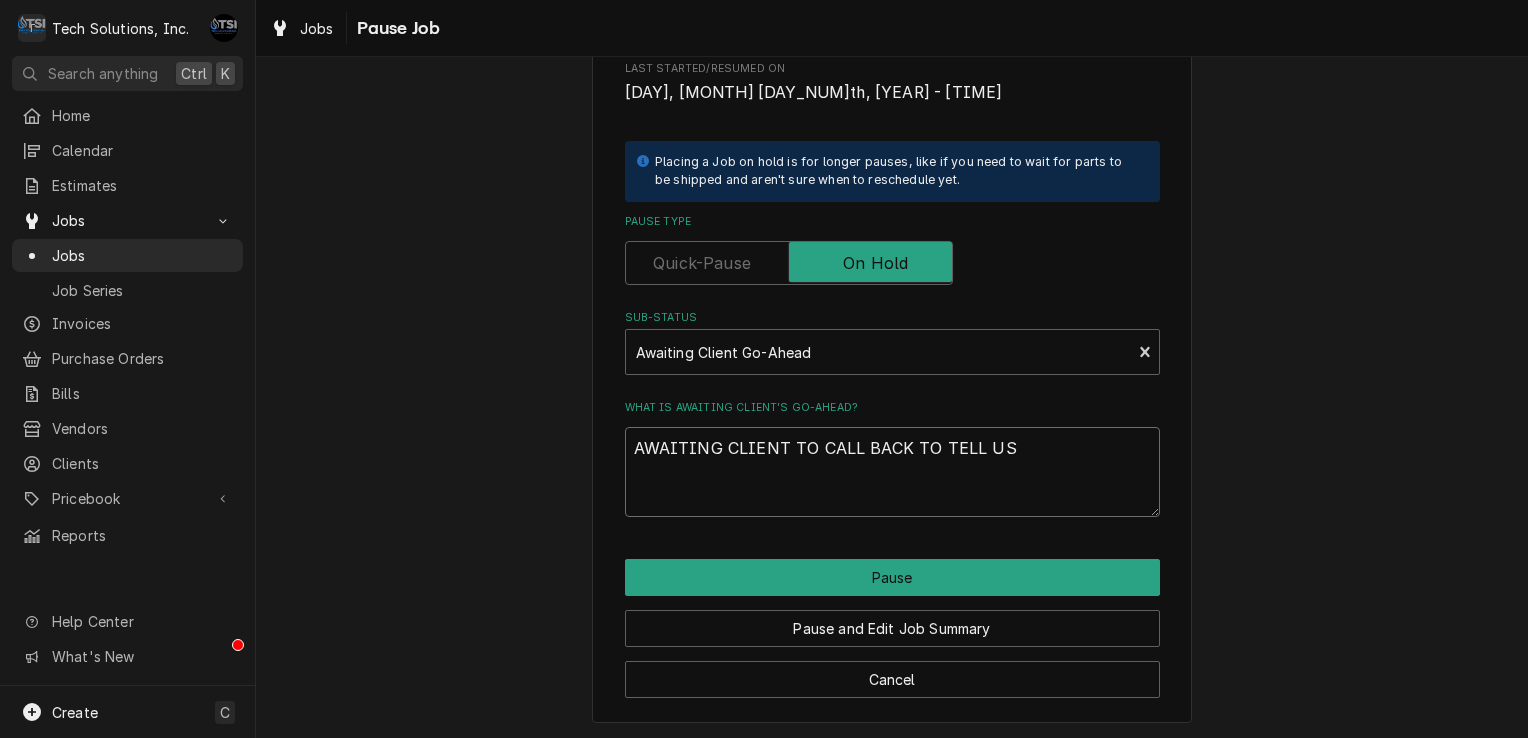 type on "x" 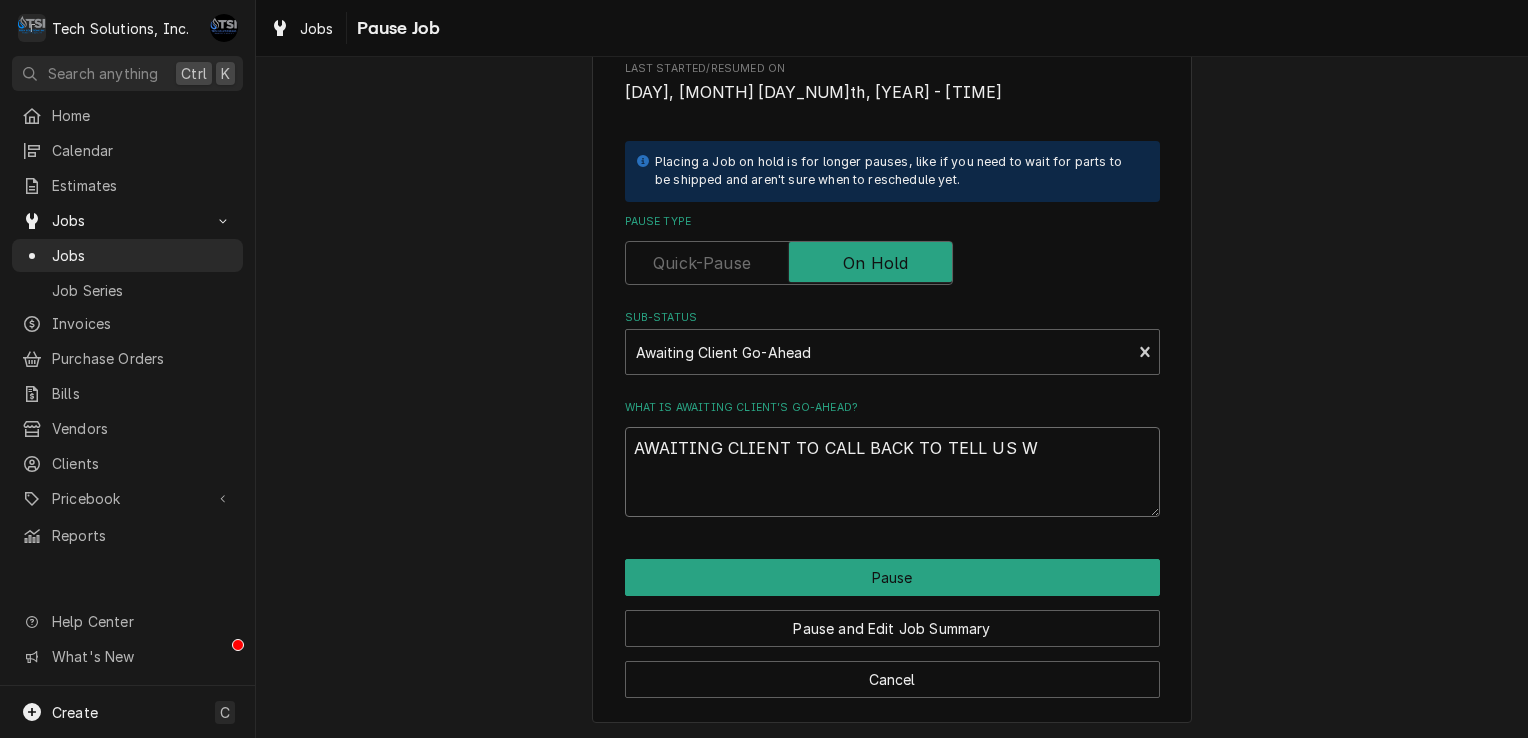 type on "x" 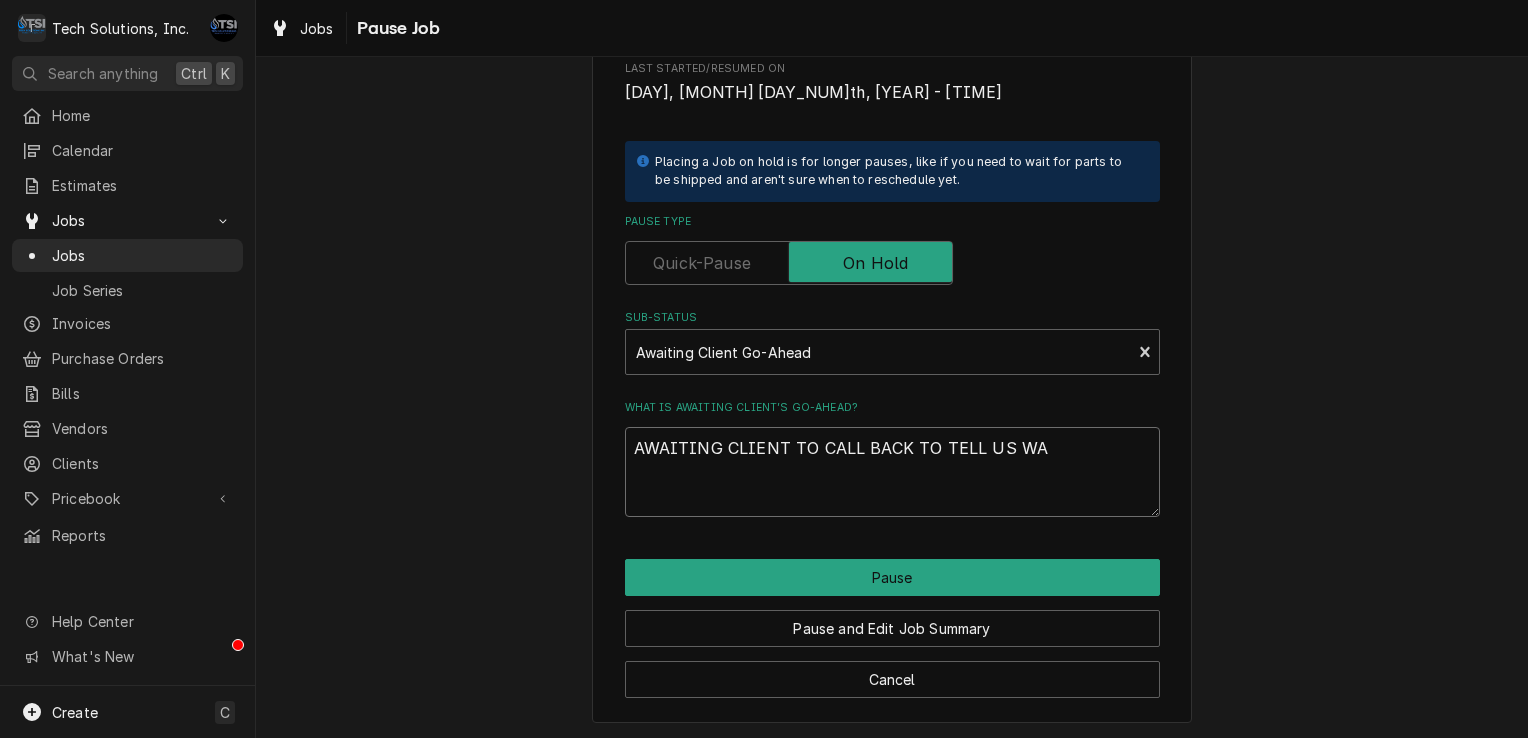 type on "x" 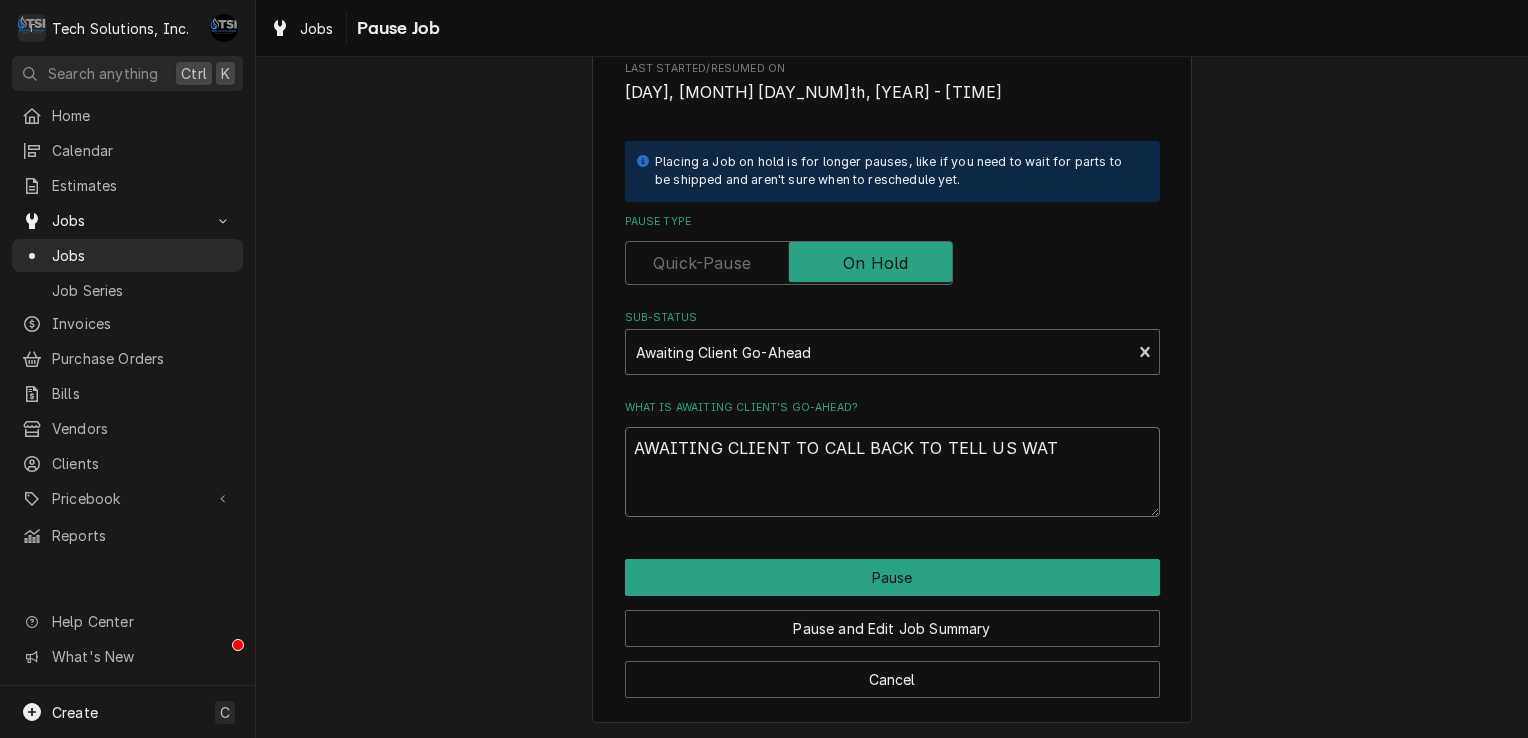 type on "x" 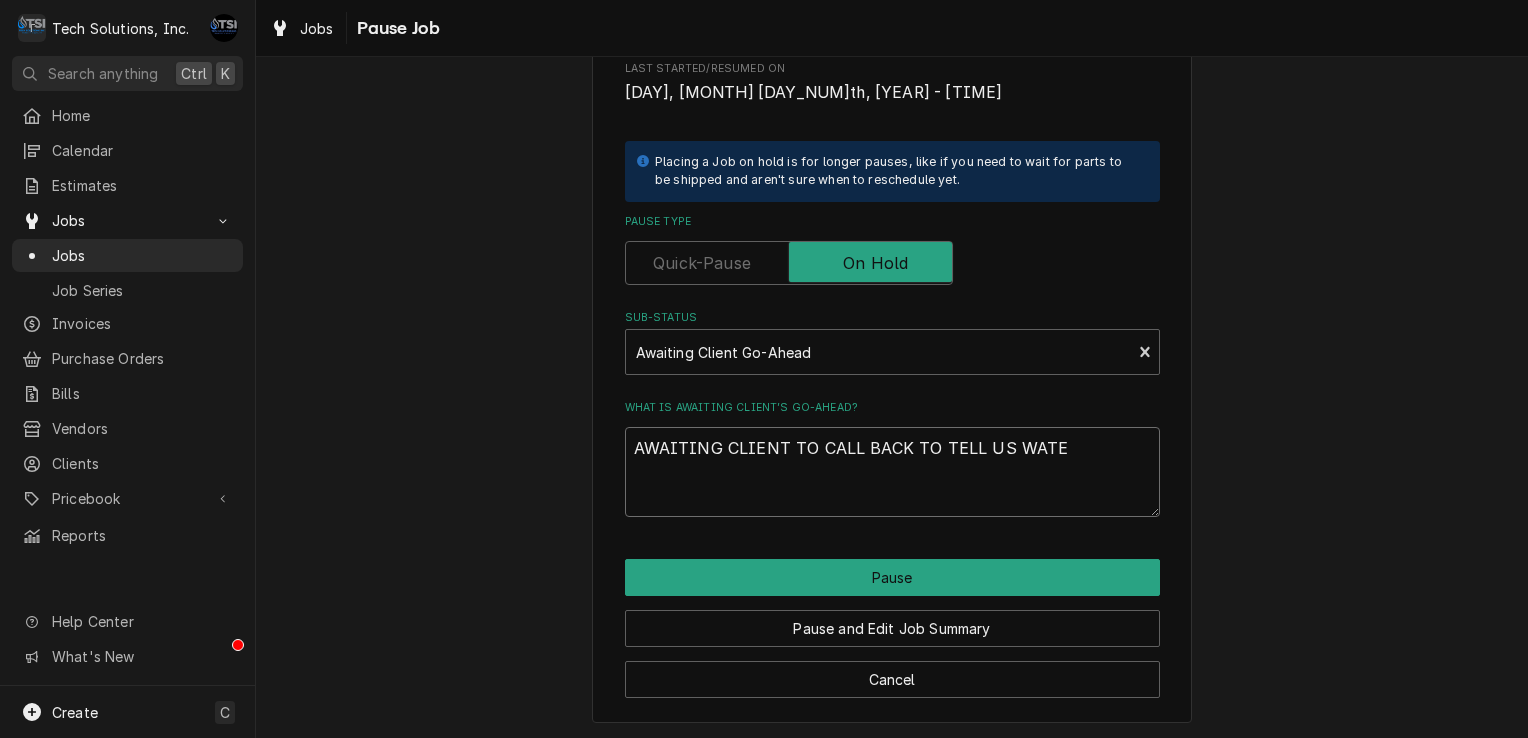 type on "x" 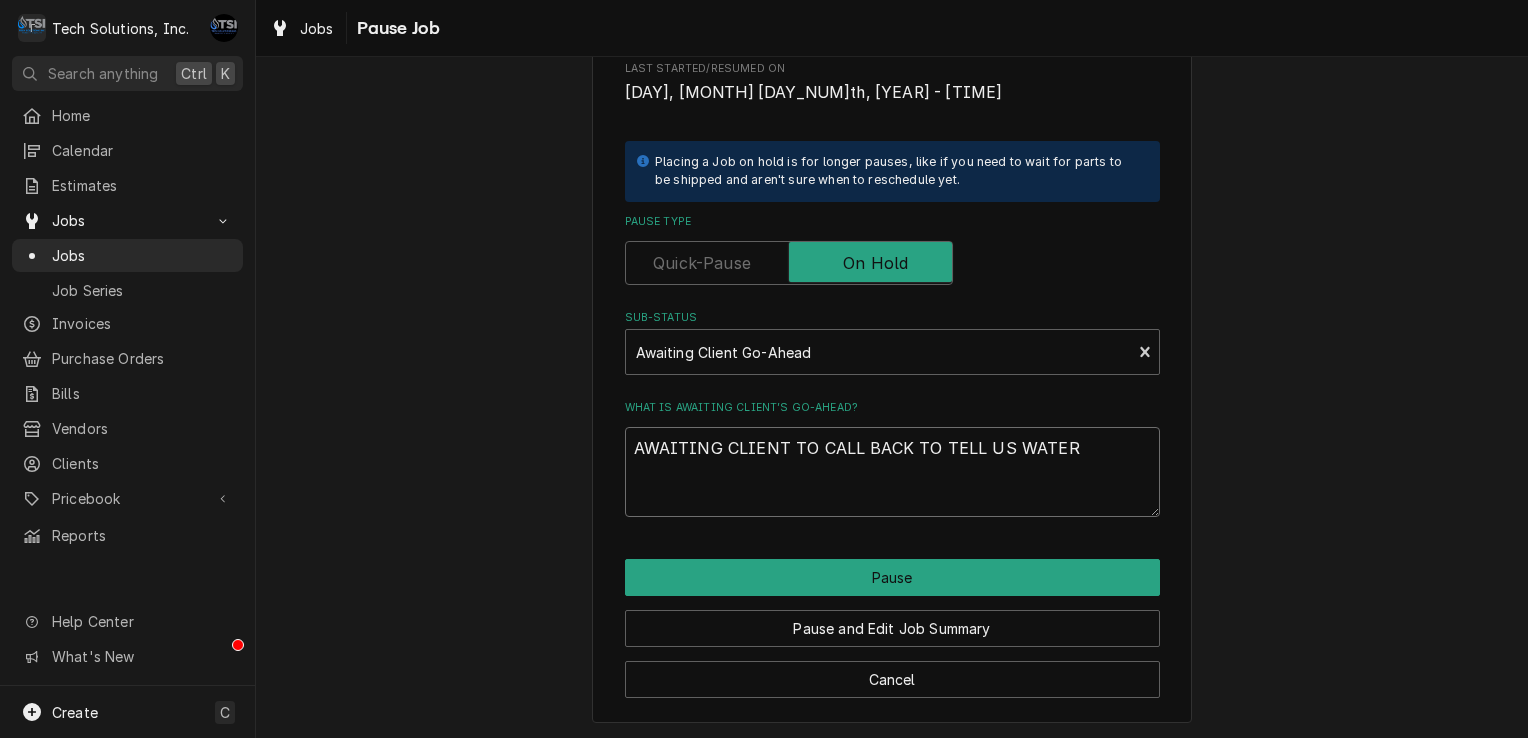type on "x" 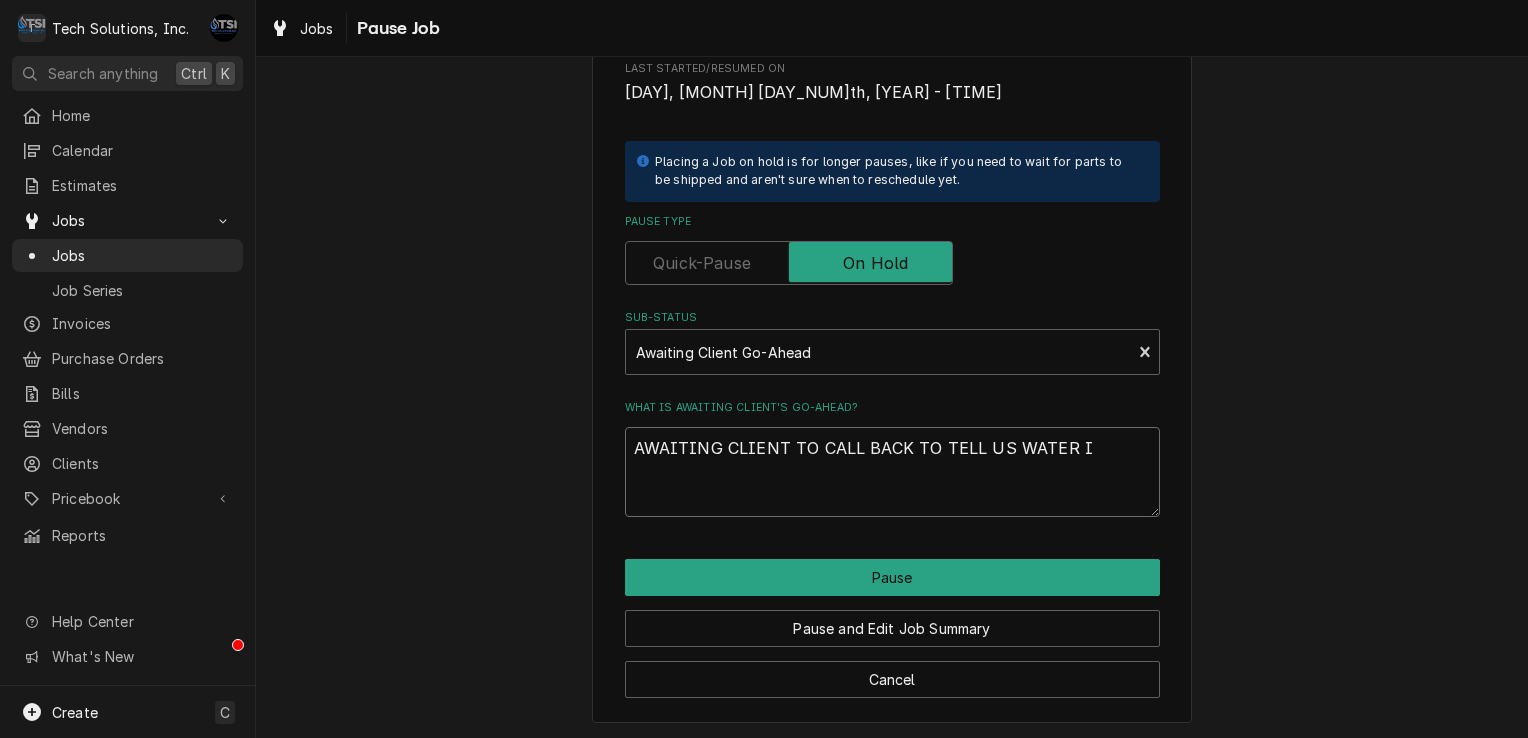 type on "x" 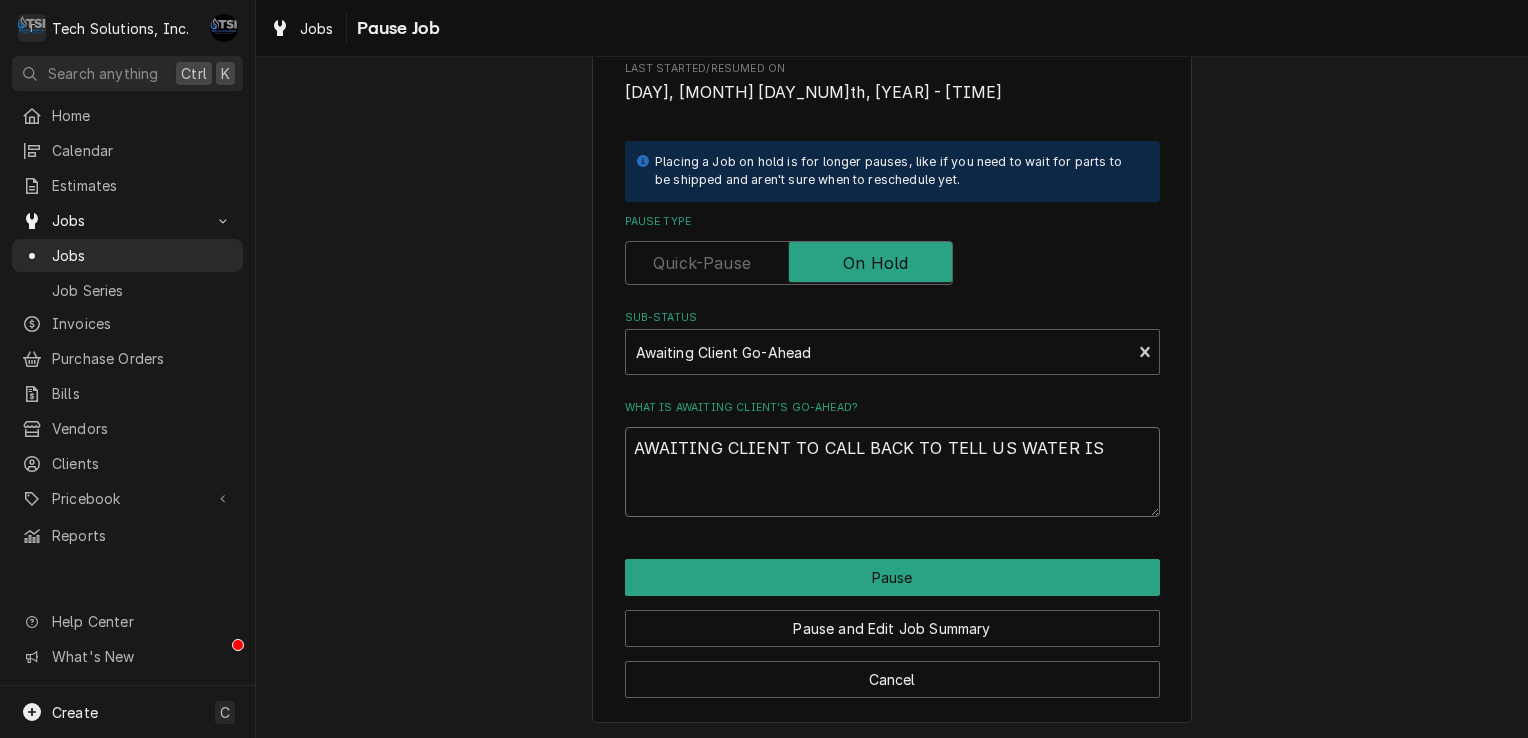 type on "x" 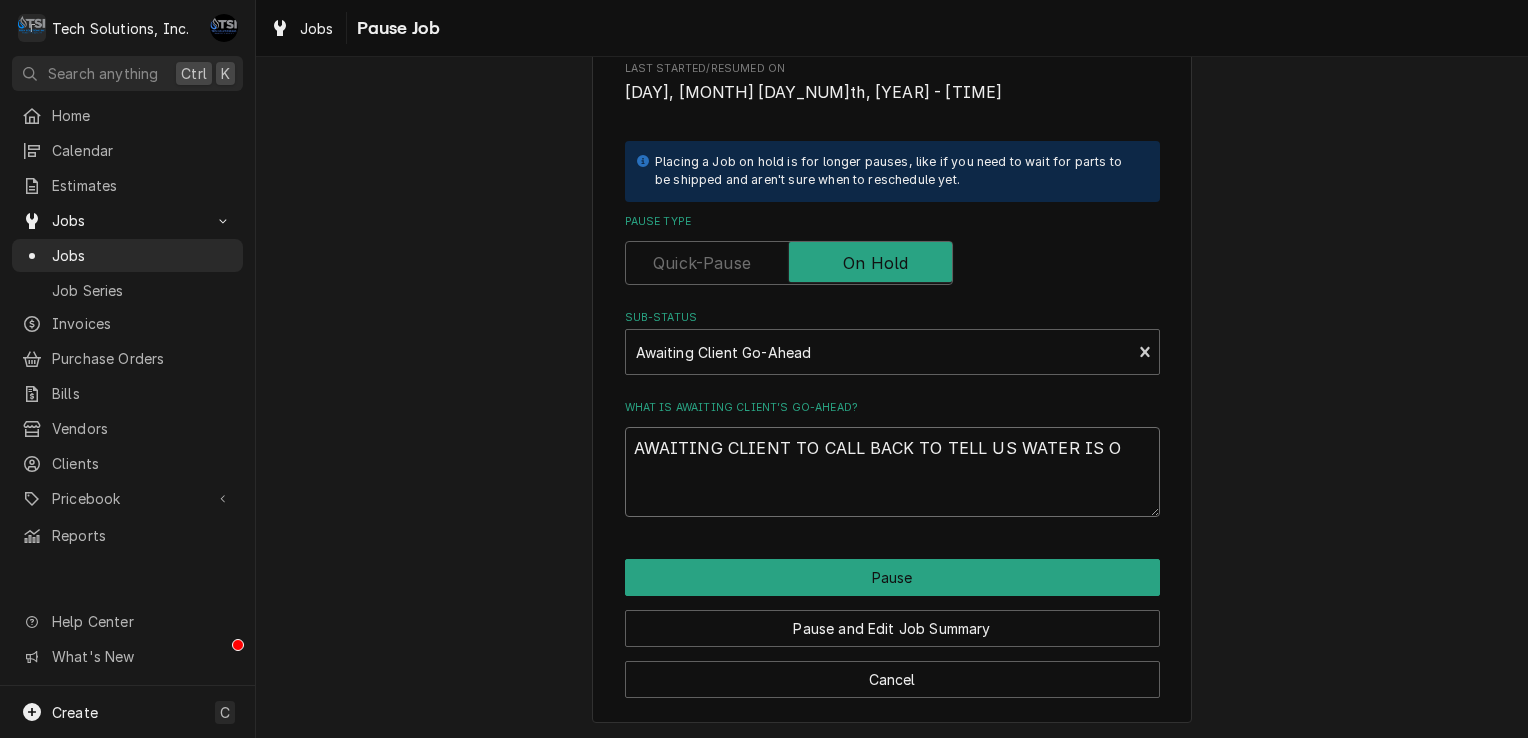 type on "x" 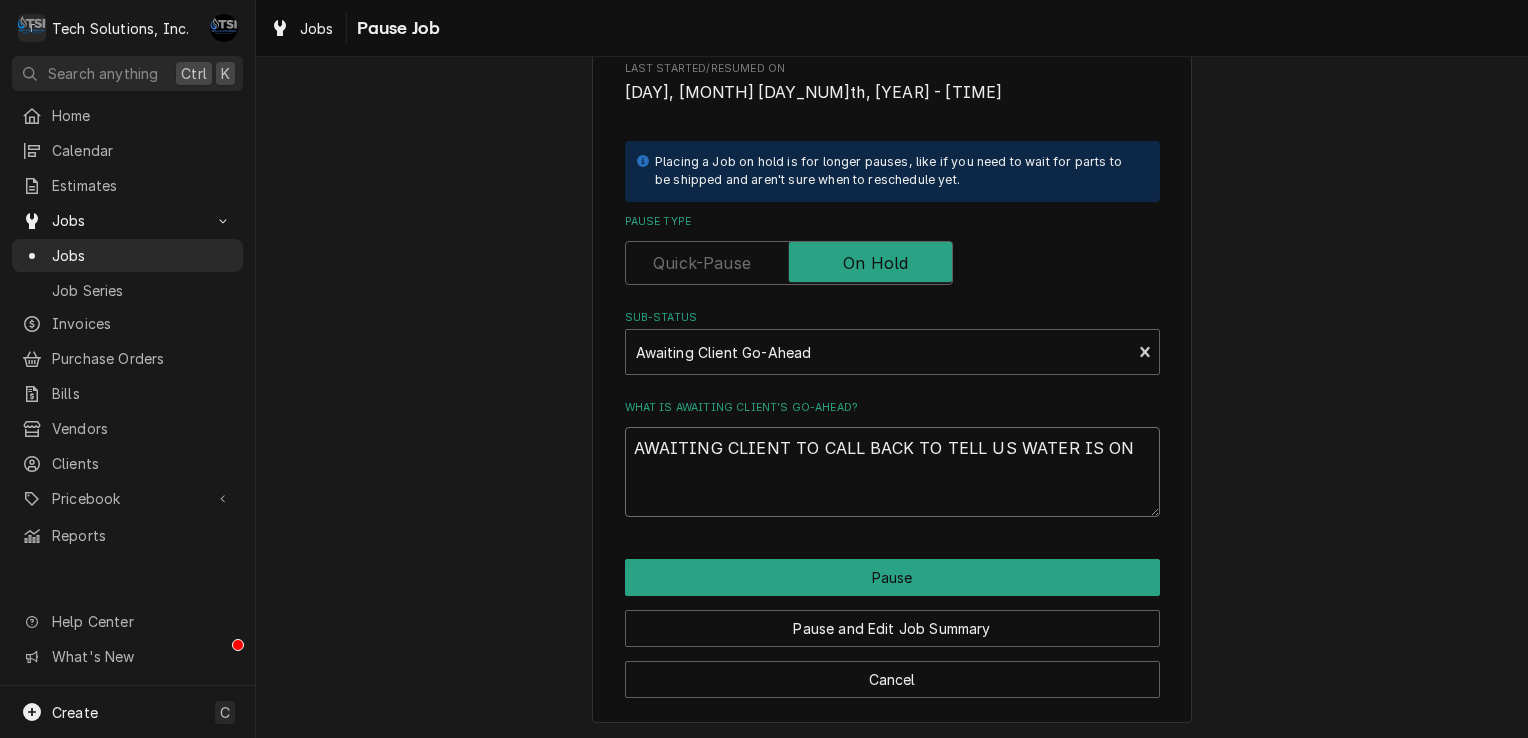 type on "x" 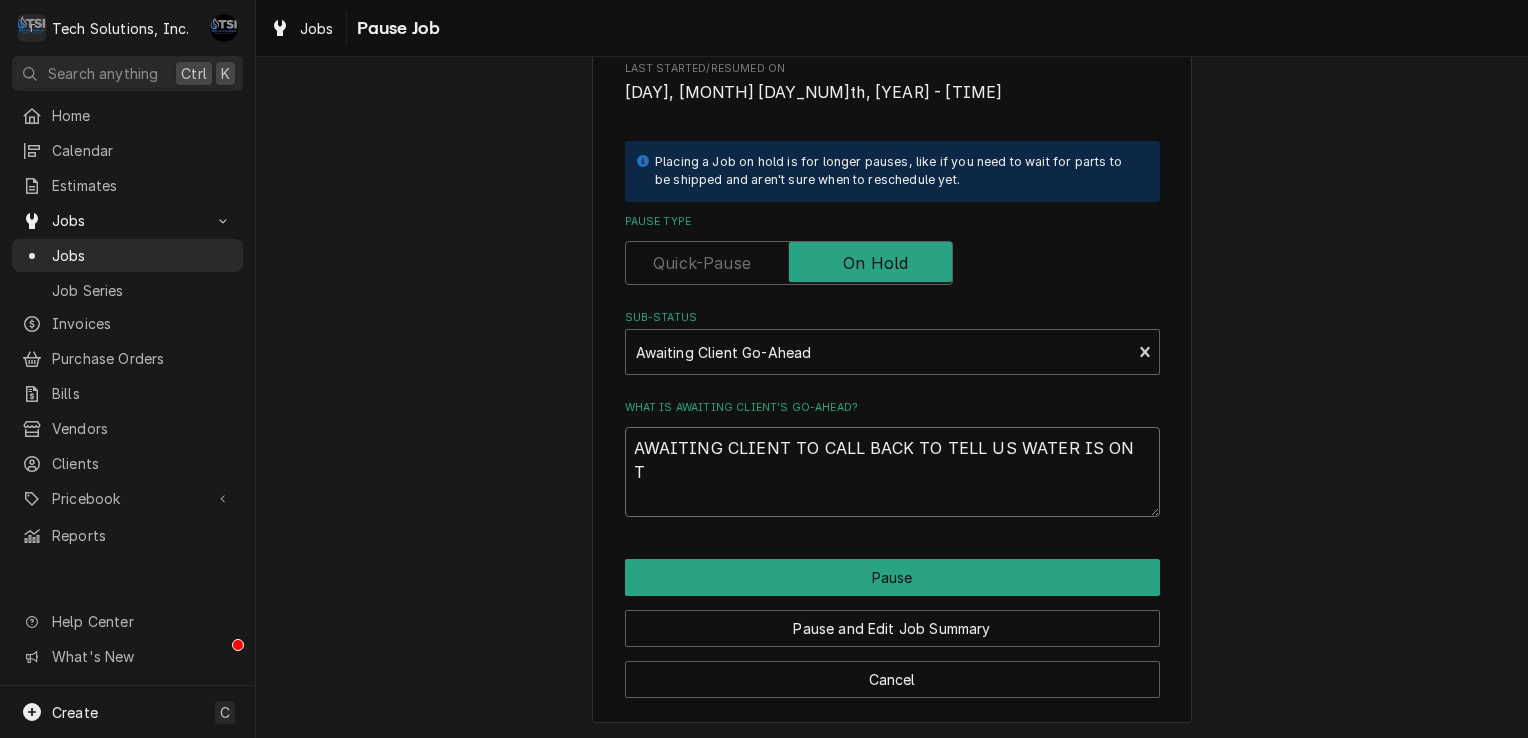 type on "x" 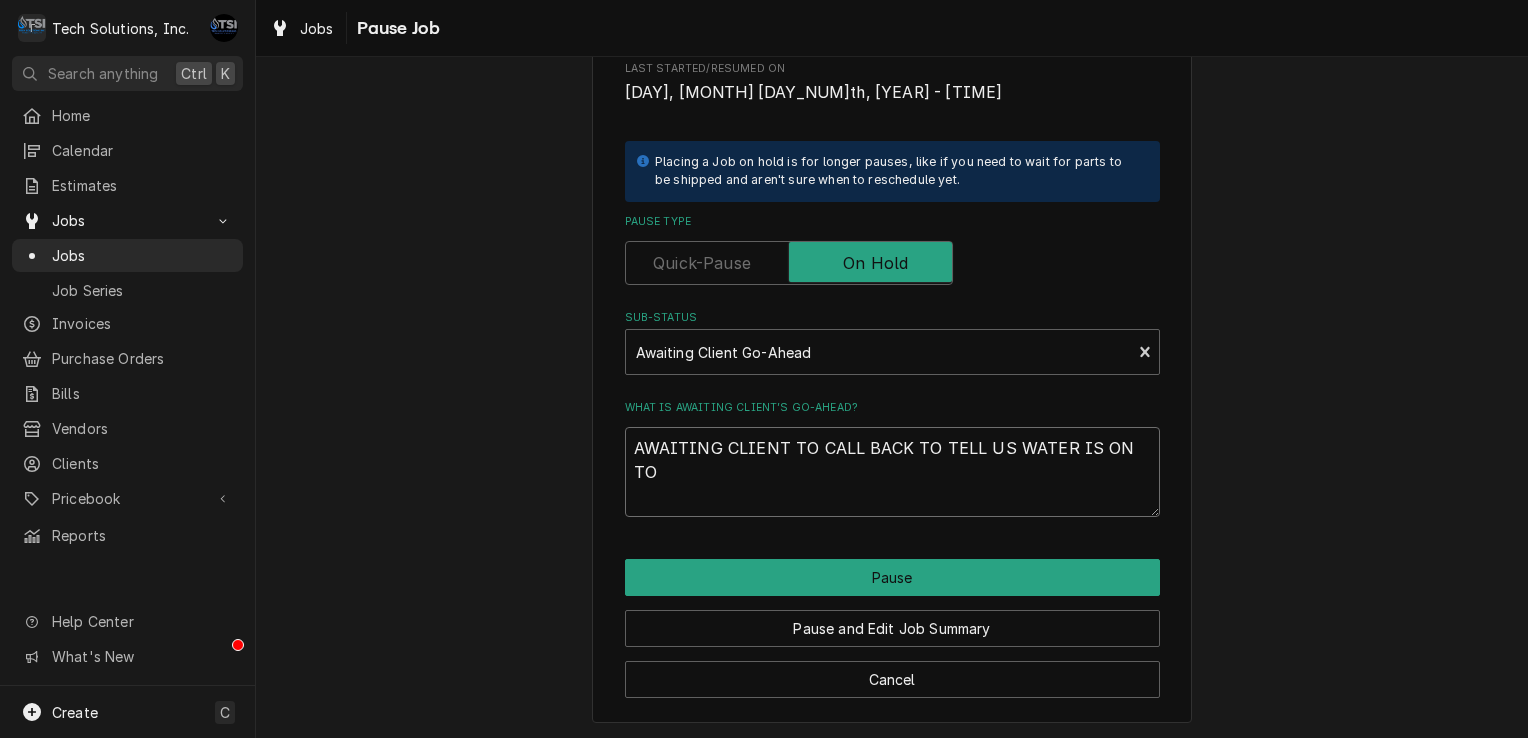 type on "x" 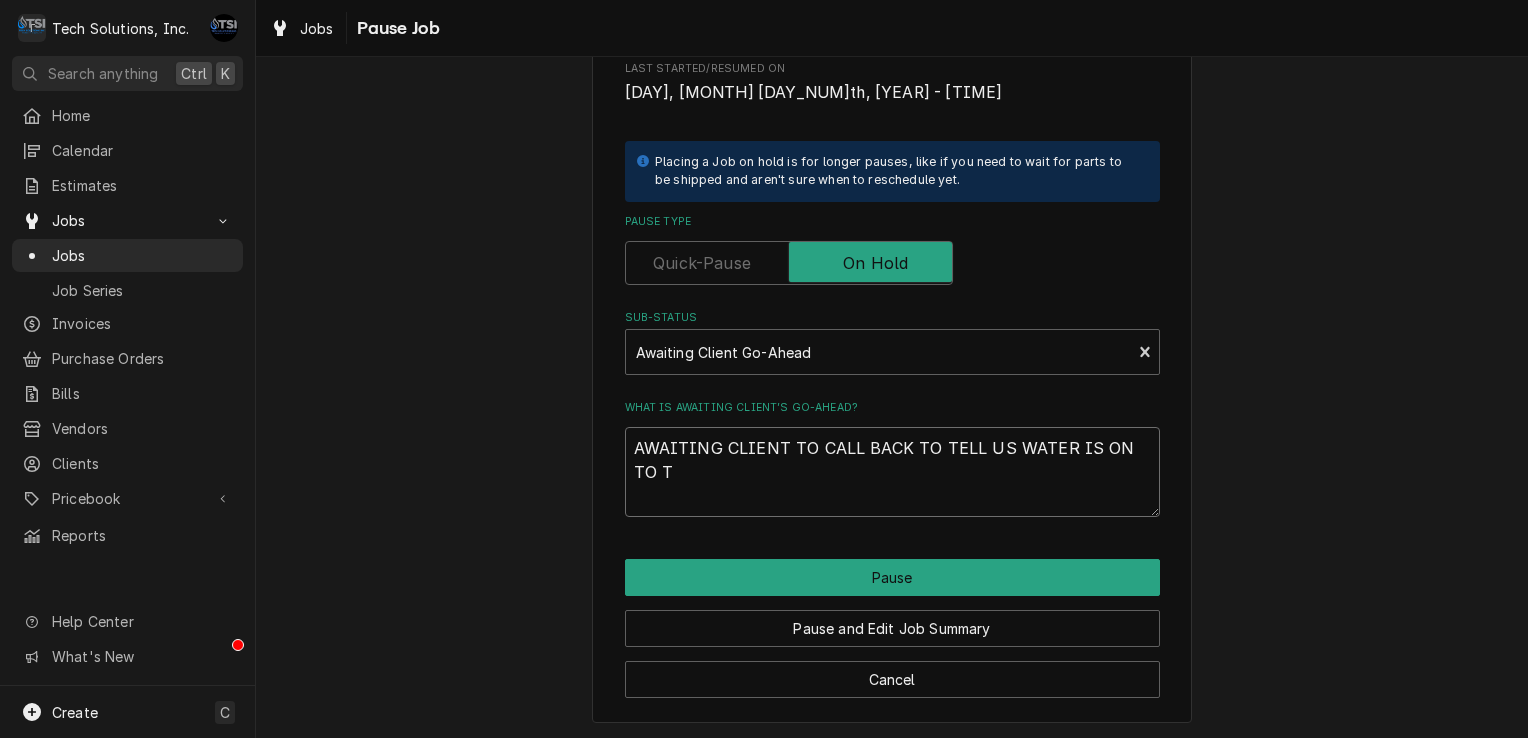 type on "x" 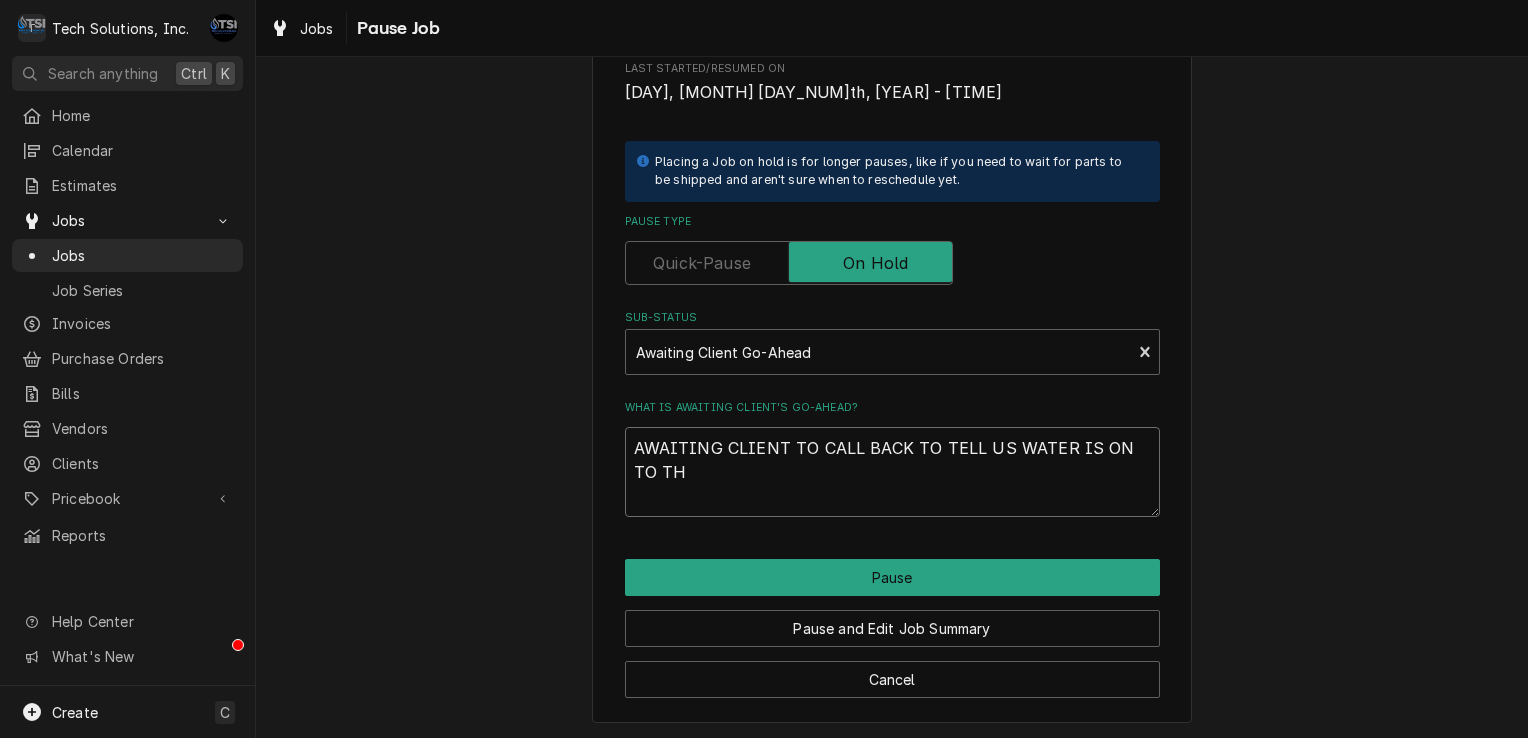 type on "x" 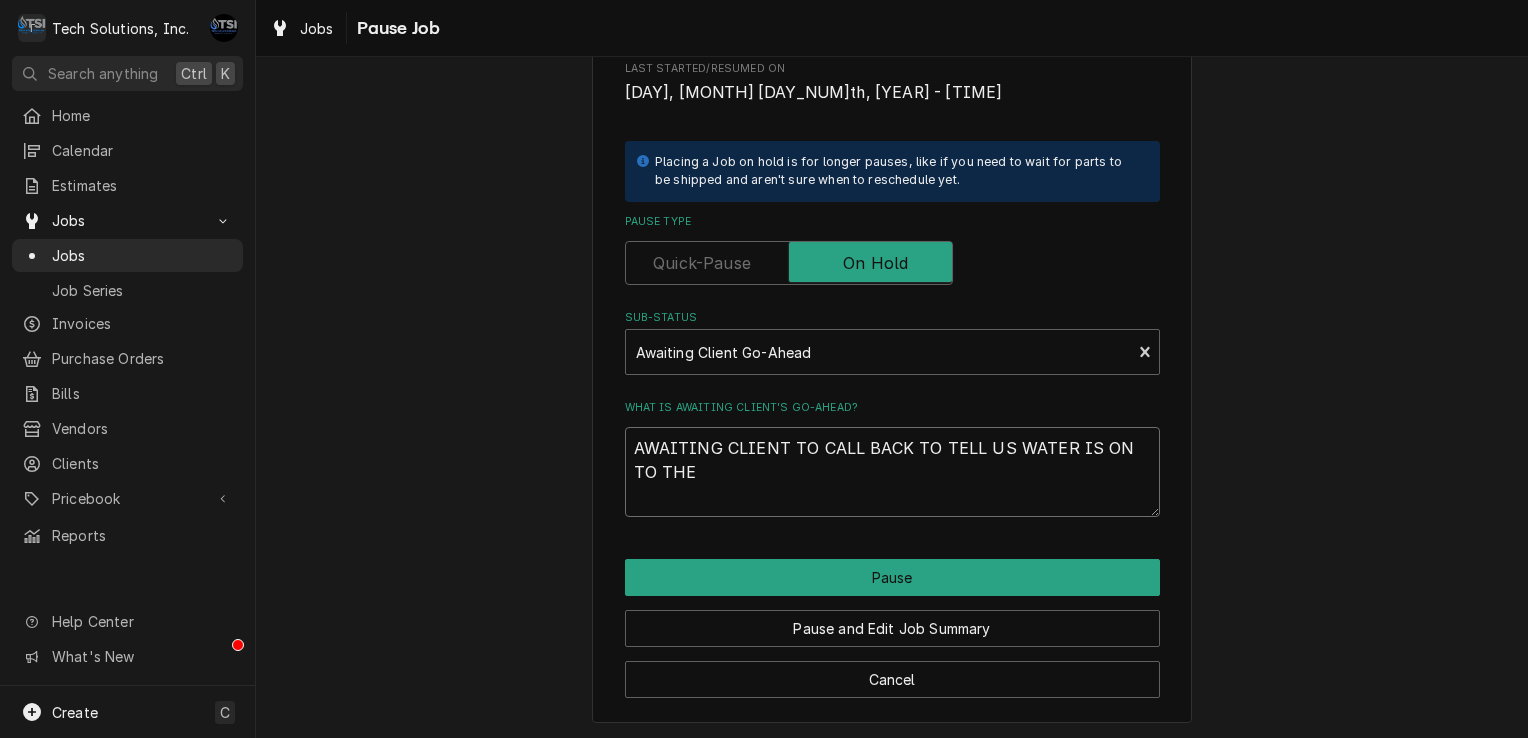 type on "x" 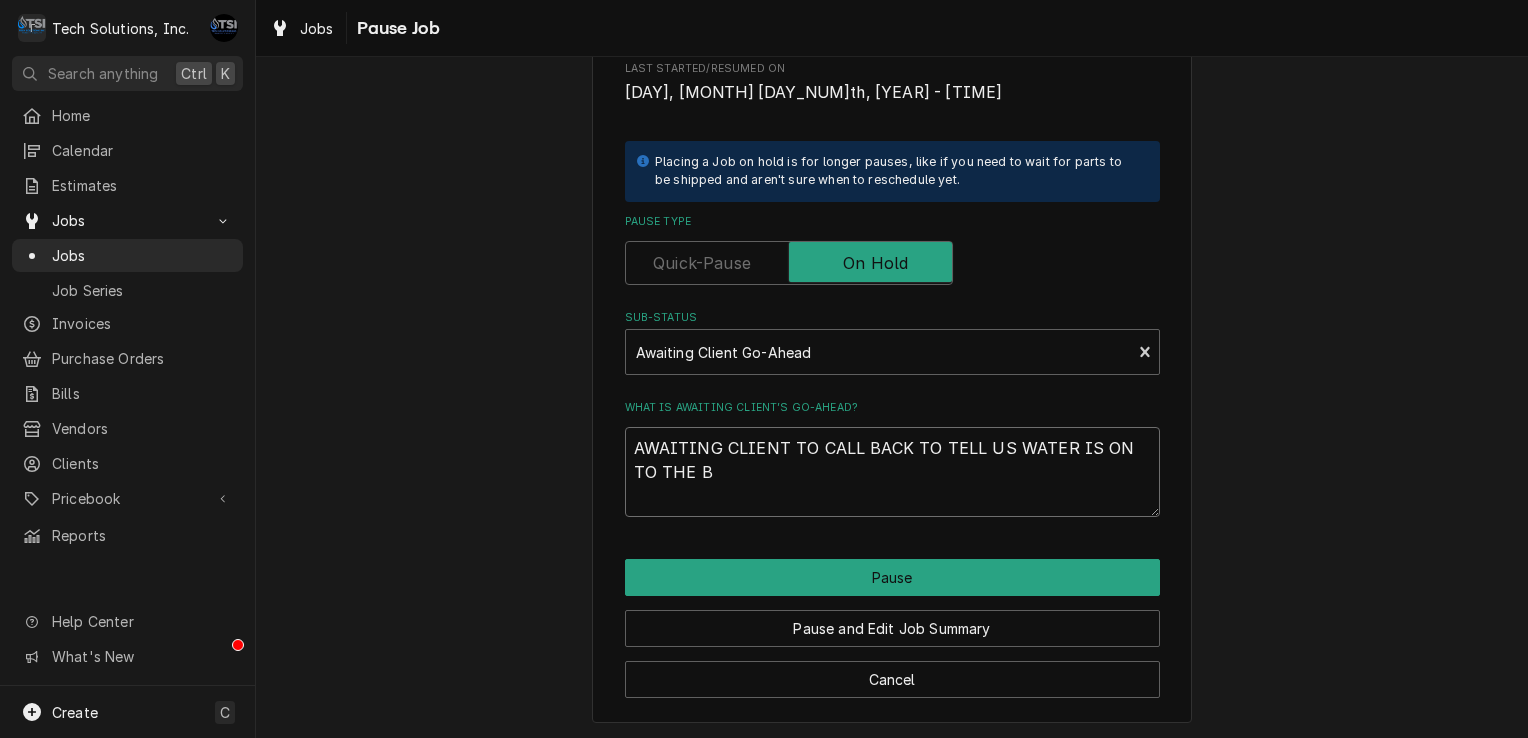 type on "x" 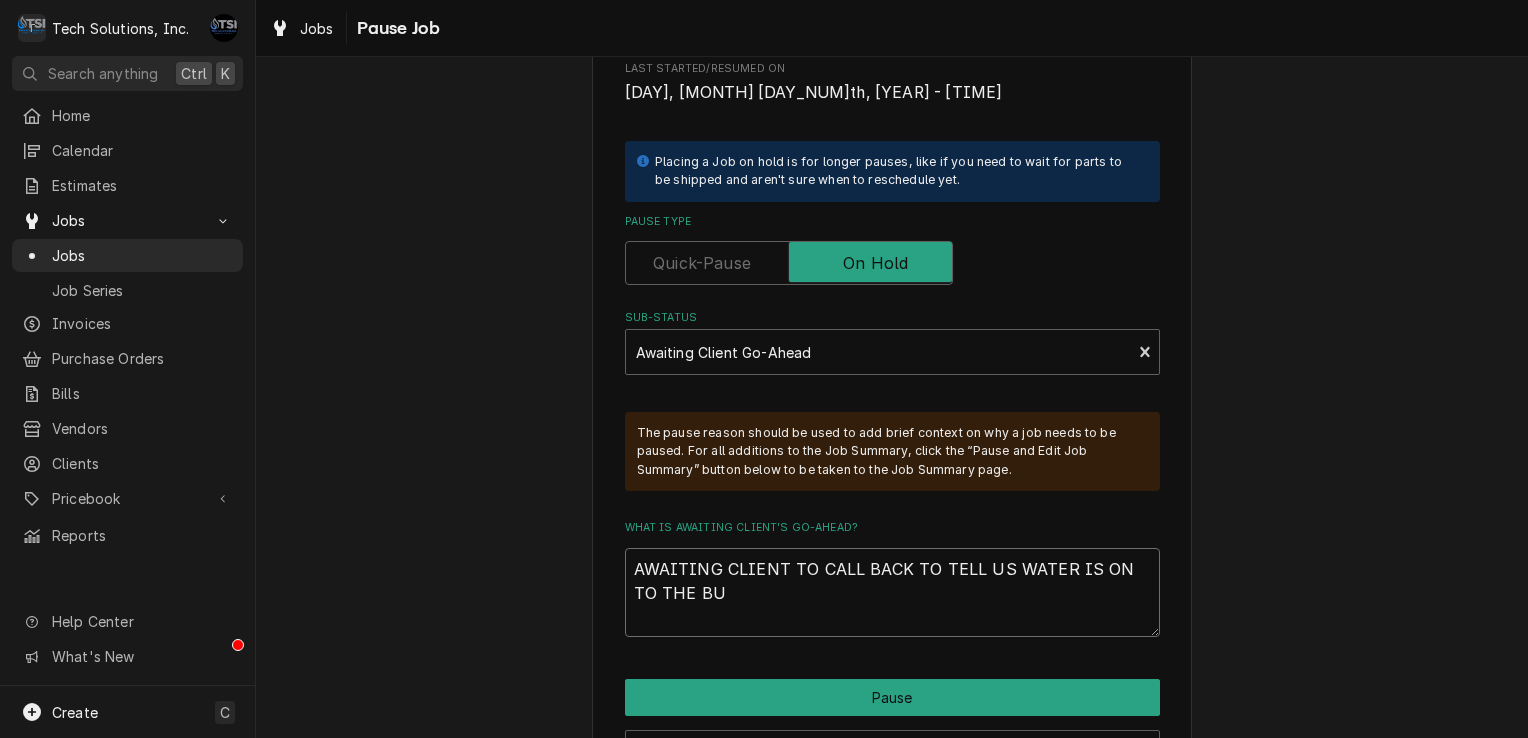 type on "x" 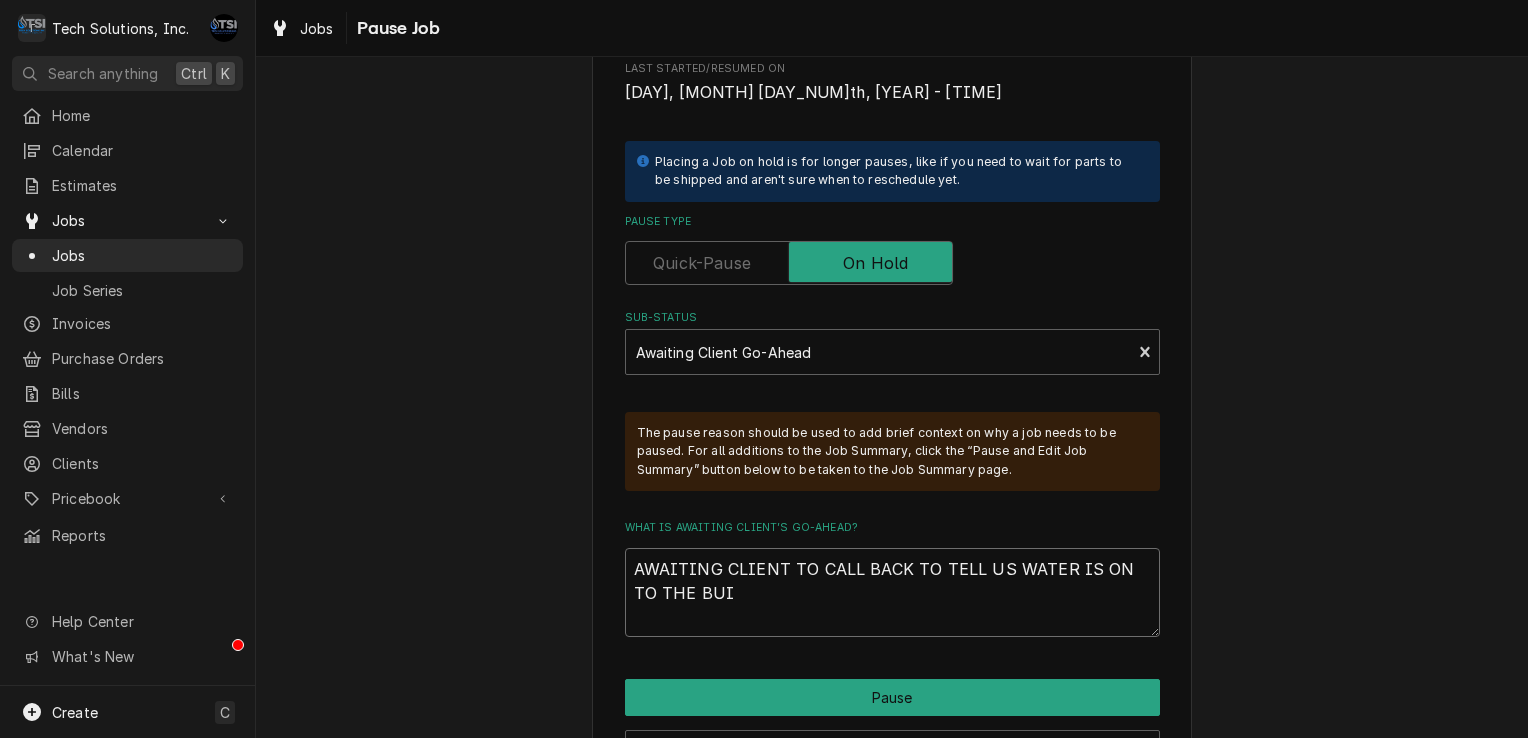type on "x" 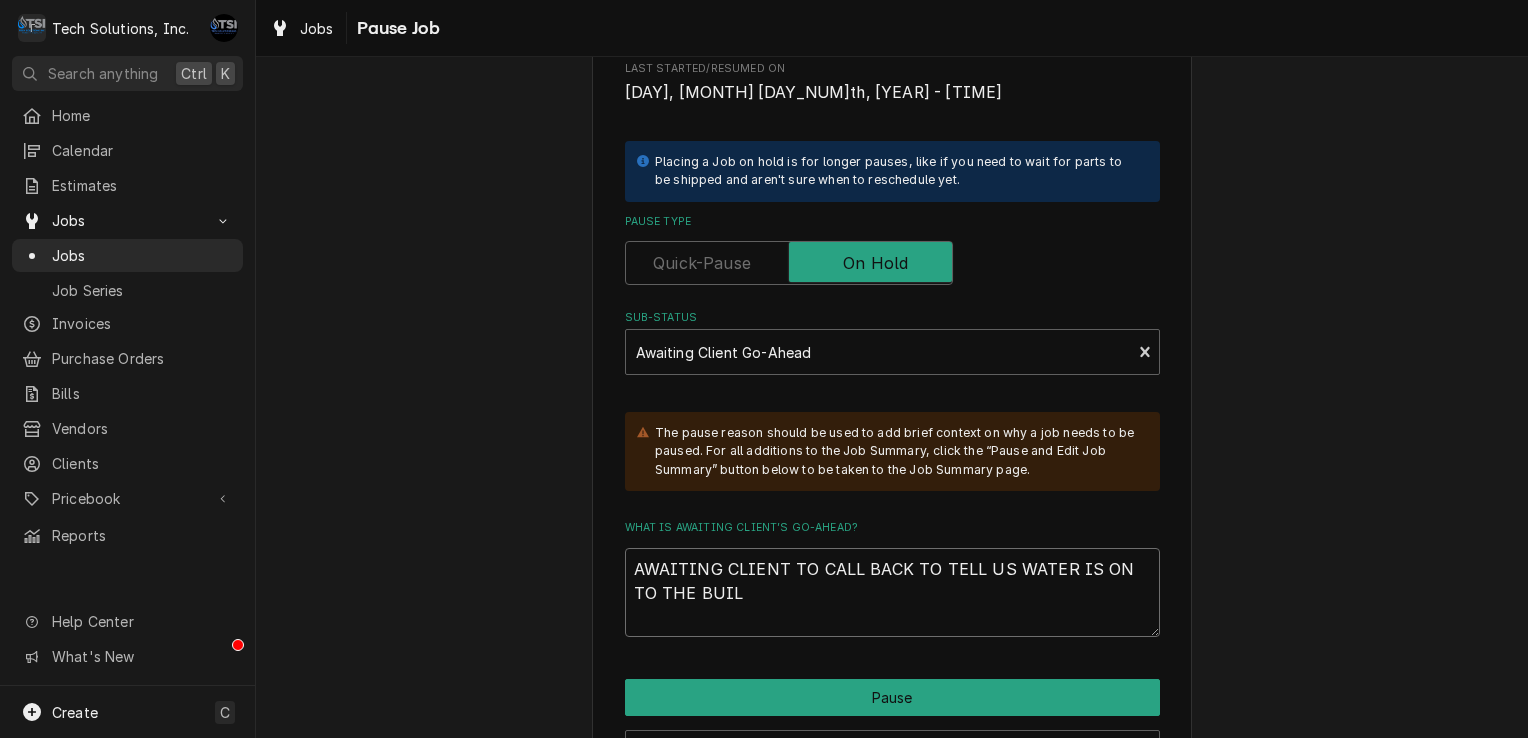 type on "x" 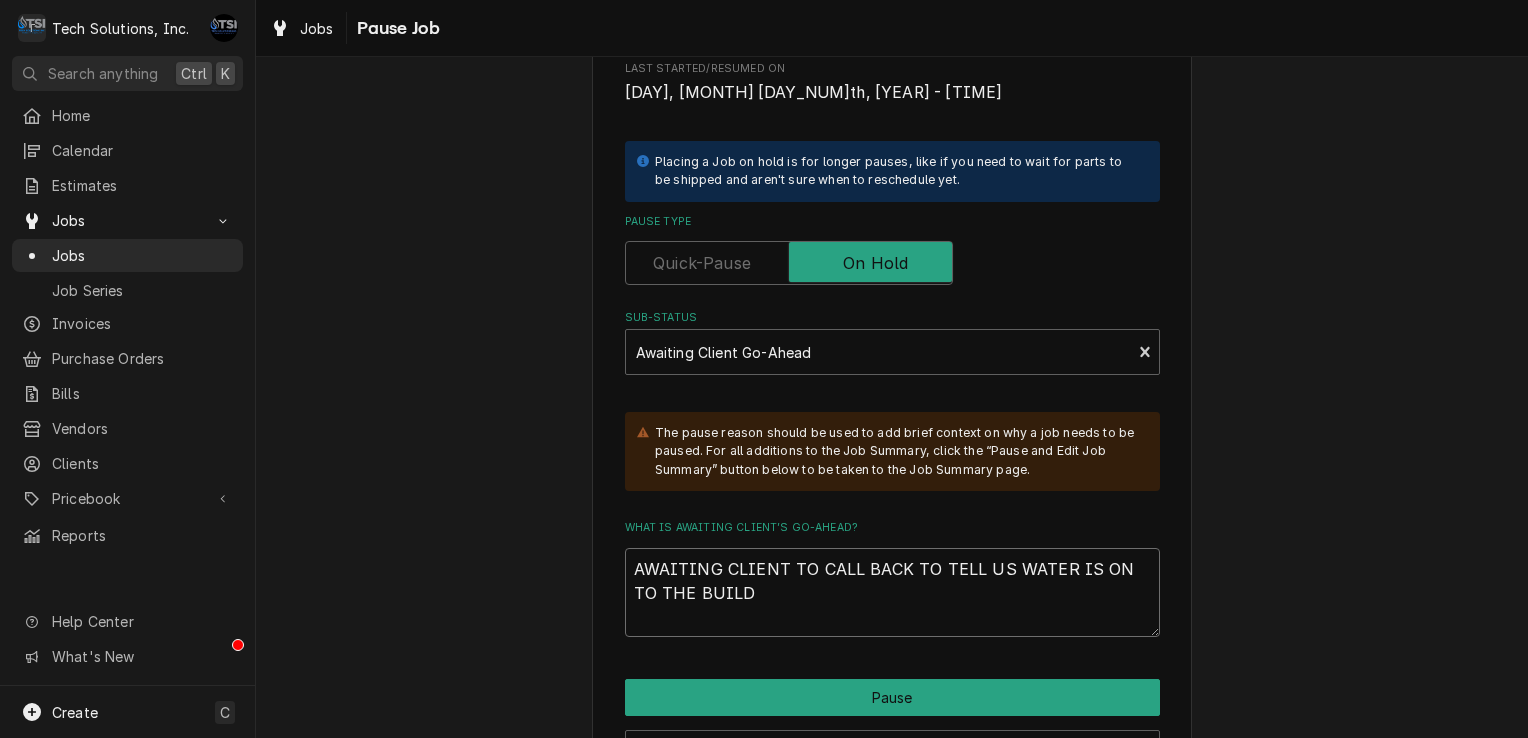 type on "x" 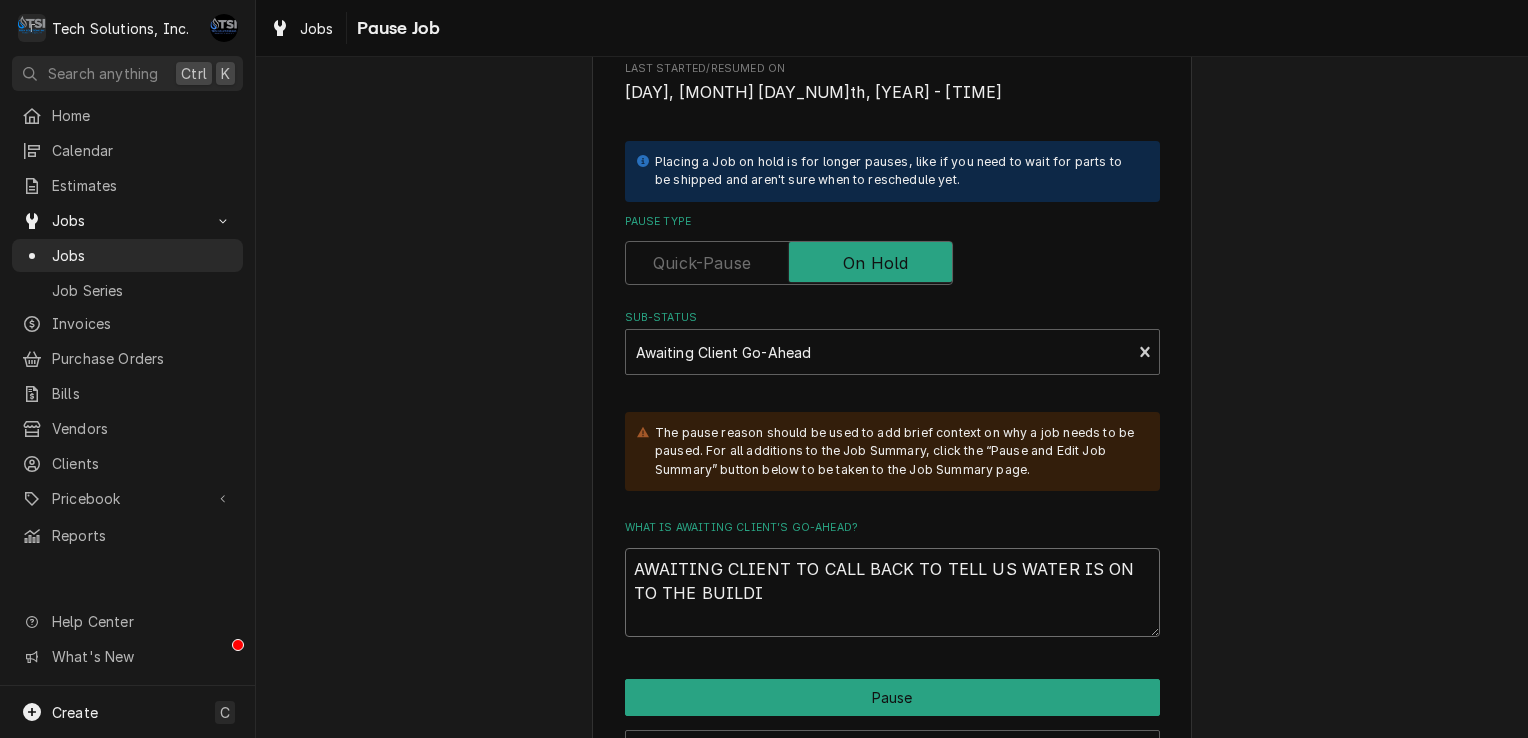 type on "x" 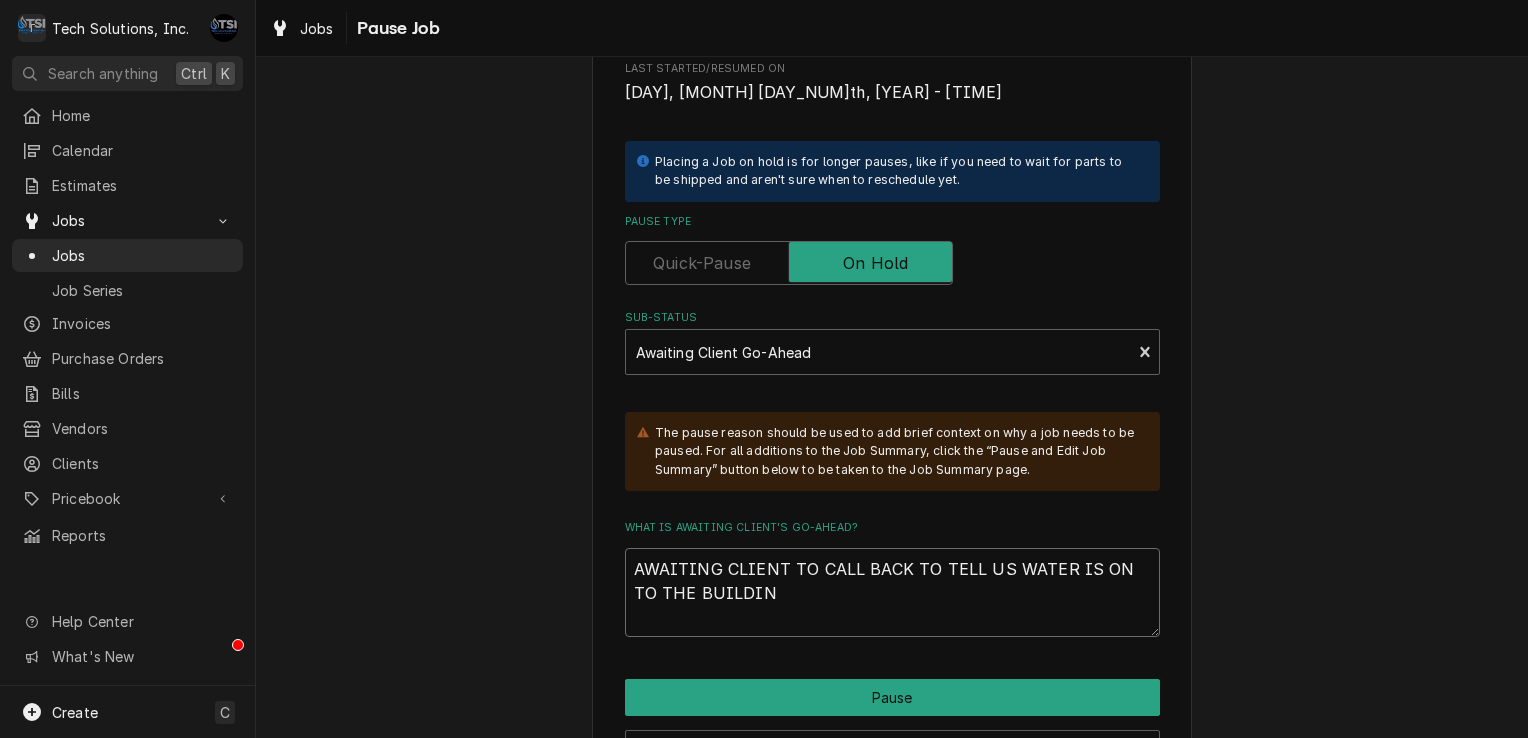 type on "x" 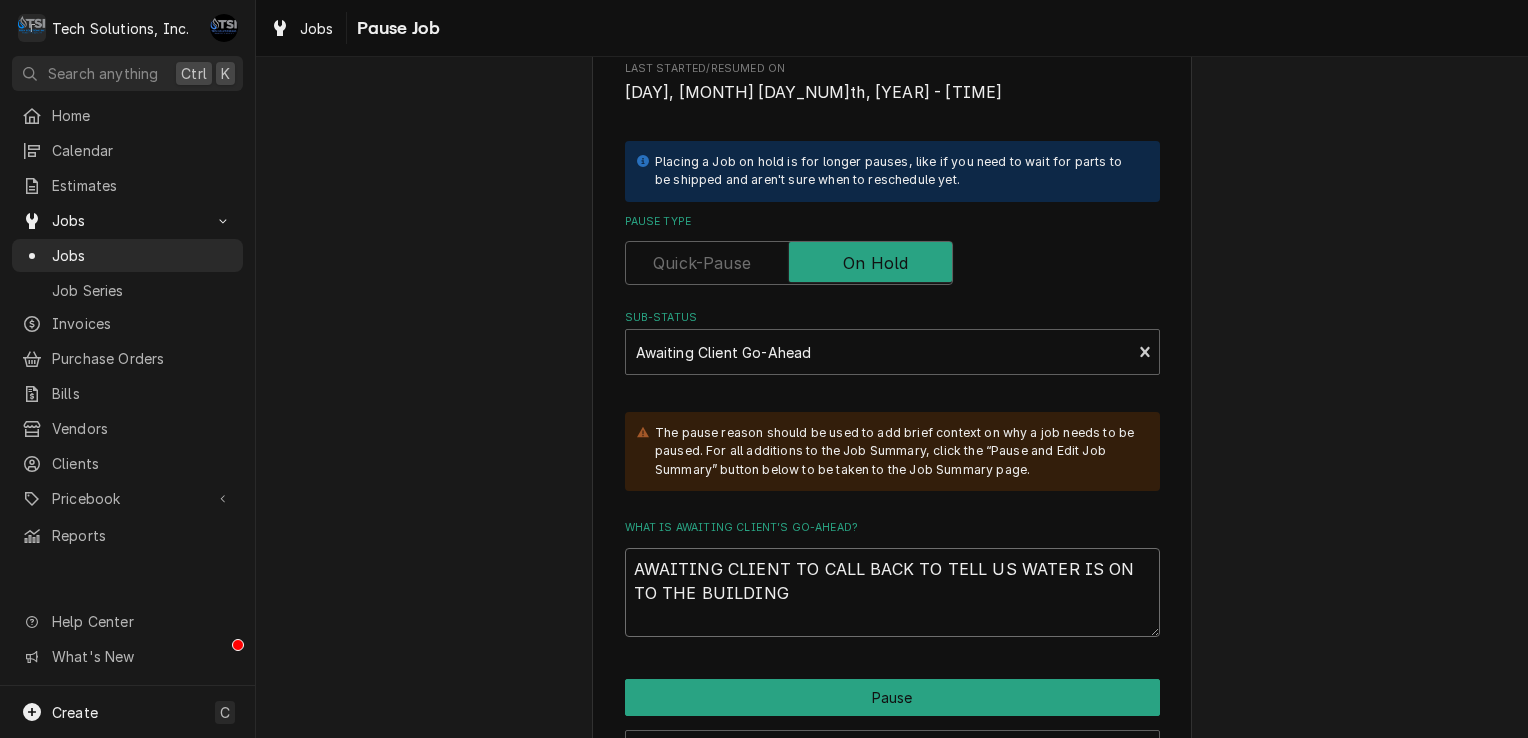 type on "x" 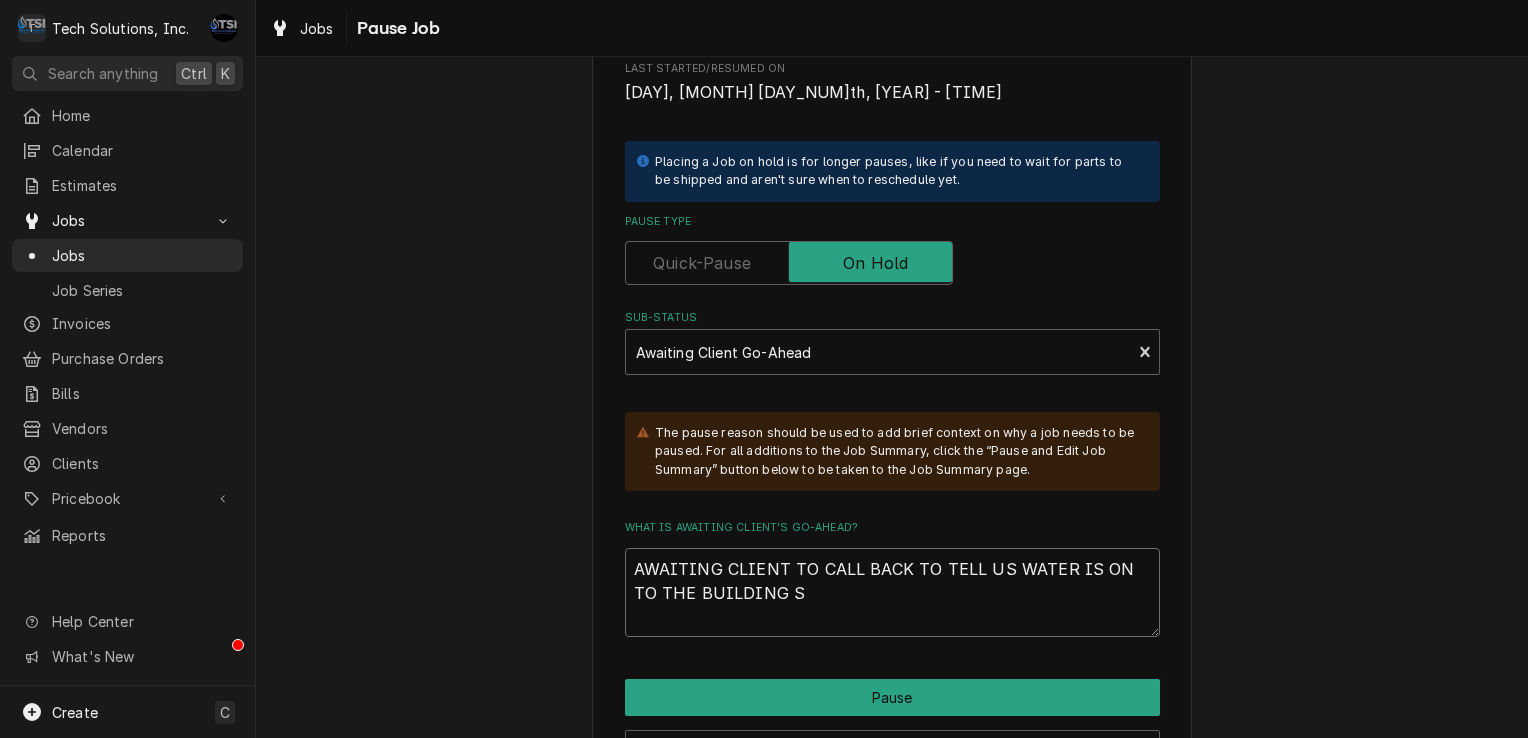 type on "x" 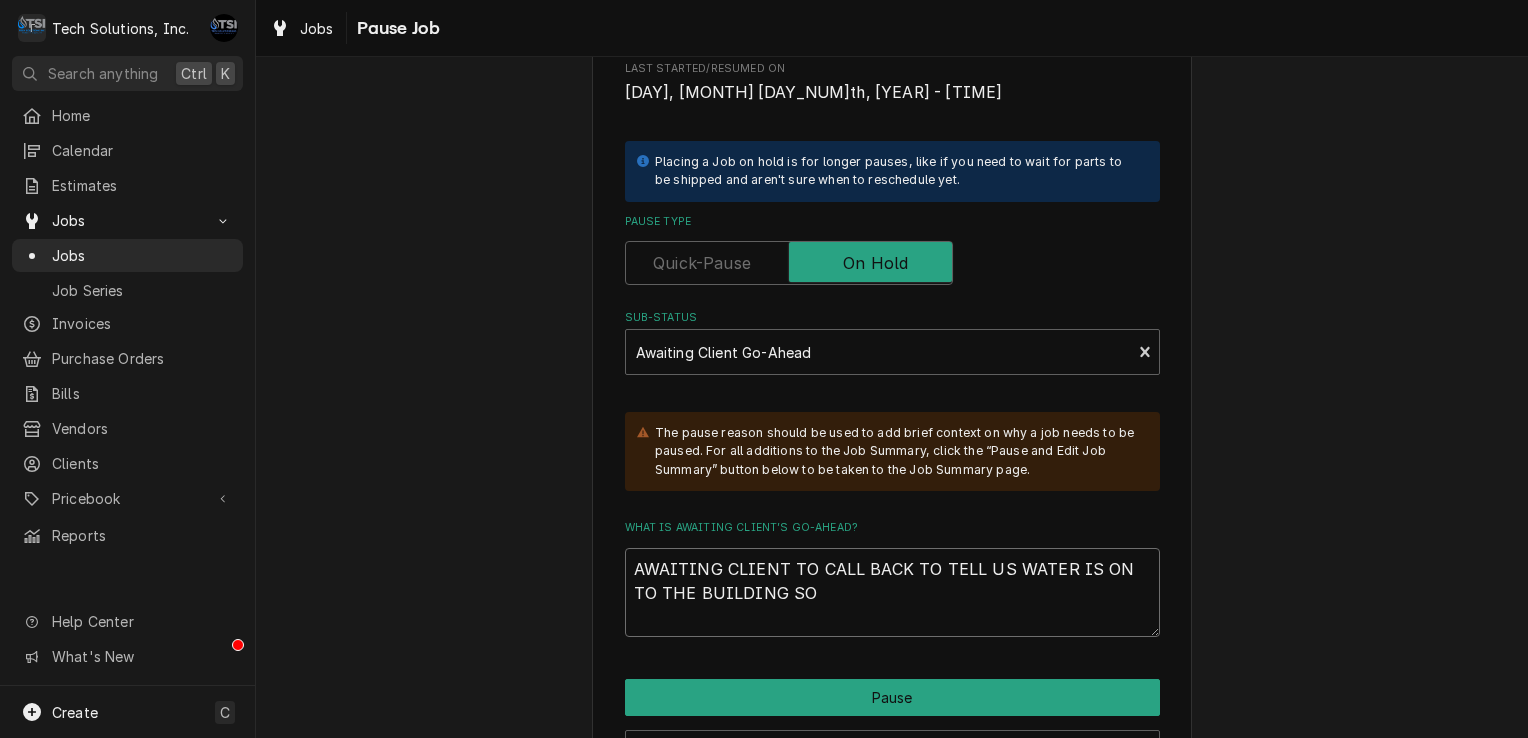 type on "x" 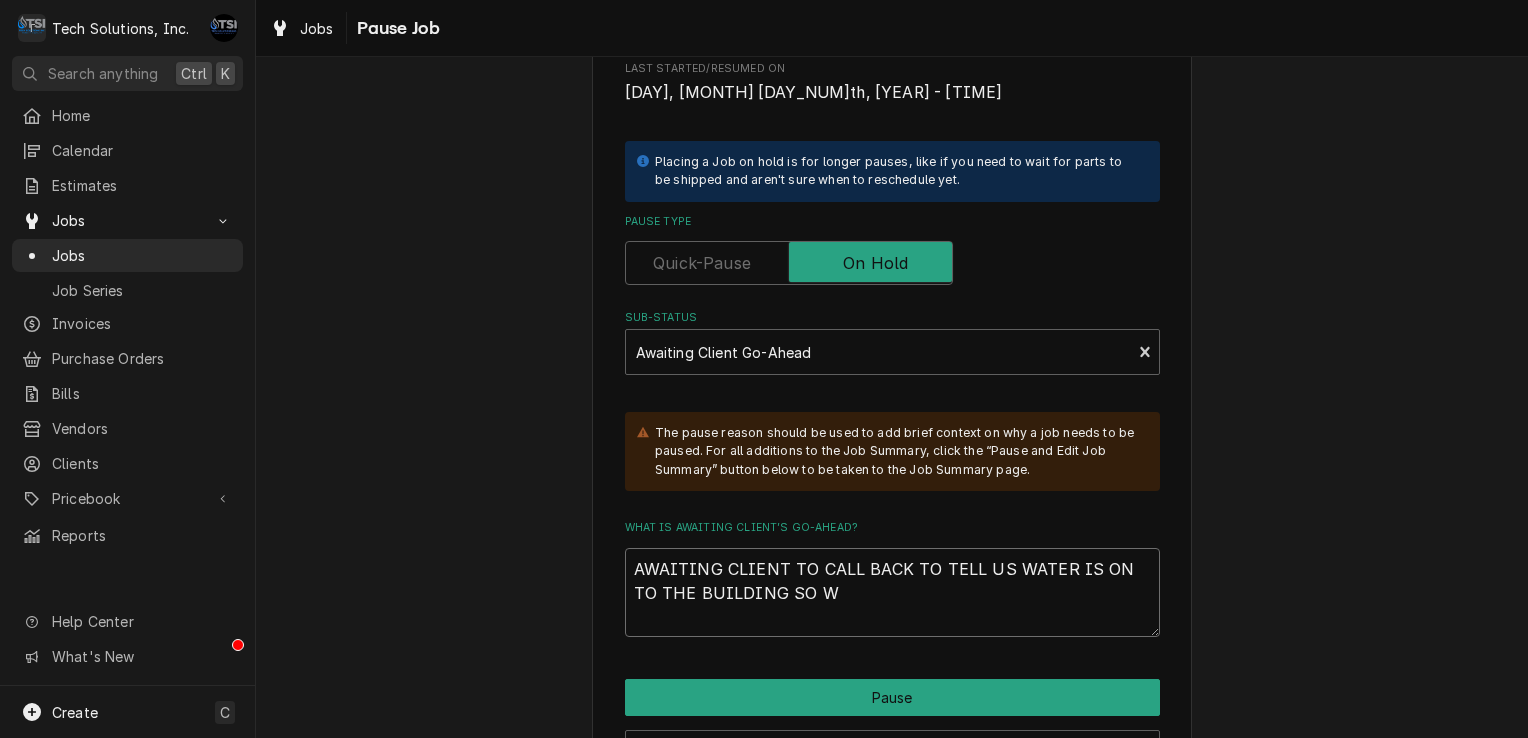 type on "x" 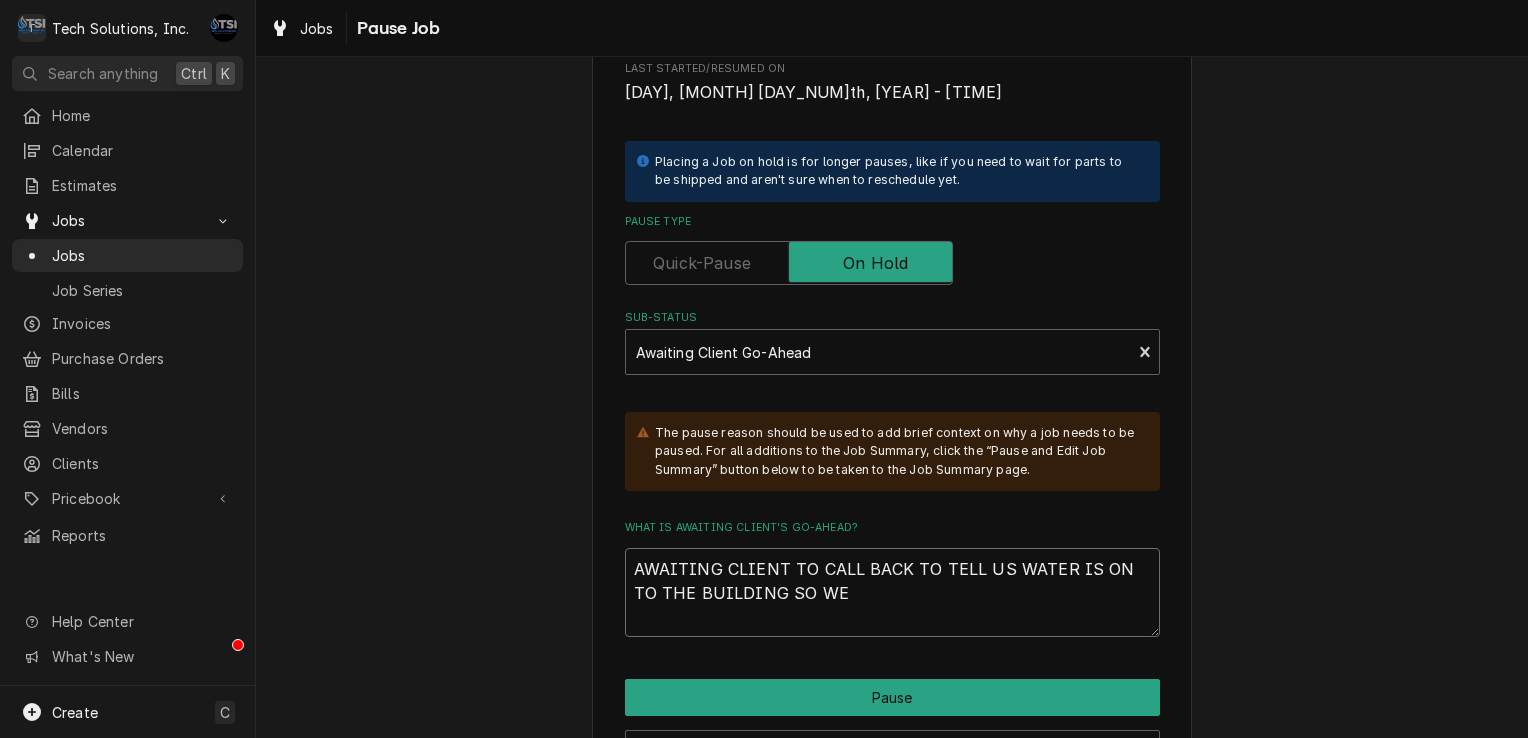 type on "x" 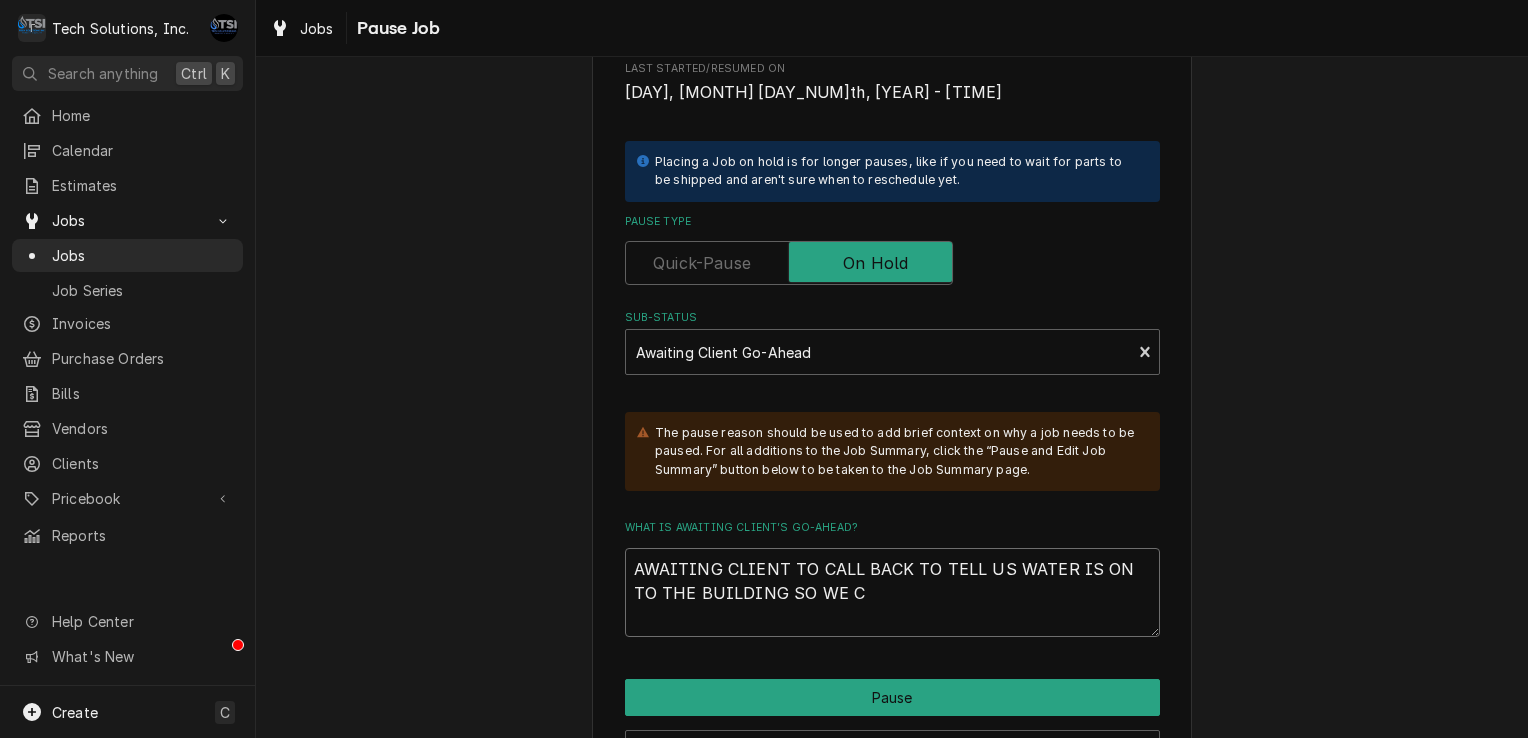 type on "x" 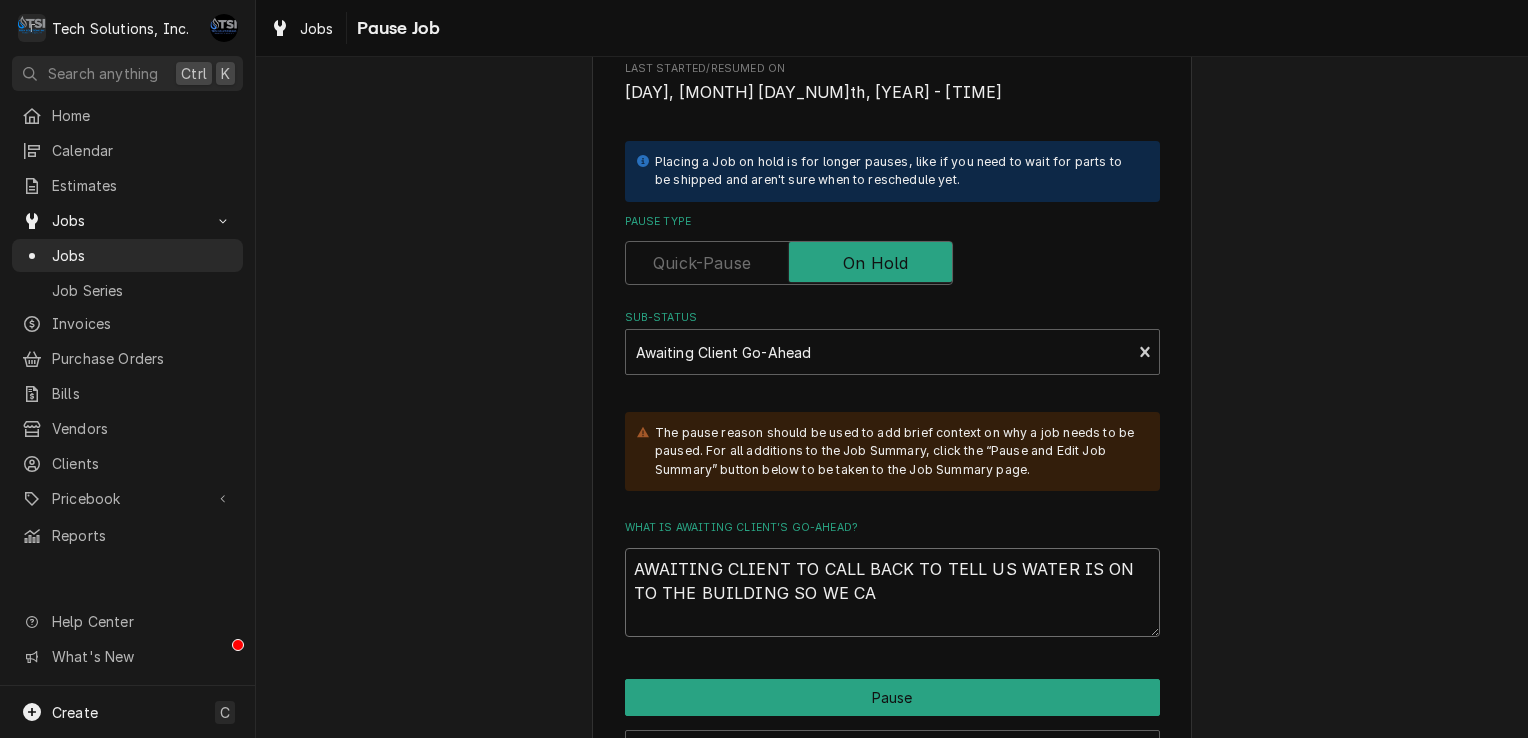 type on "x" 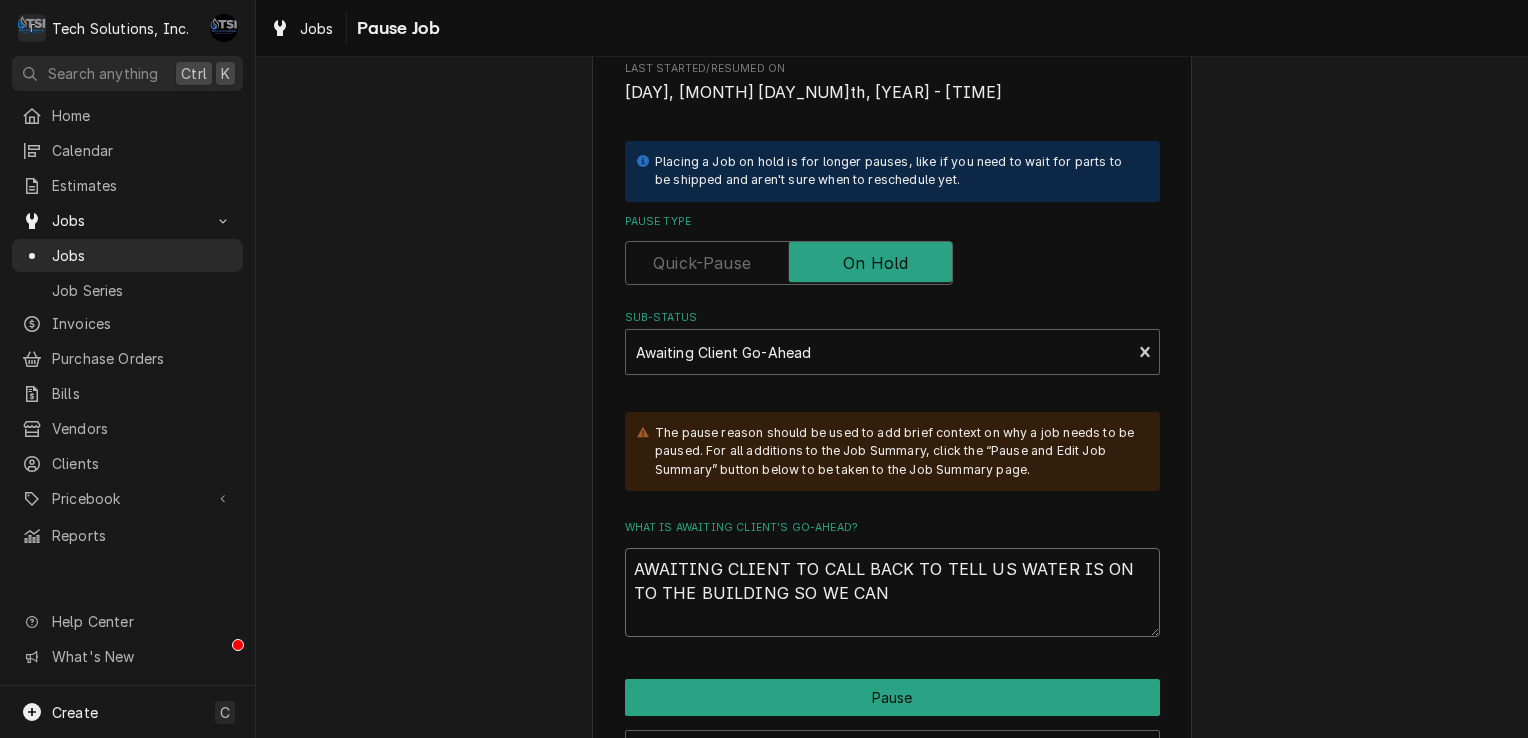 type on "x" 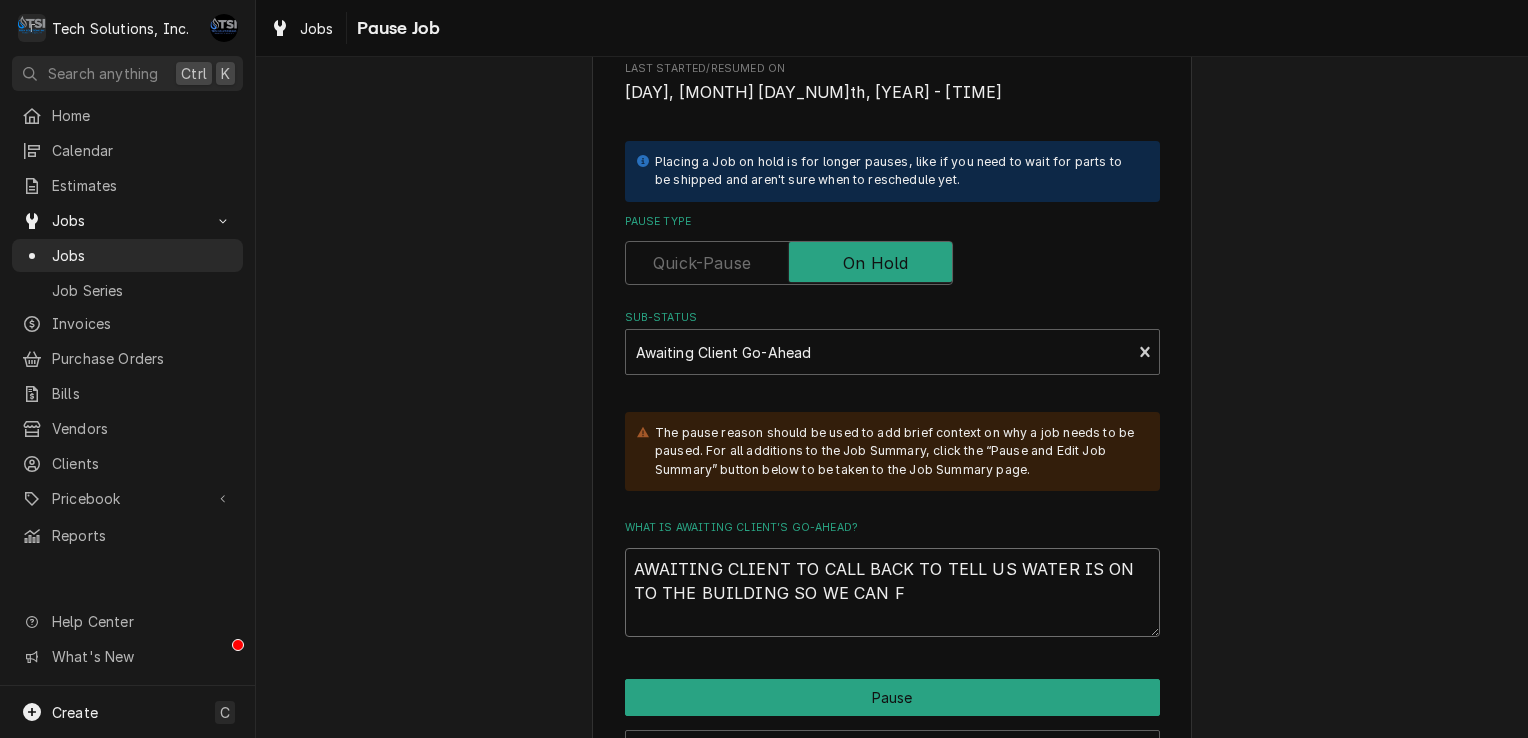 type on "x" 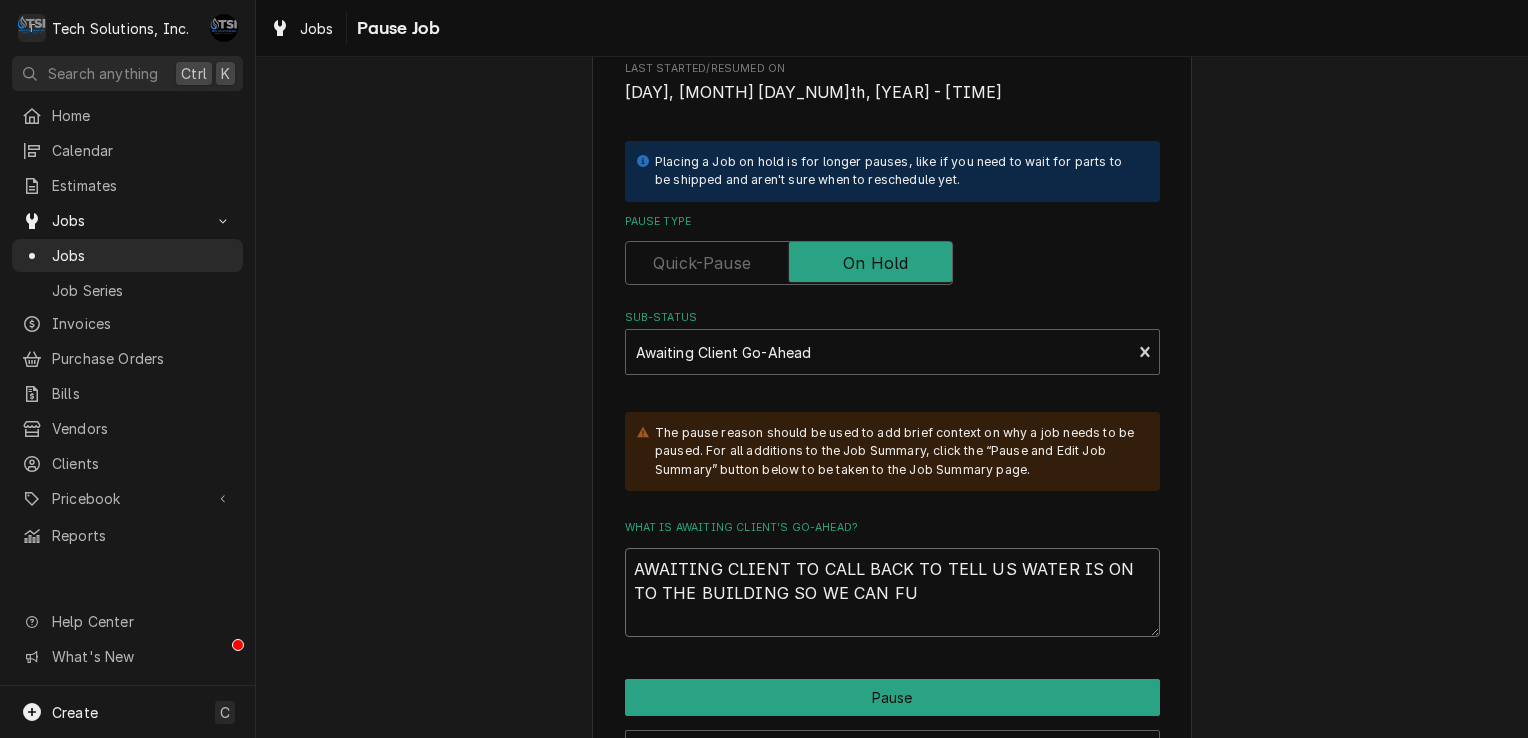 type on "x" 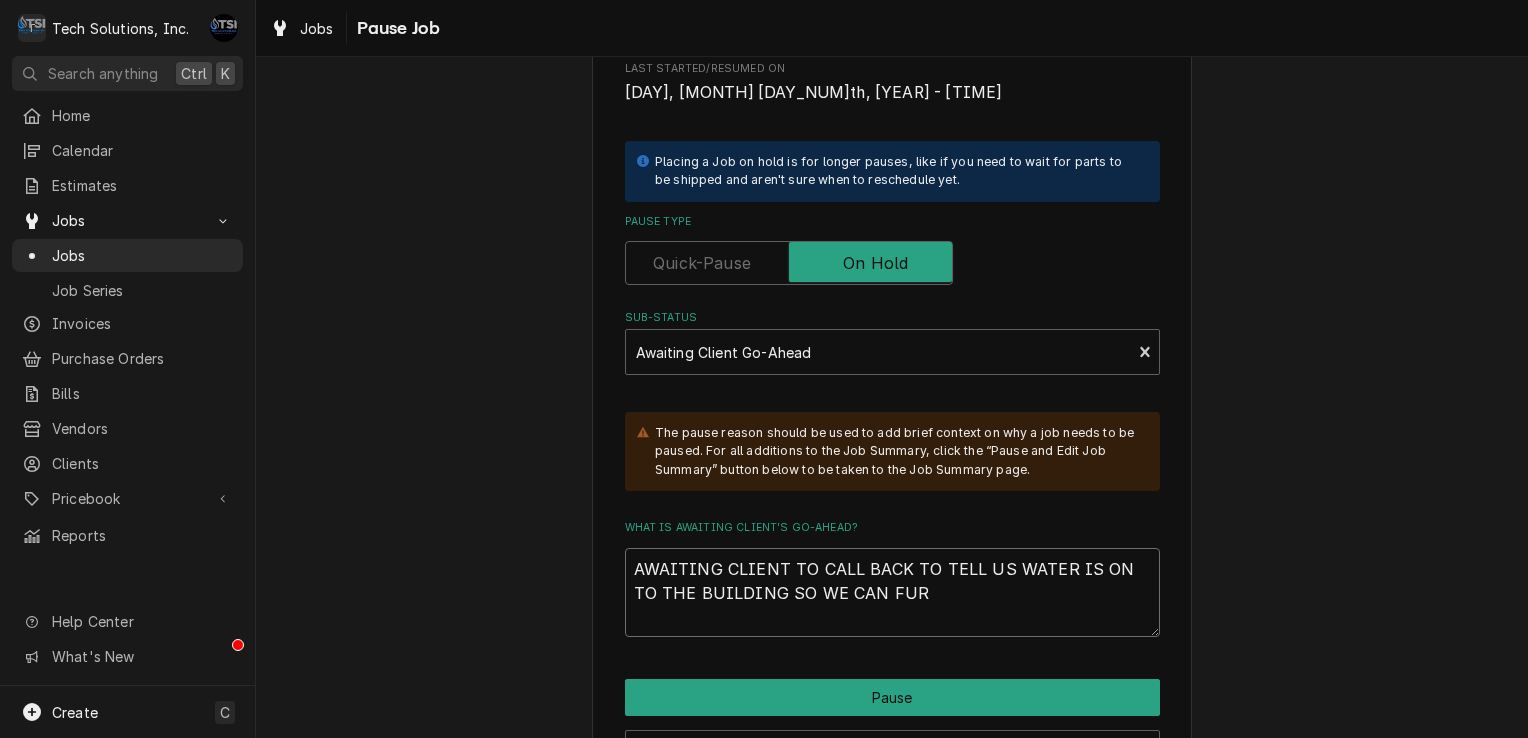type on "x" 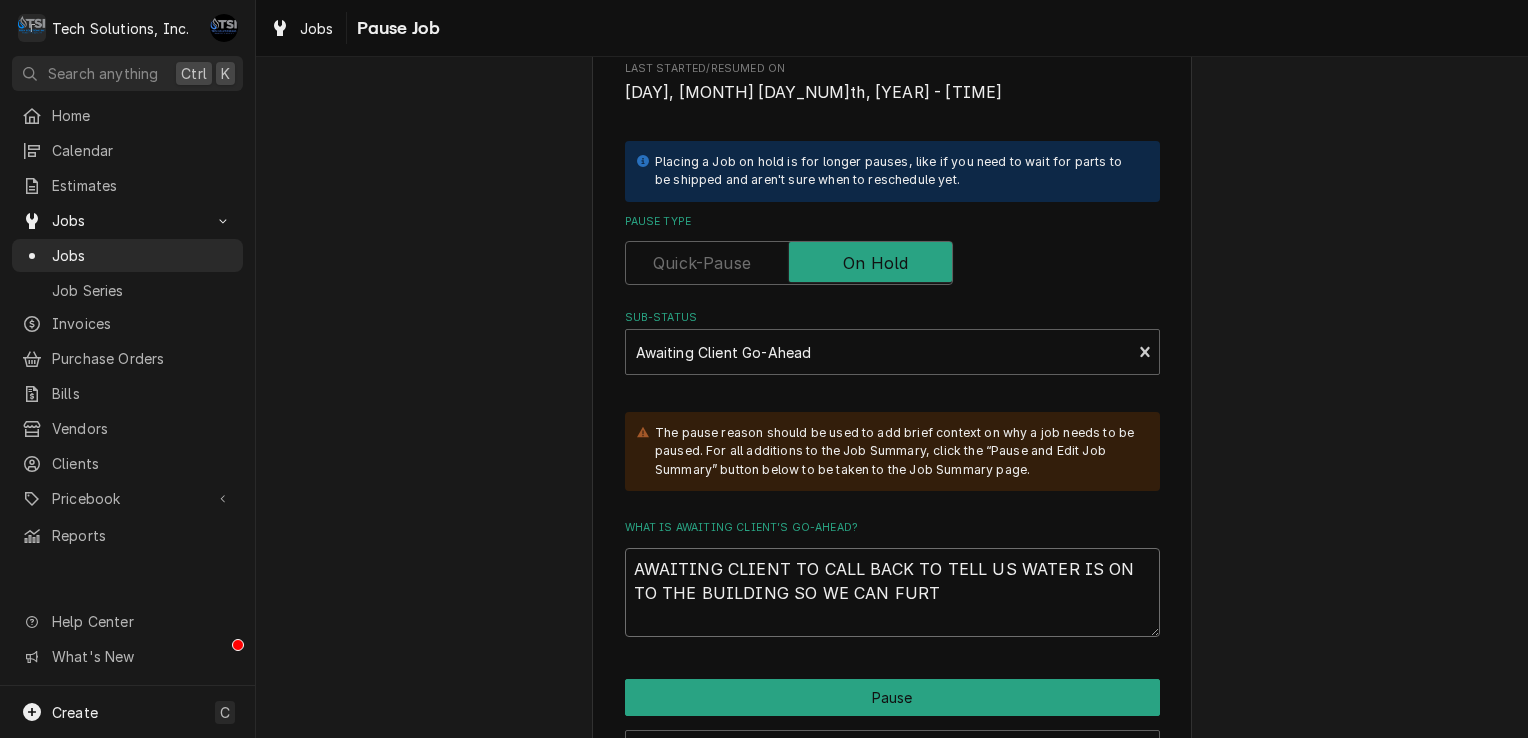 type on "x" 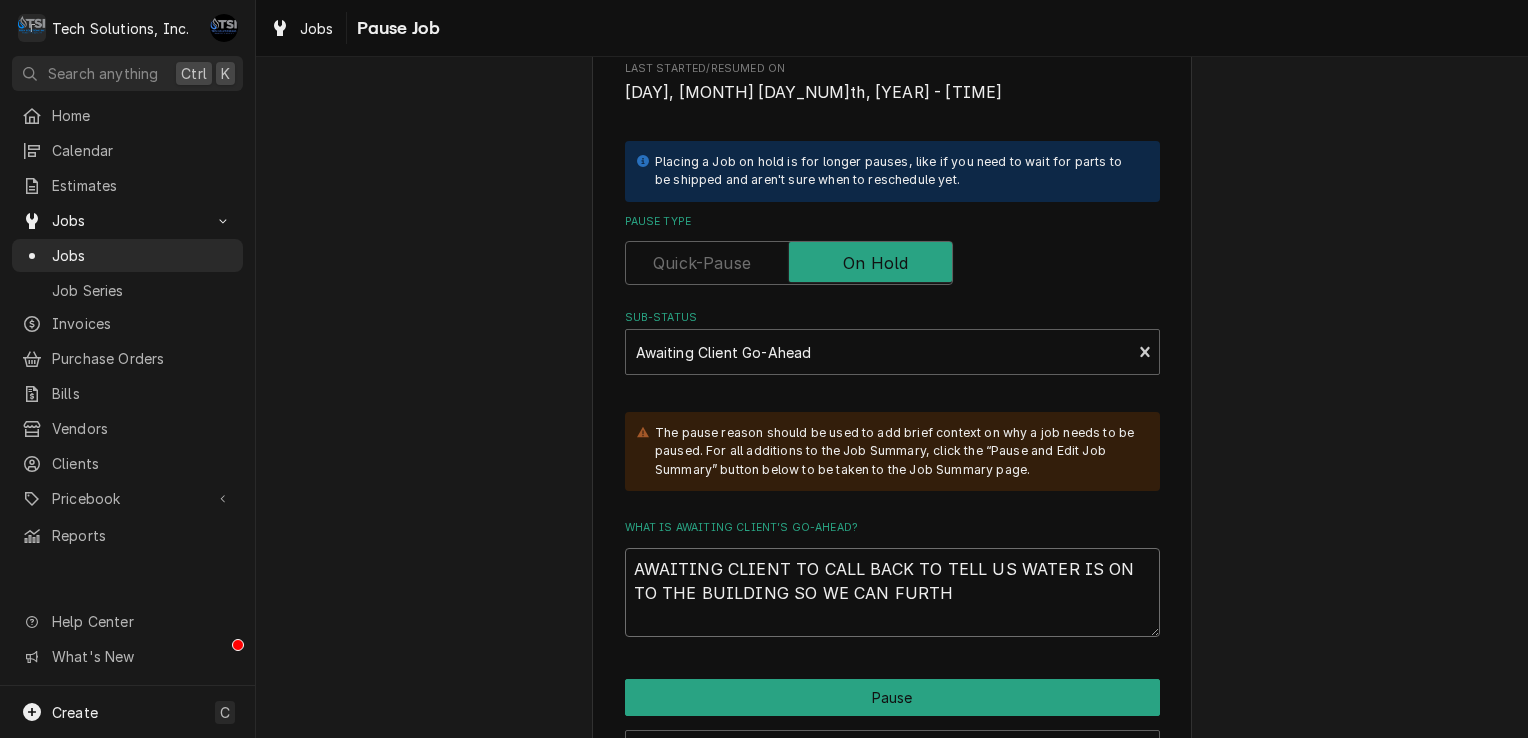 type on "x" 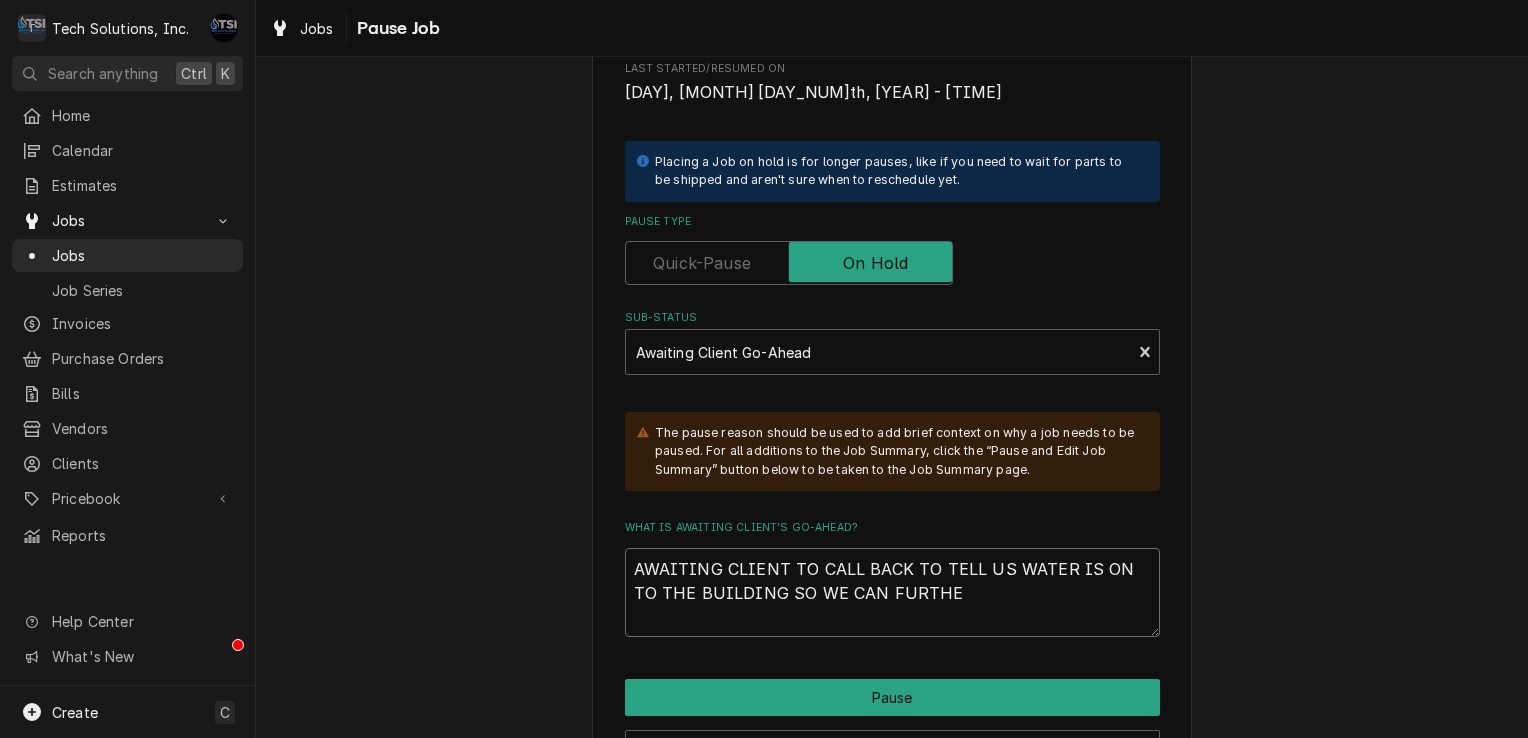 type on "x" 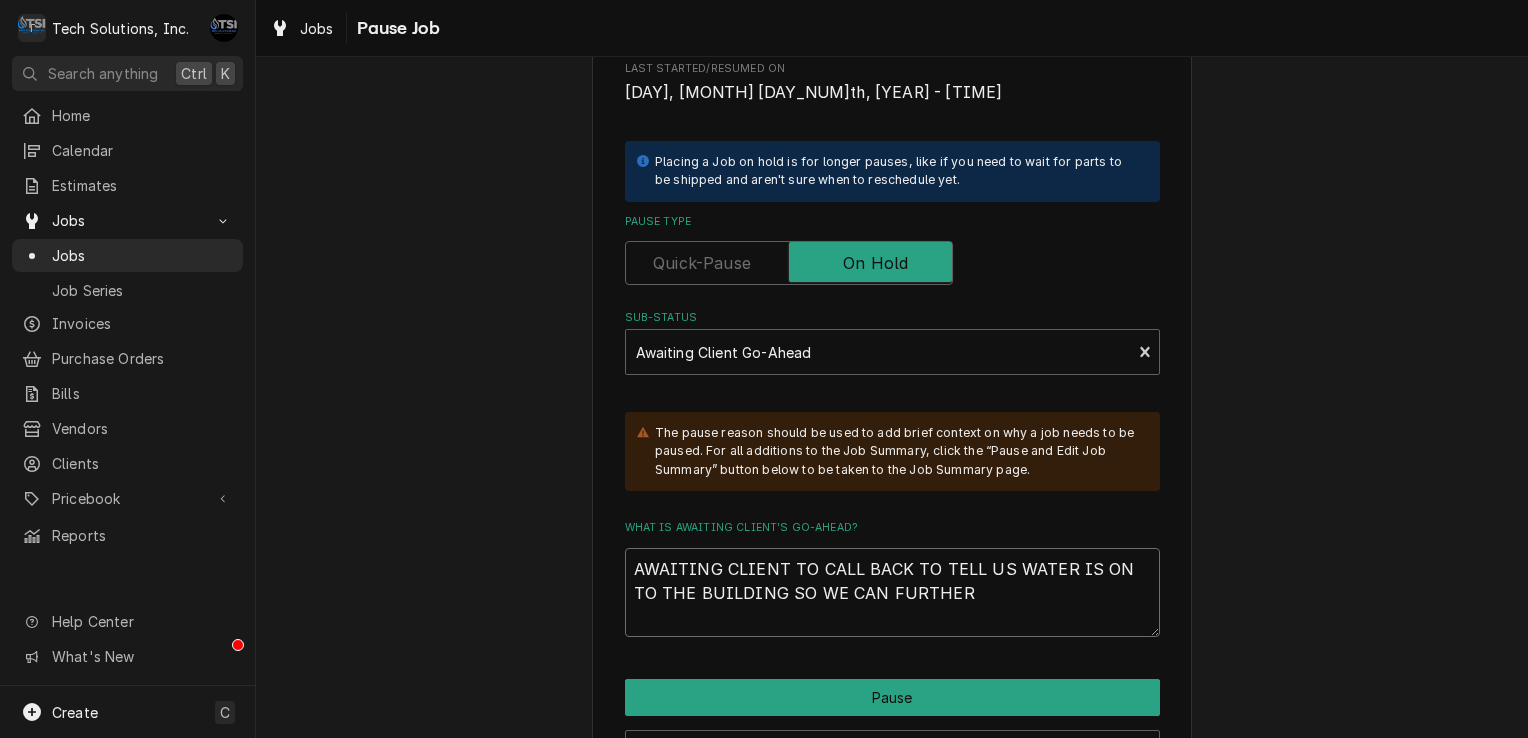 type on "x" 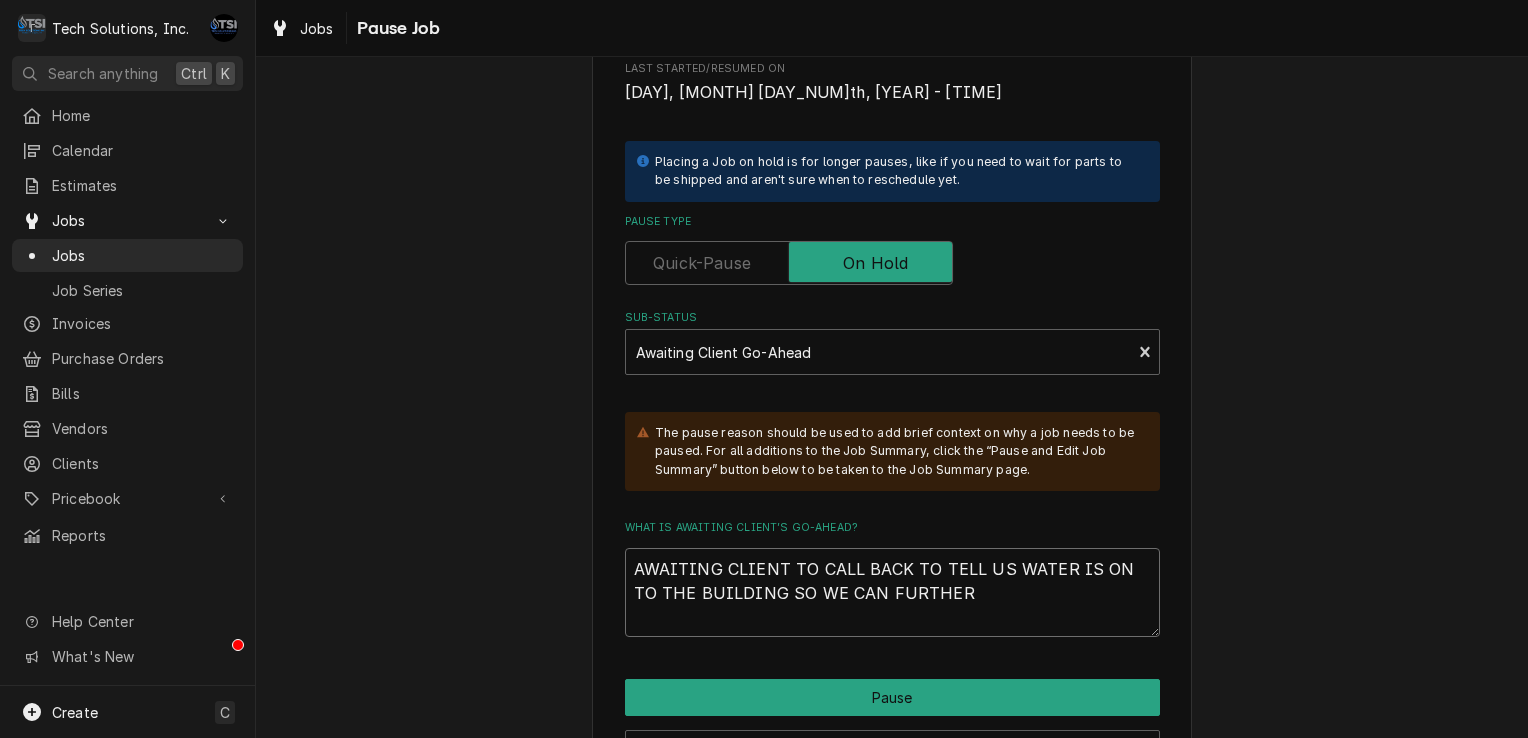 type on "x" 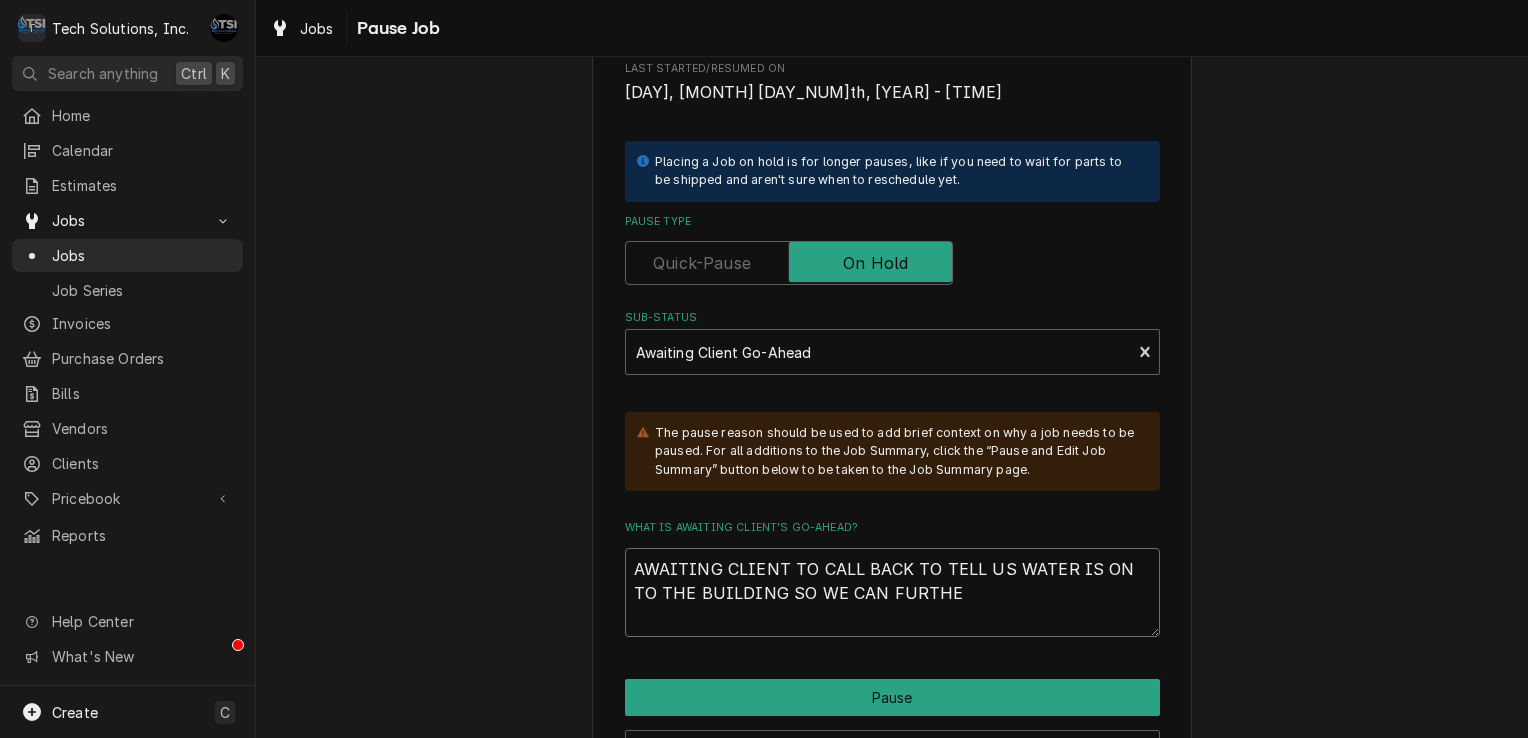 type on "x" 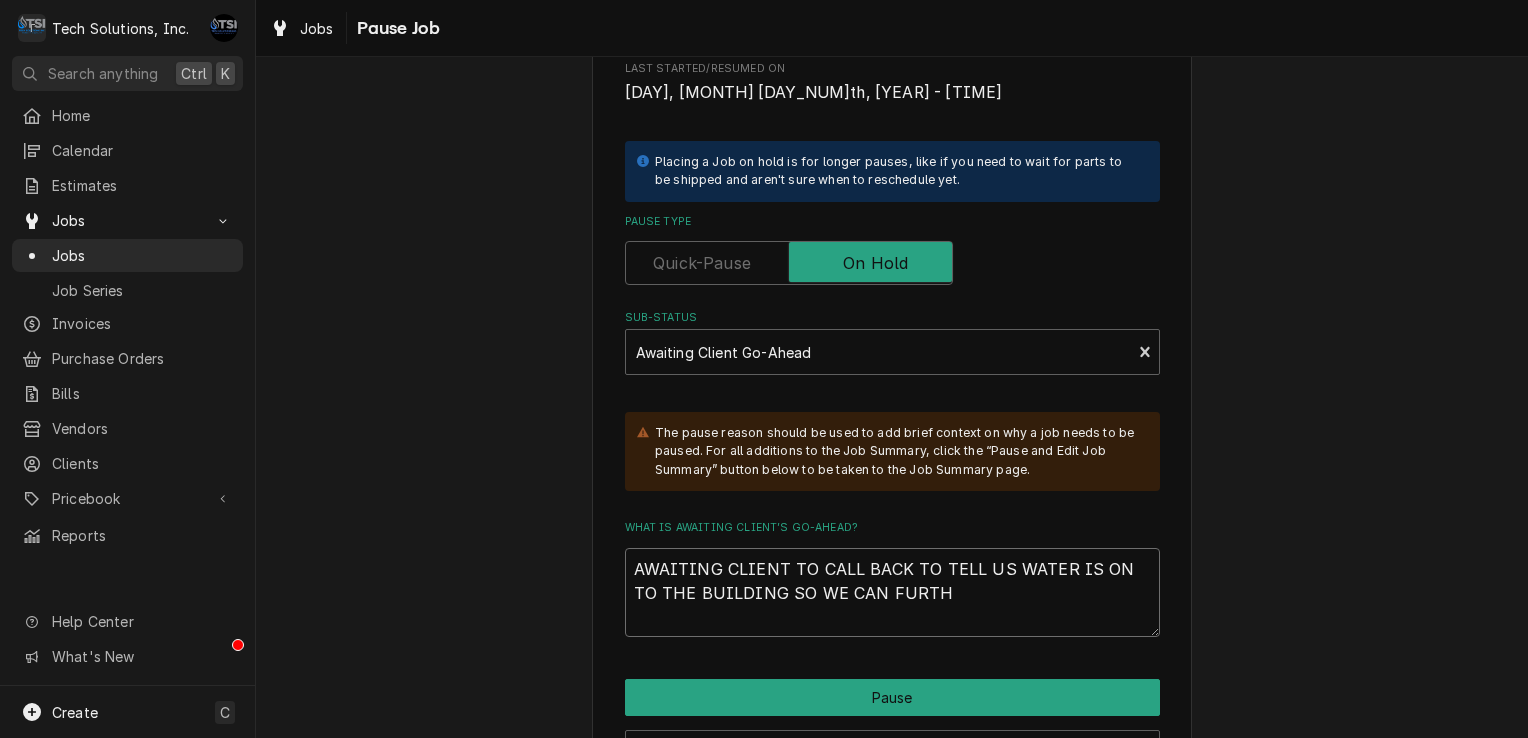 type on "x" 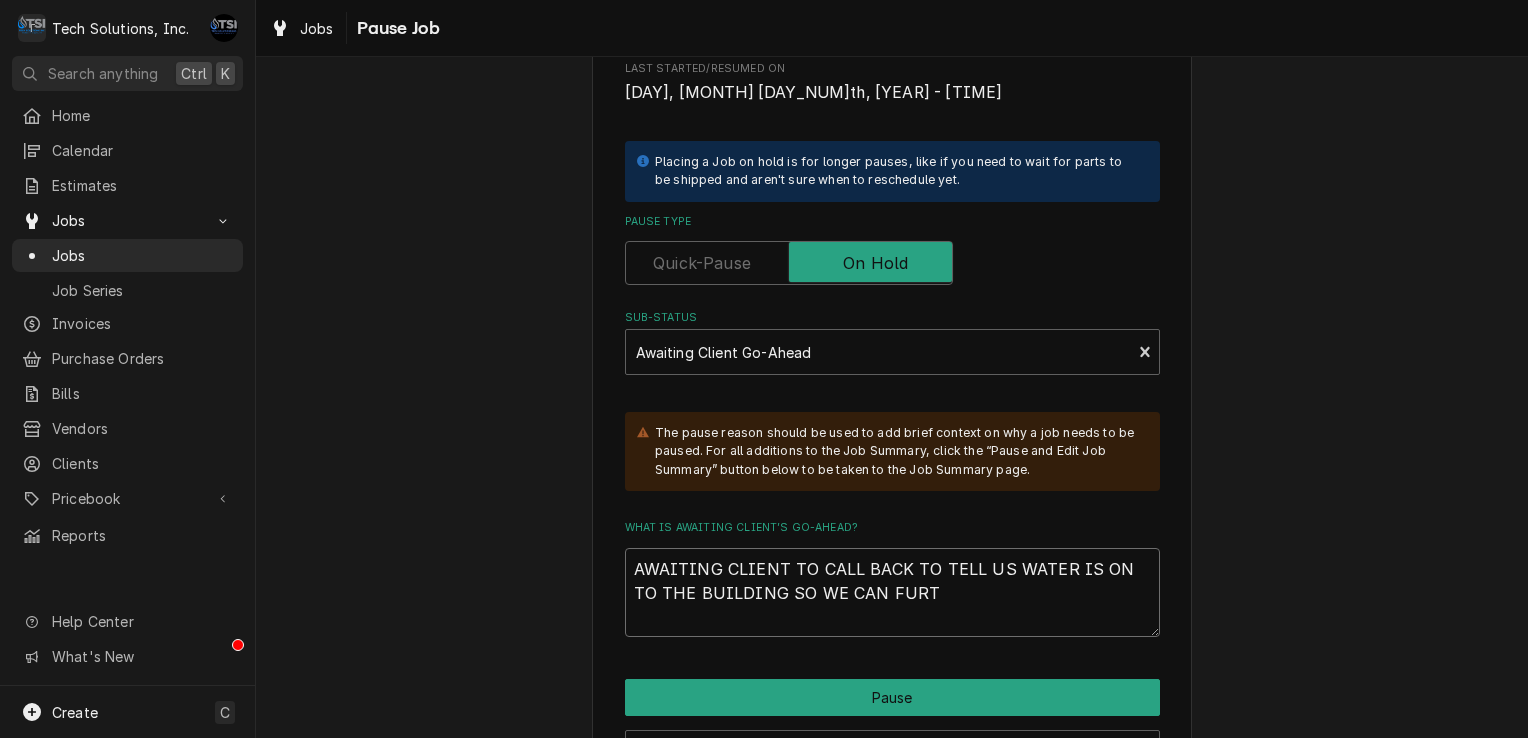 type on "x" 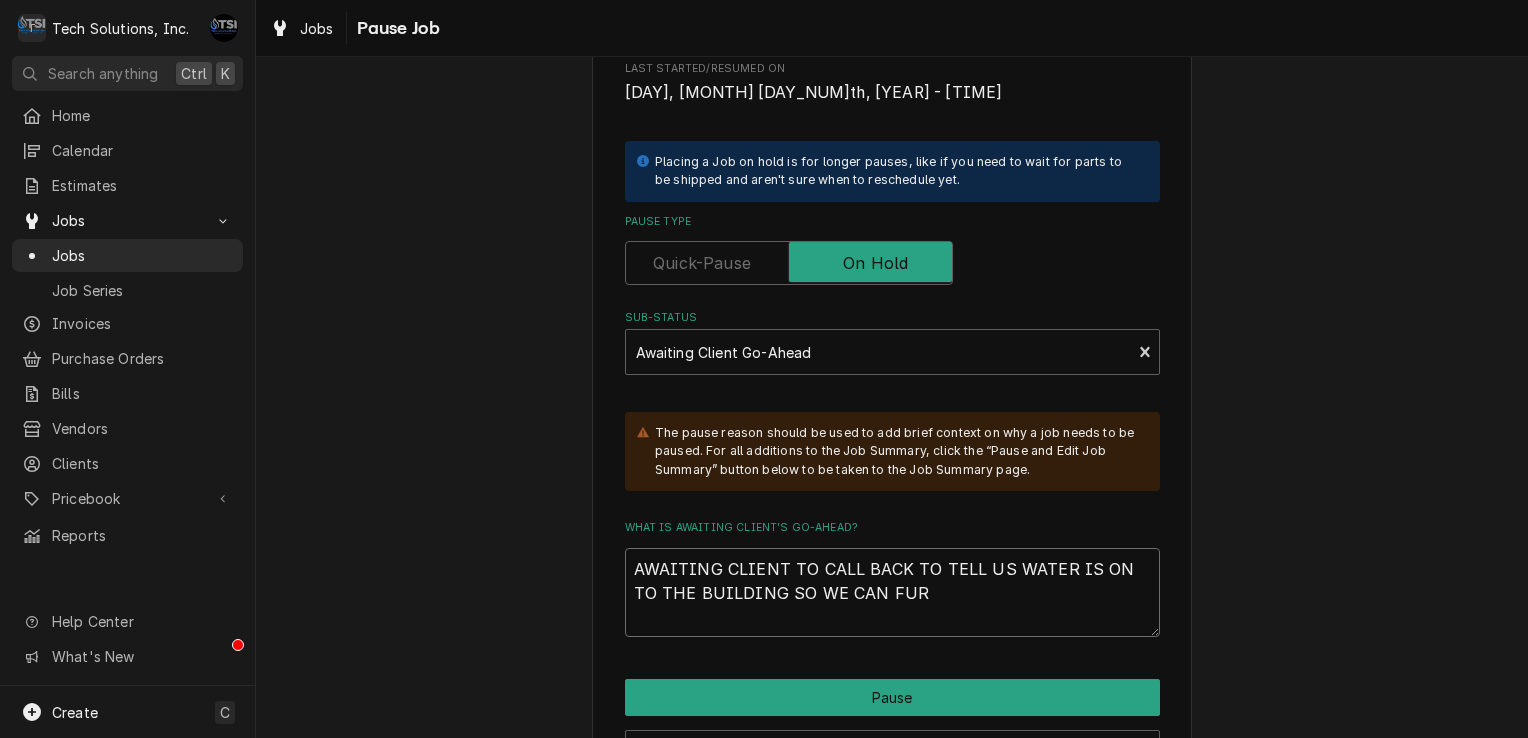 type on "x" 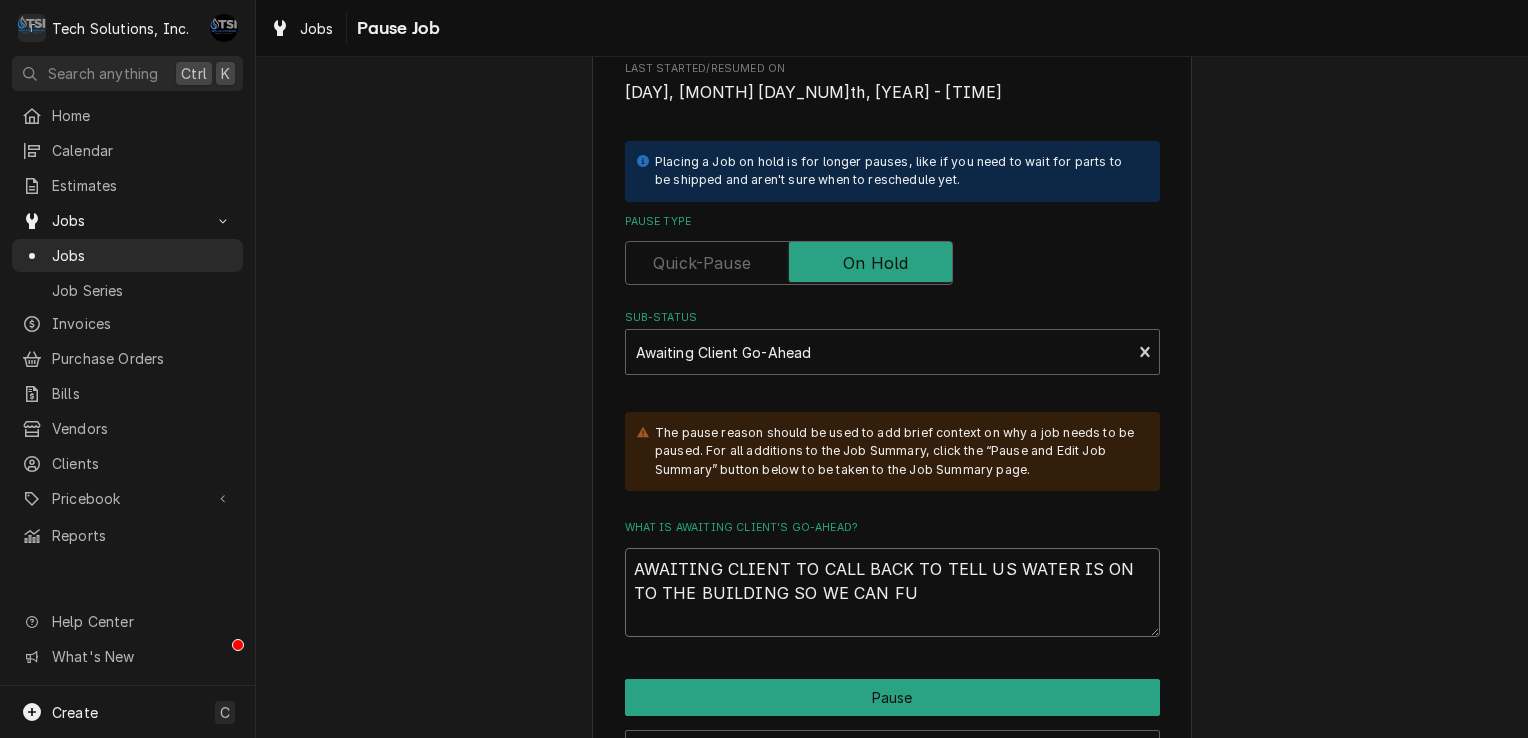 type on "x" 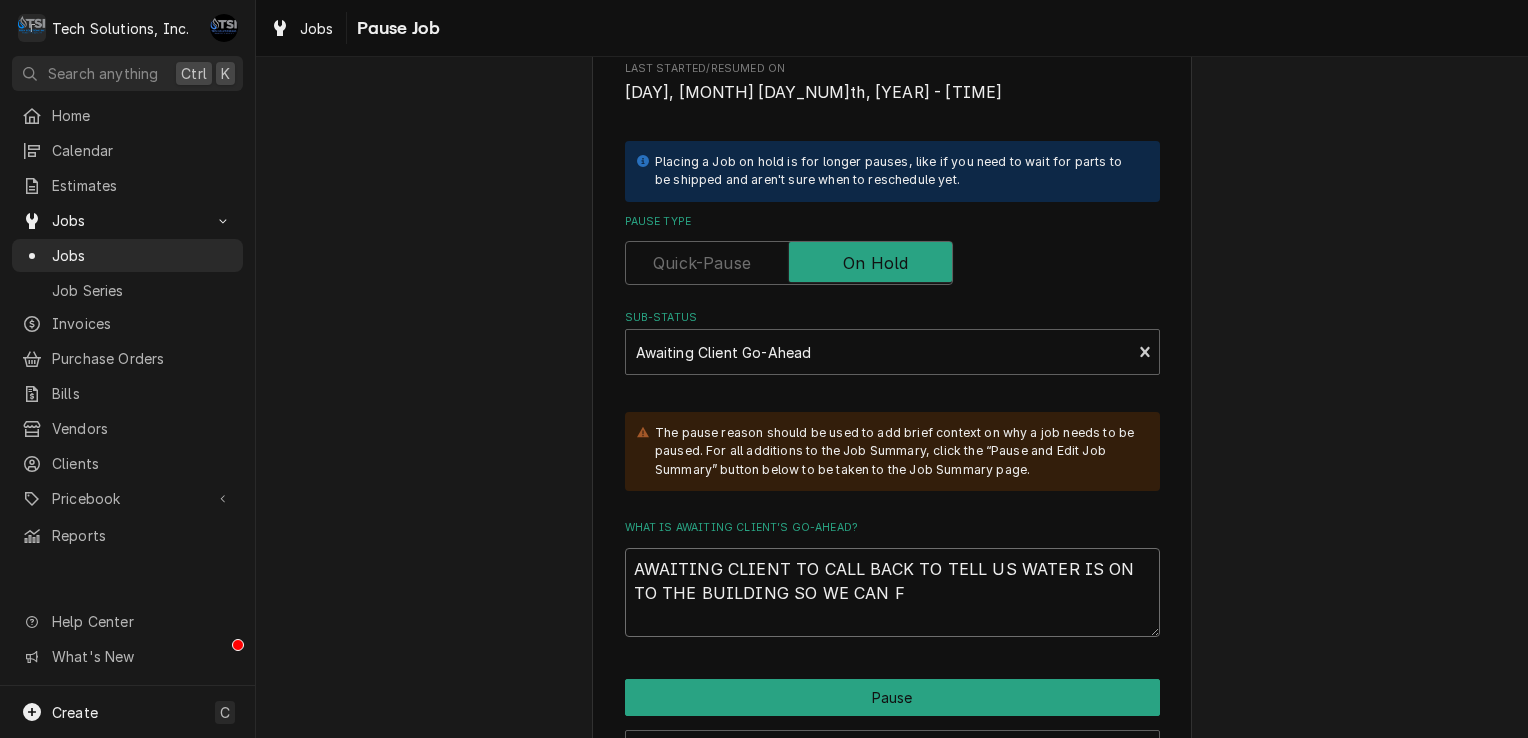 type on "x" 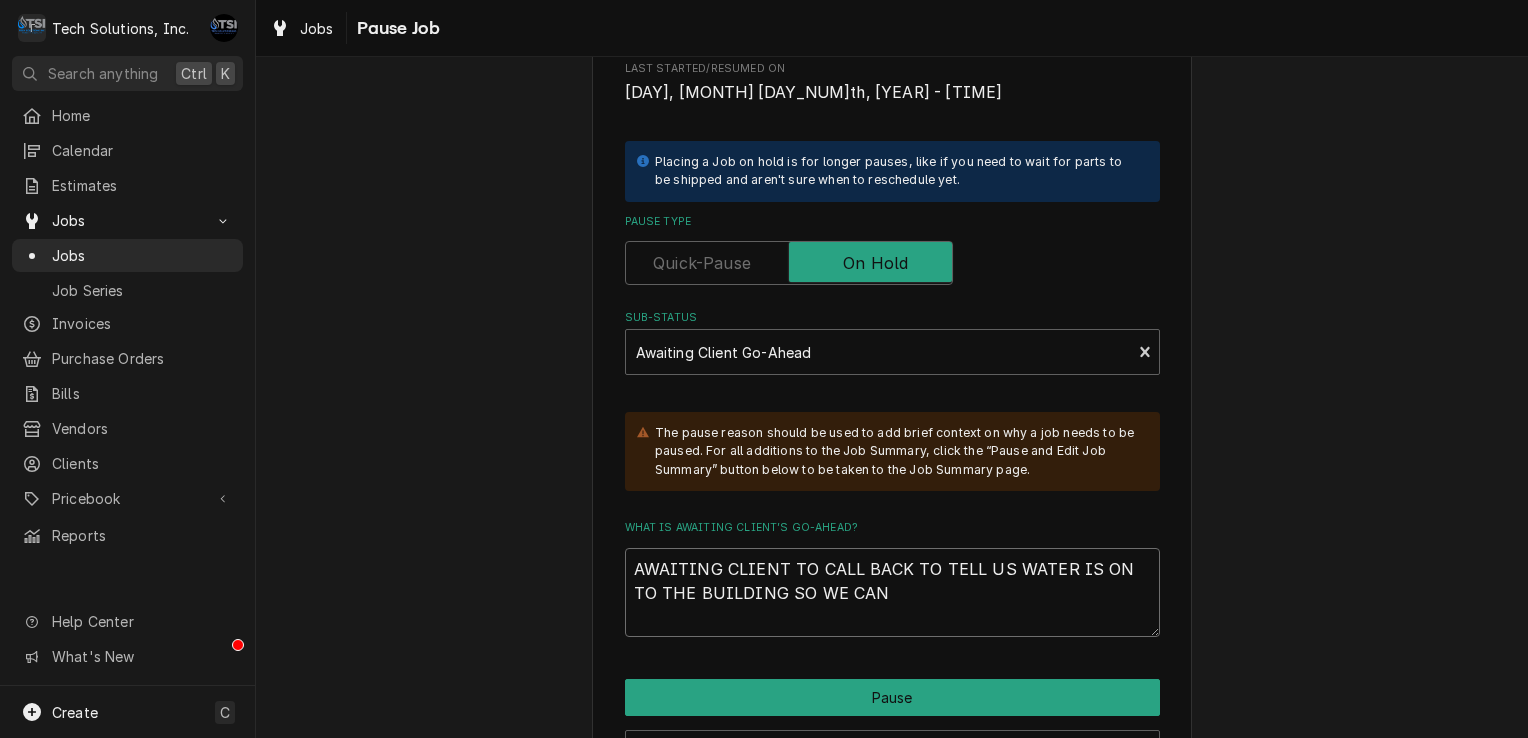 type on "x" 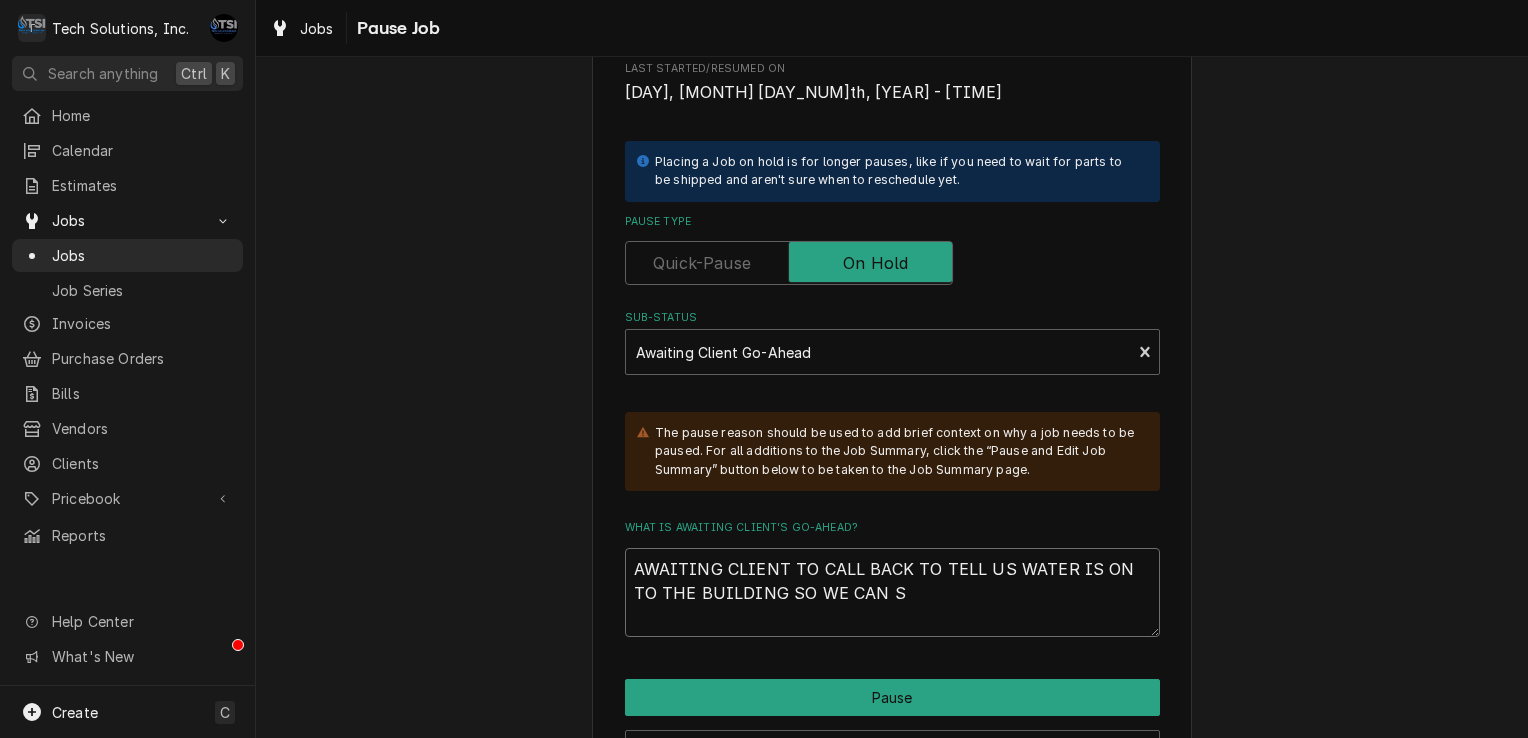 type on "x" 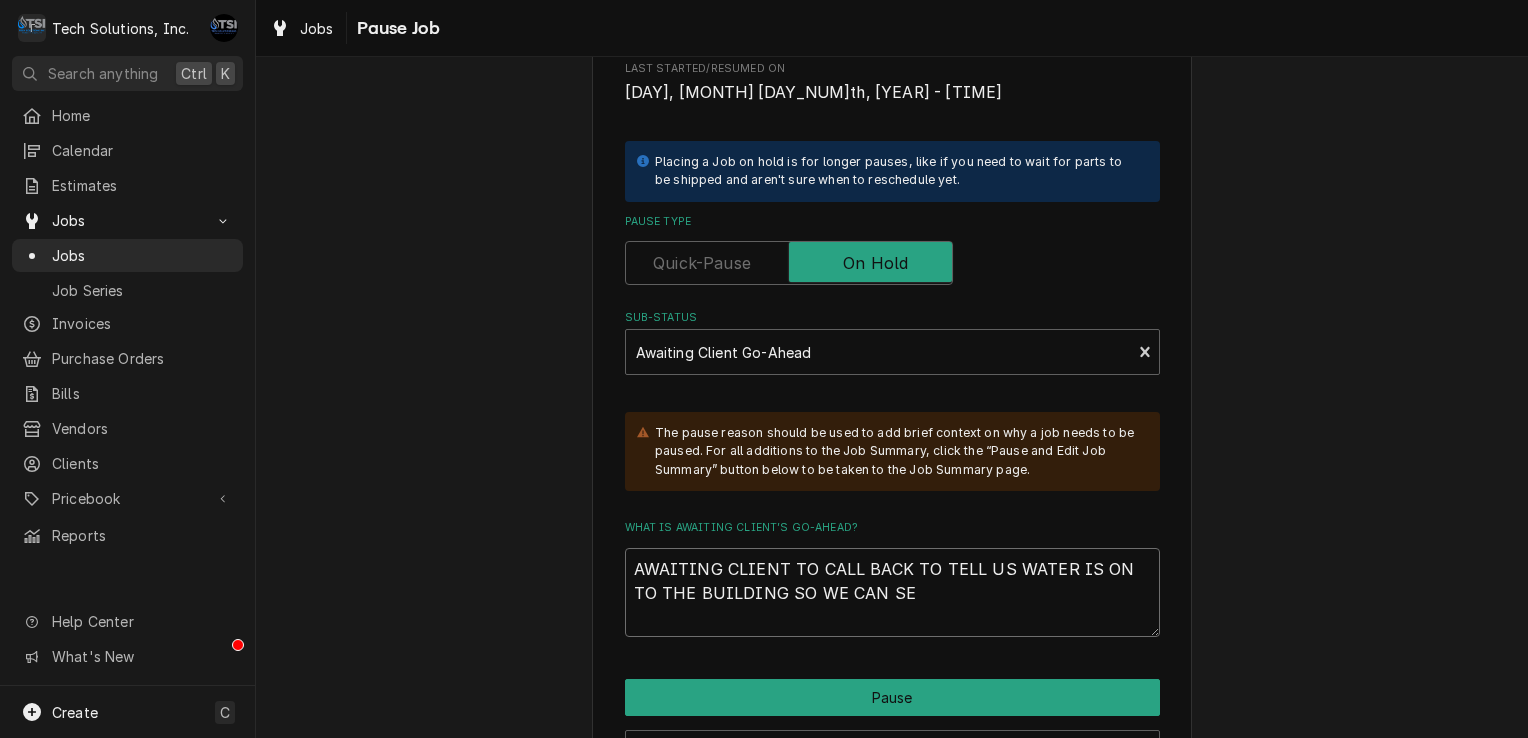 type on "x" 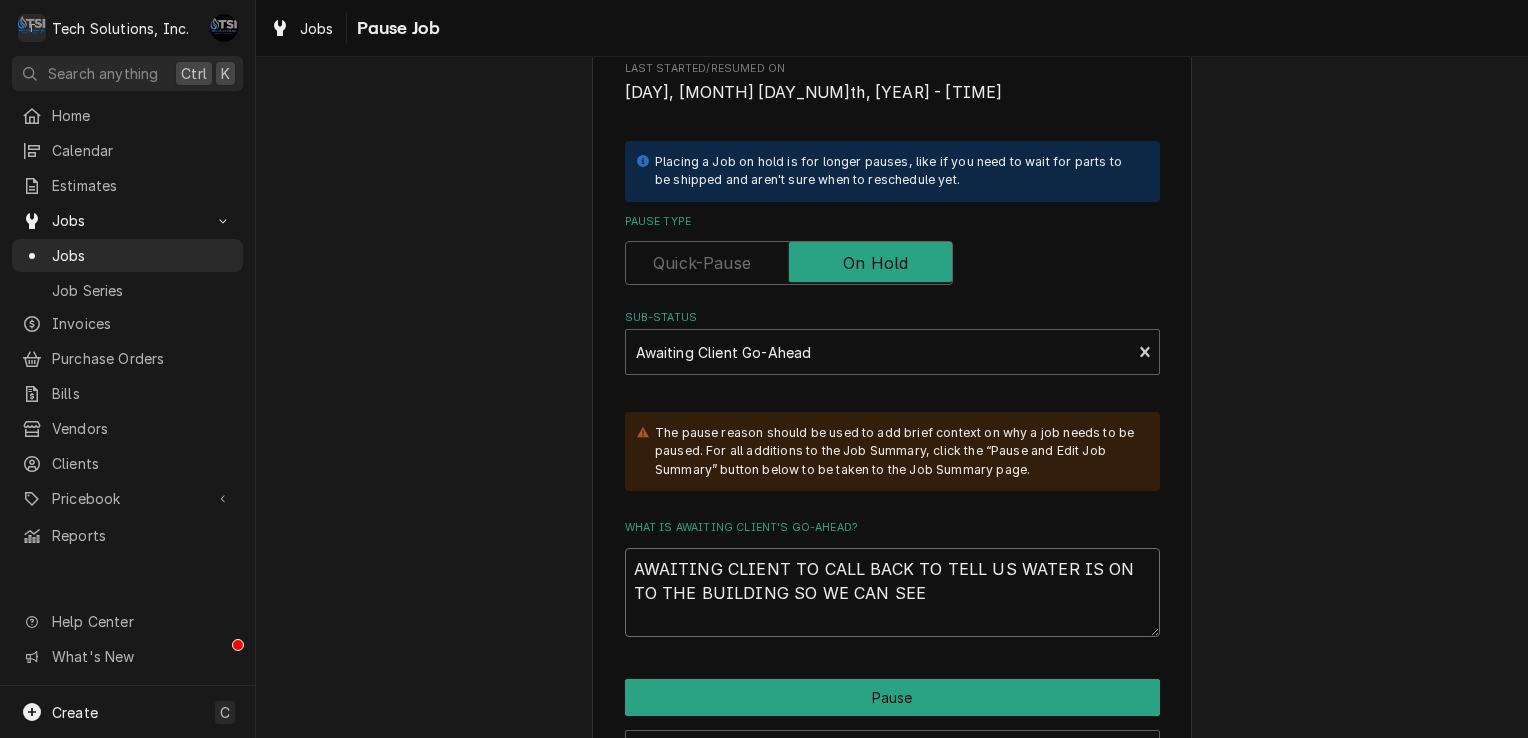 type 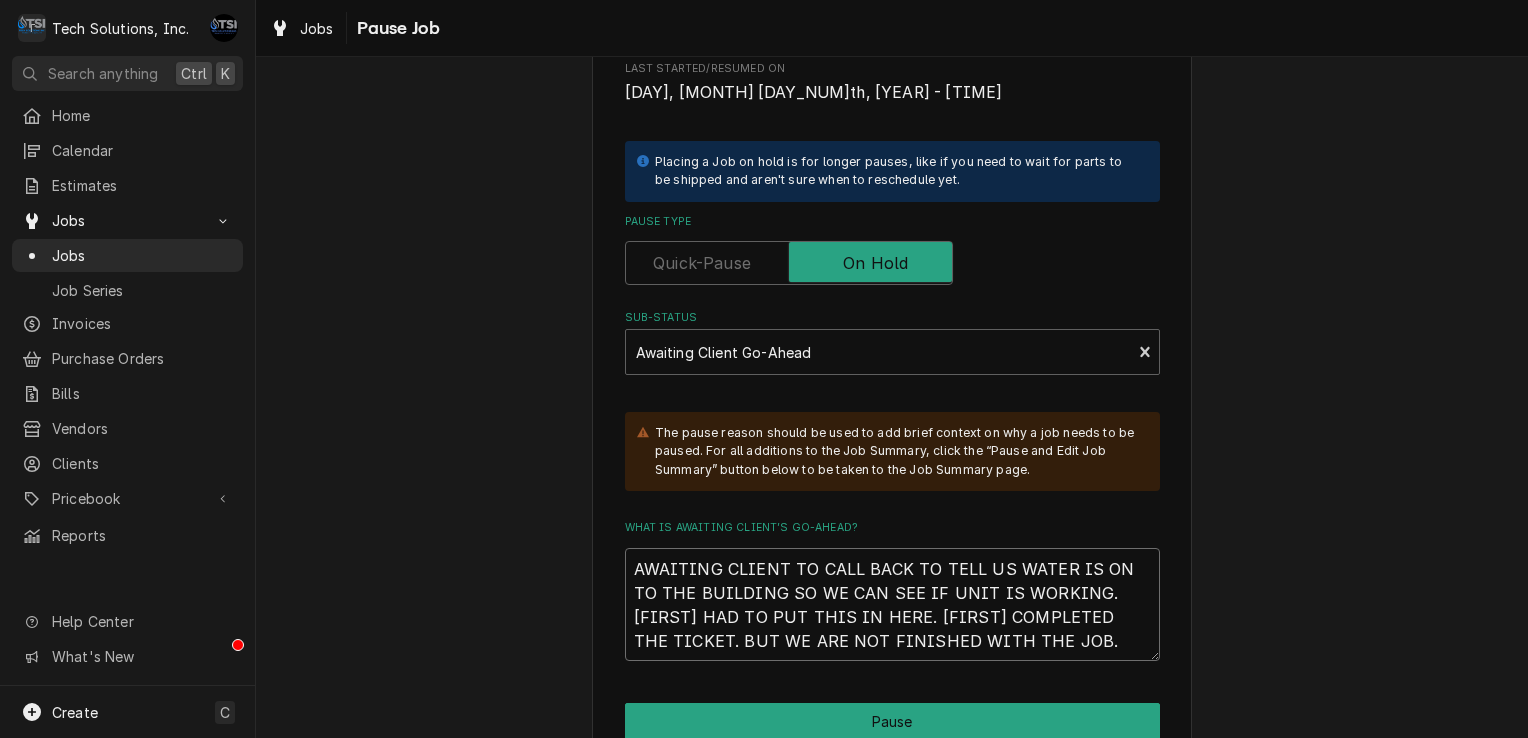 scroll, scrollTop: 479, scrollLeft: 0, axis: vertical 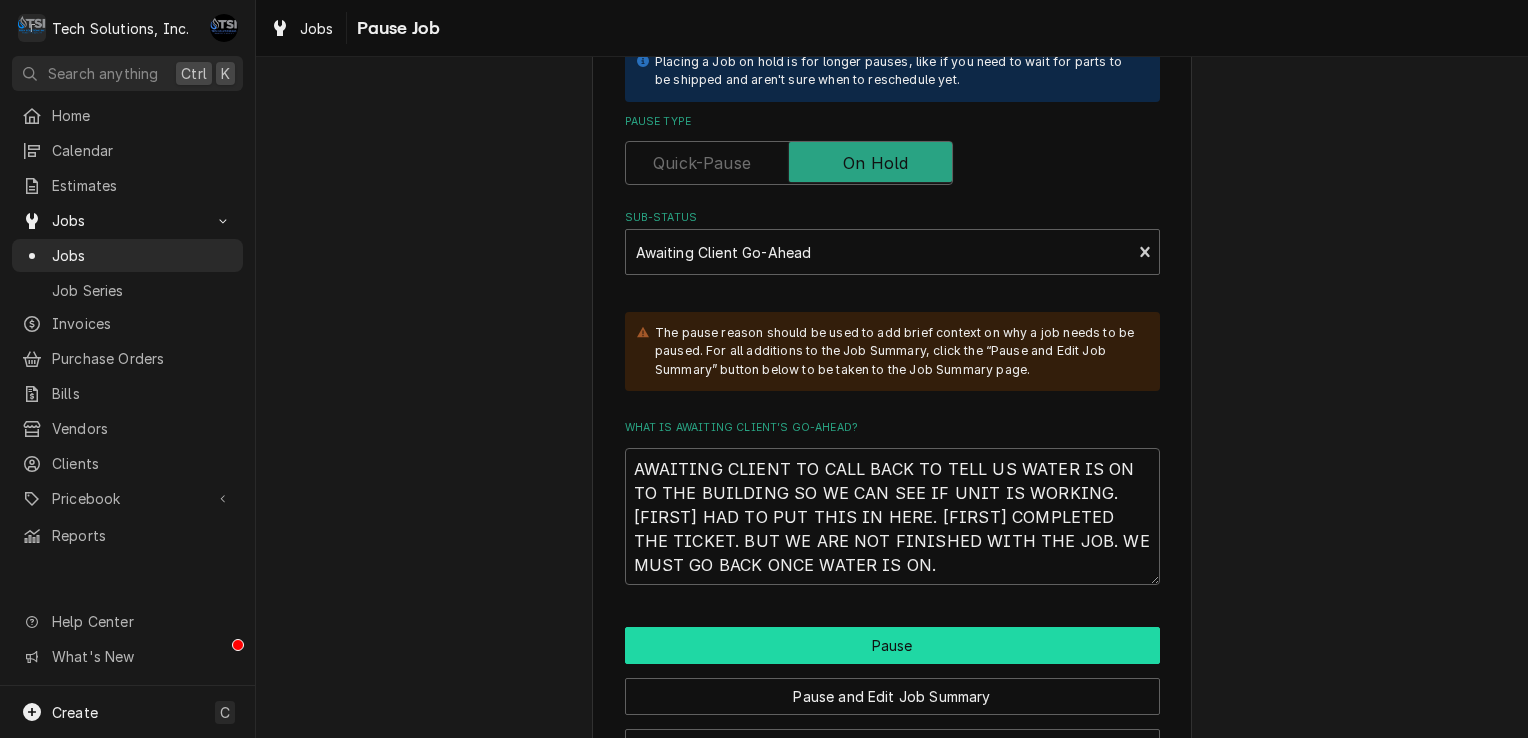 click on "Pause" at bounding box center [892, 645] 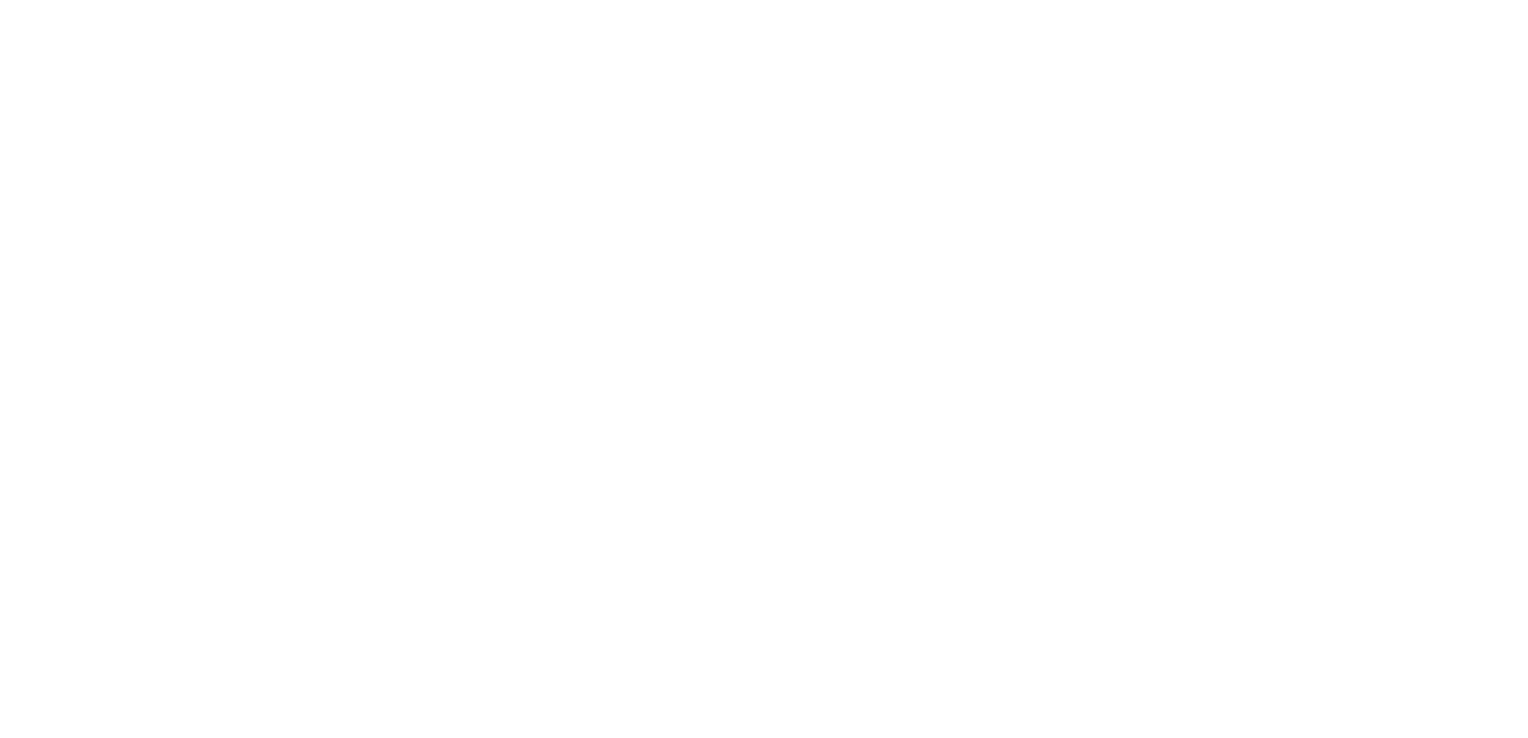 scroll, scrollTop: 0, scrollLeft: 0, axis: both 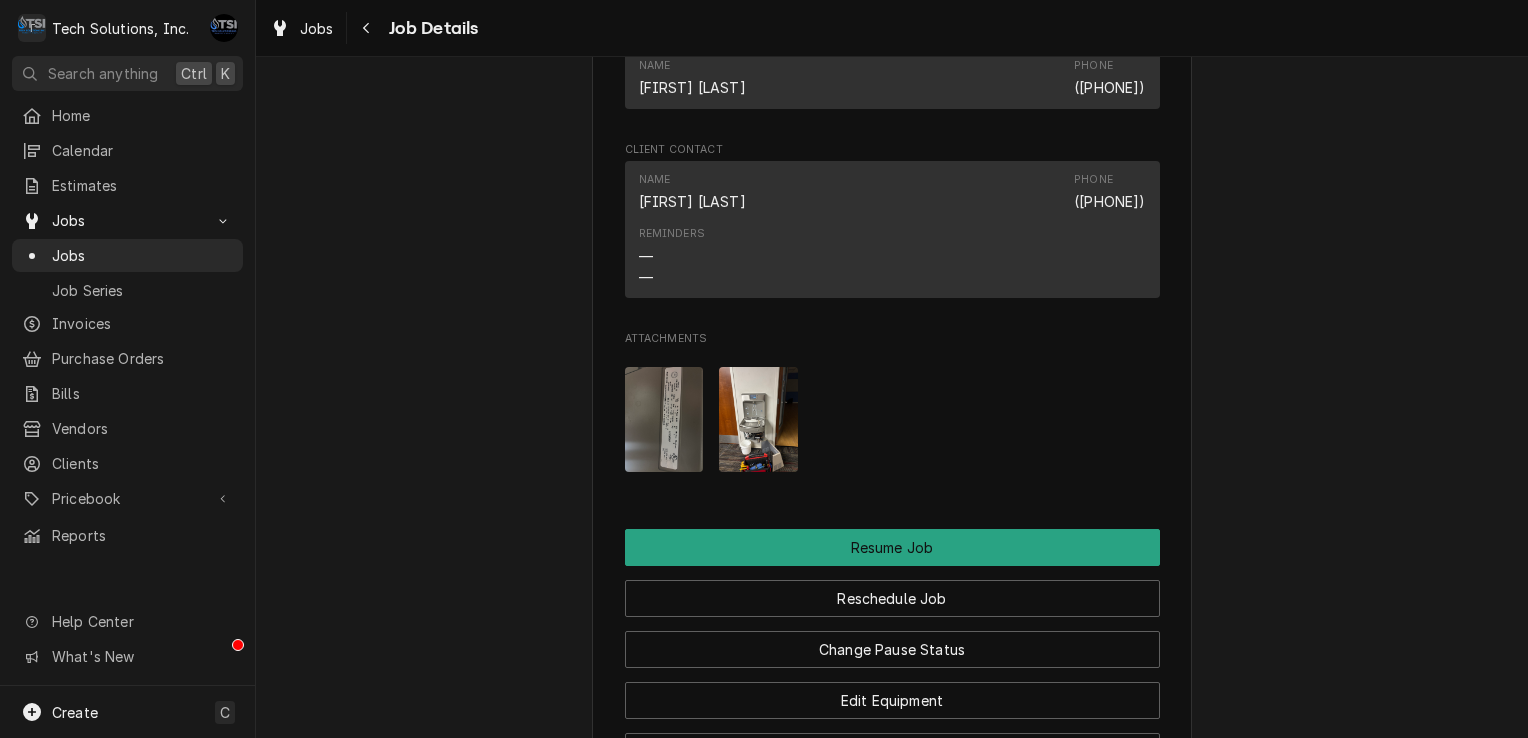 click at bounding box center [758, 419] 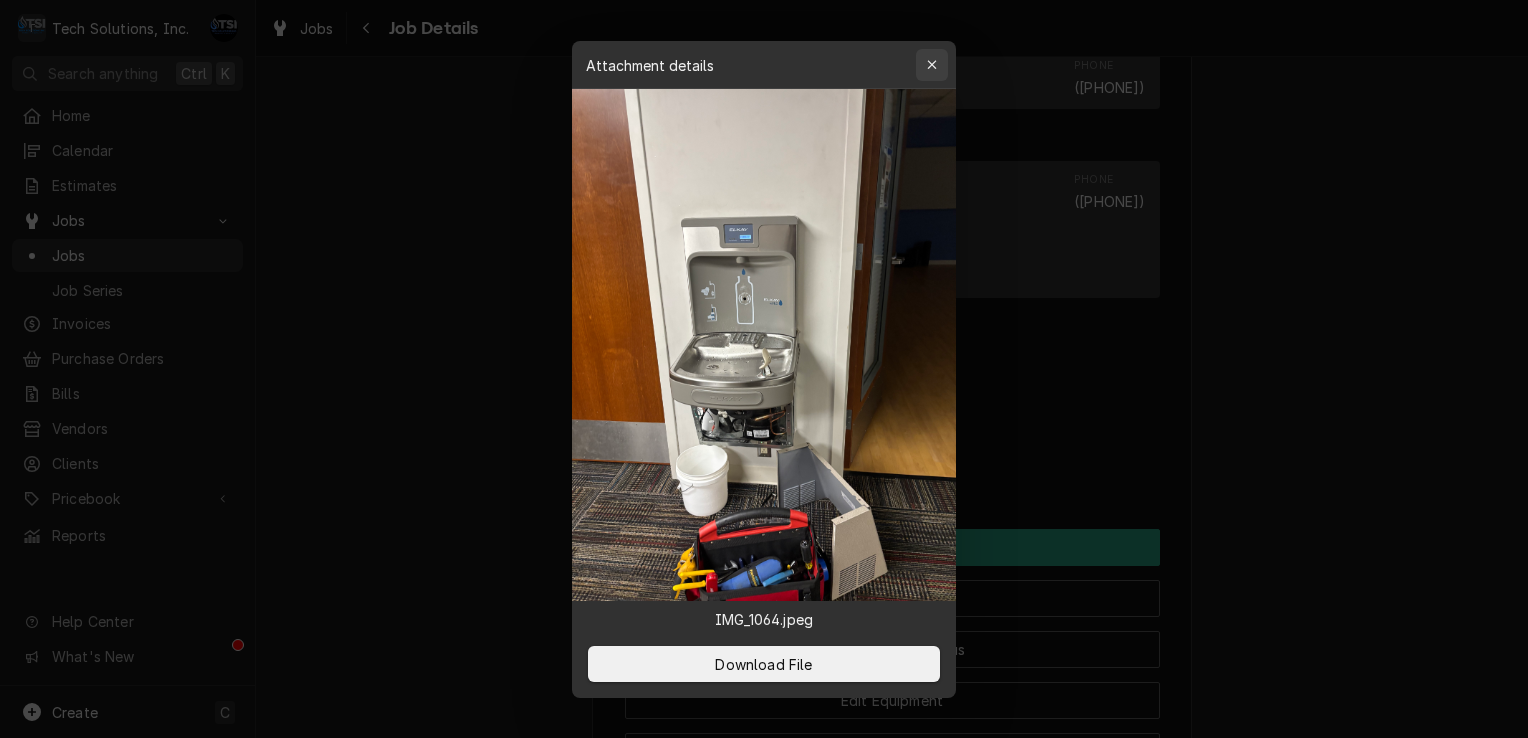click at bounding box center (932, 65) 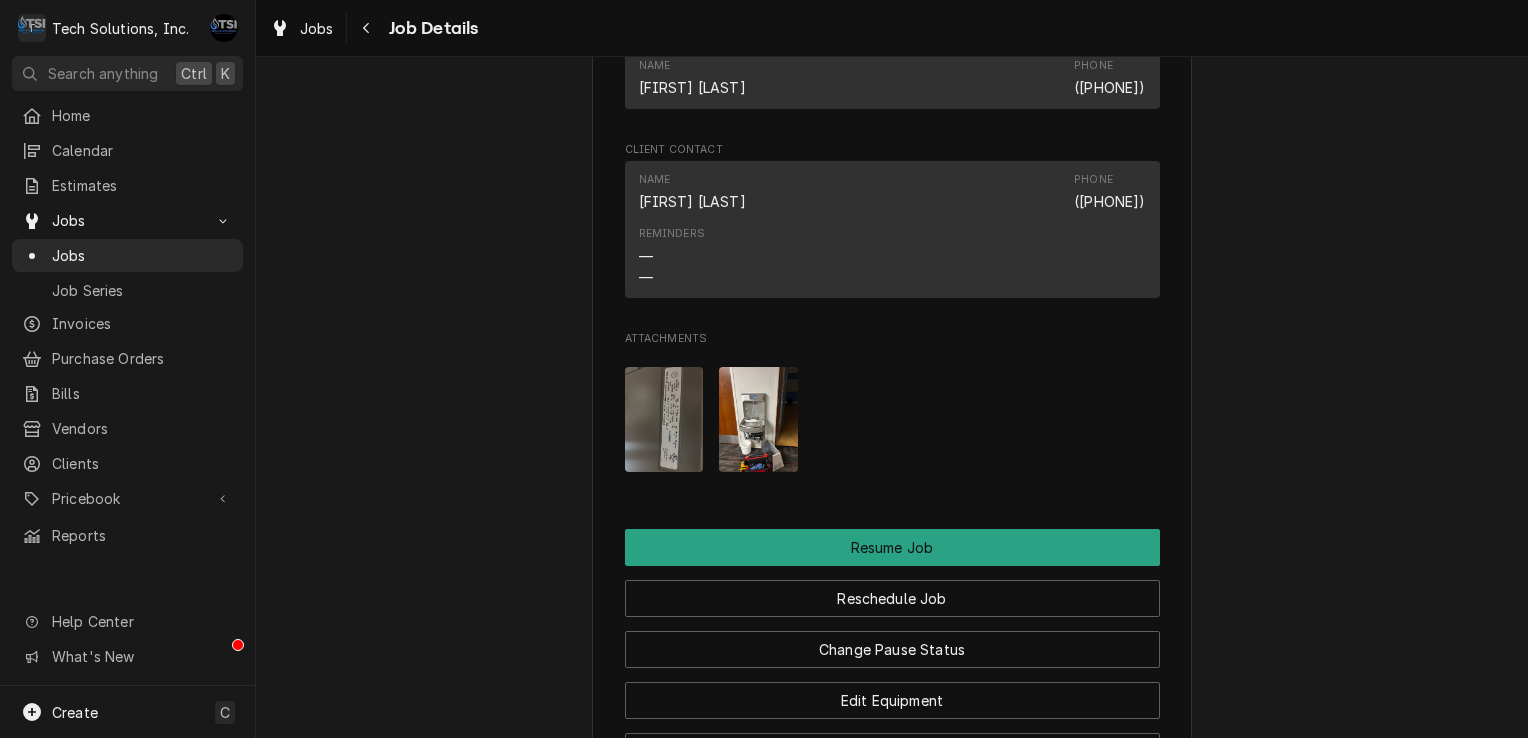 click at bounding box center [664, 419] 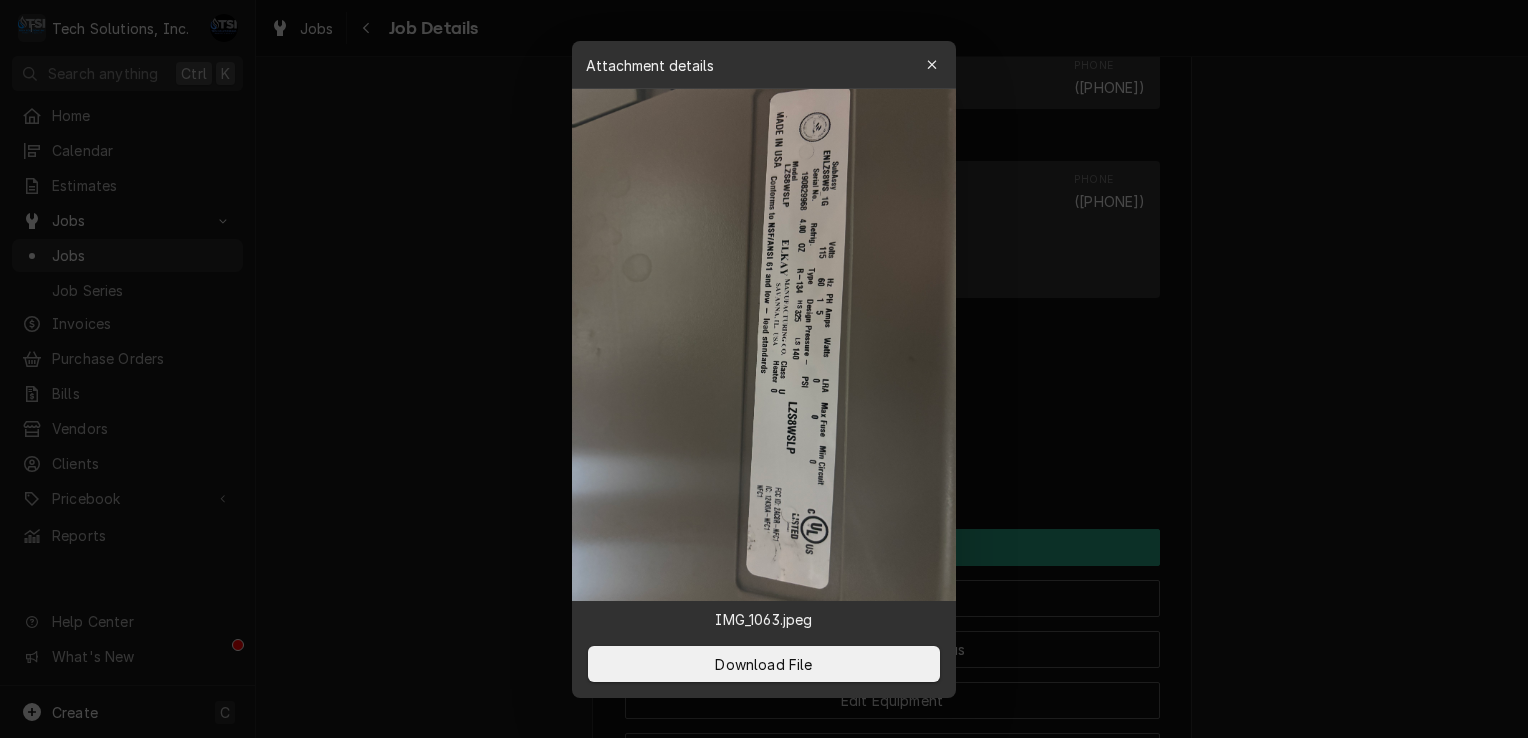 click 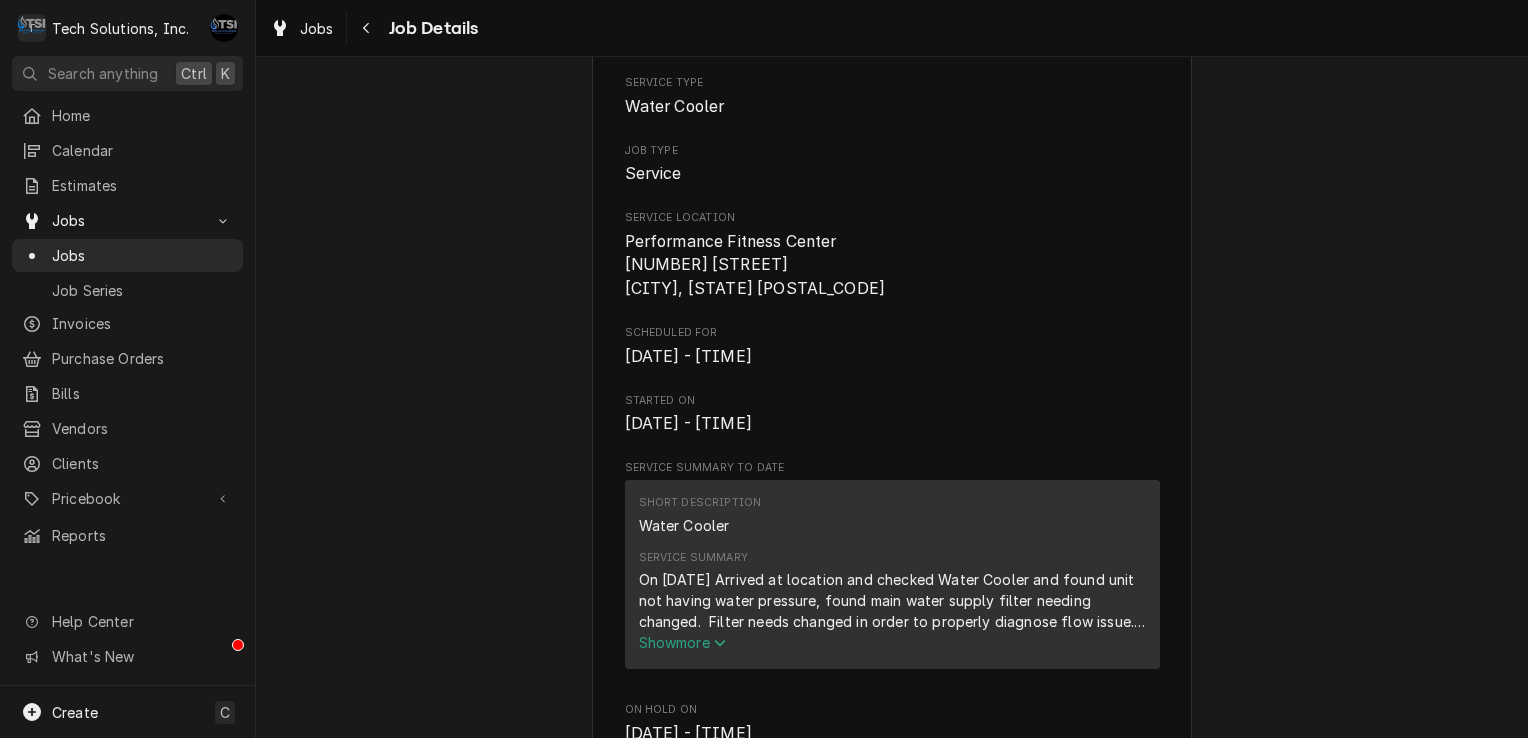 scroll, scrollTop: 0, scrollLeft: 0, axis: both 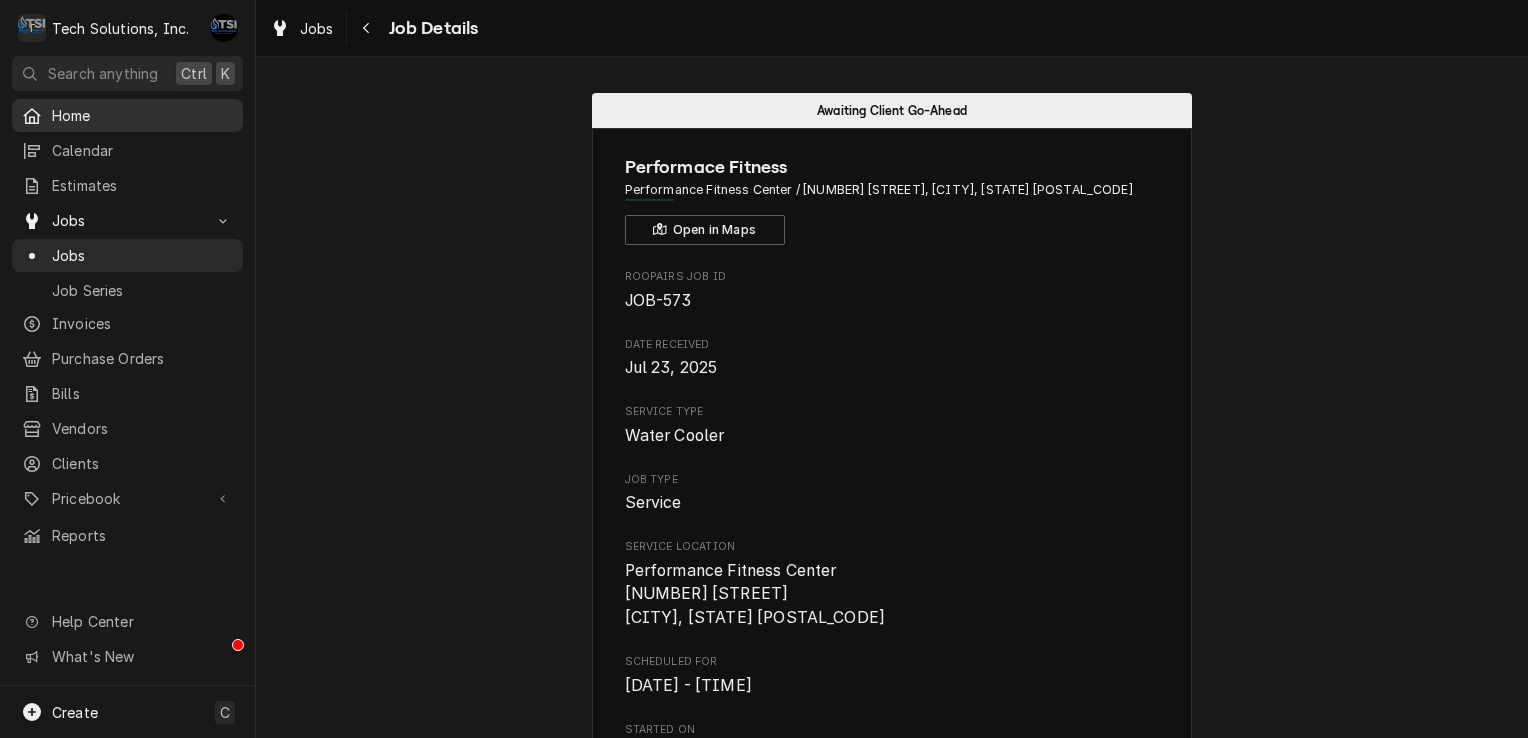 click on "Home" at bounding box center (142, 115) 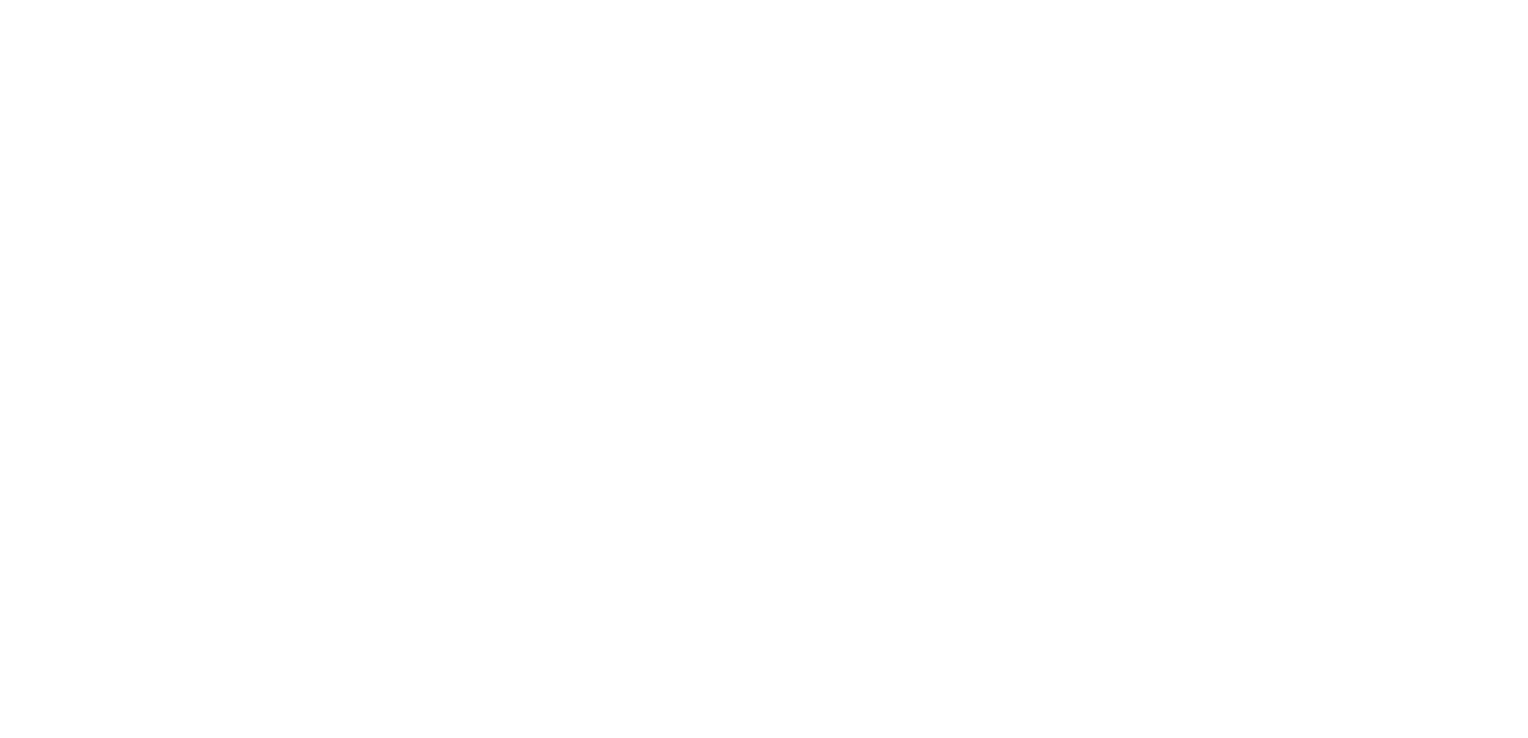 scroll, scrollTop: 0, scrollLeft: 0, axis: both 